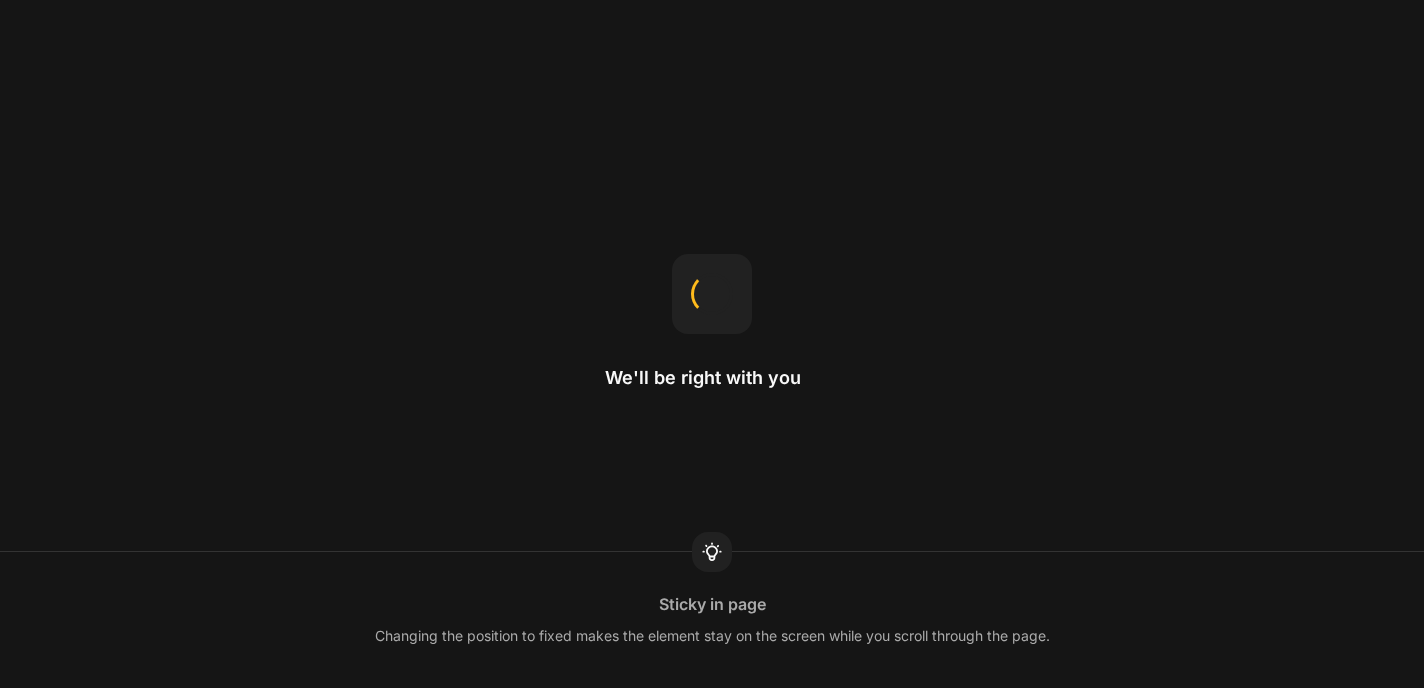 scroll, scrollTop: 0, scrollLeft: 0, axis: both 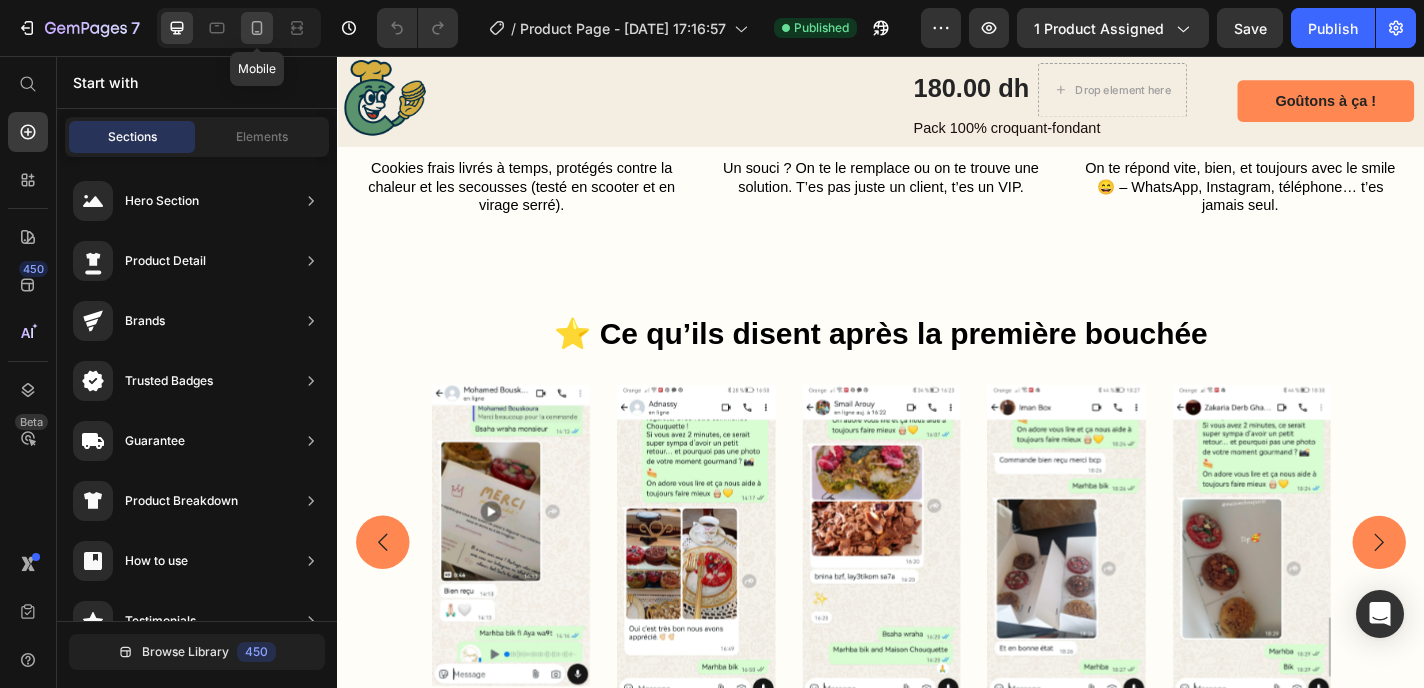 click 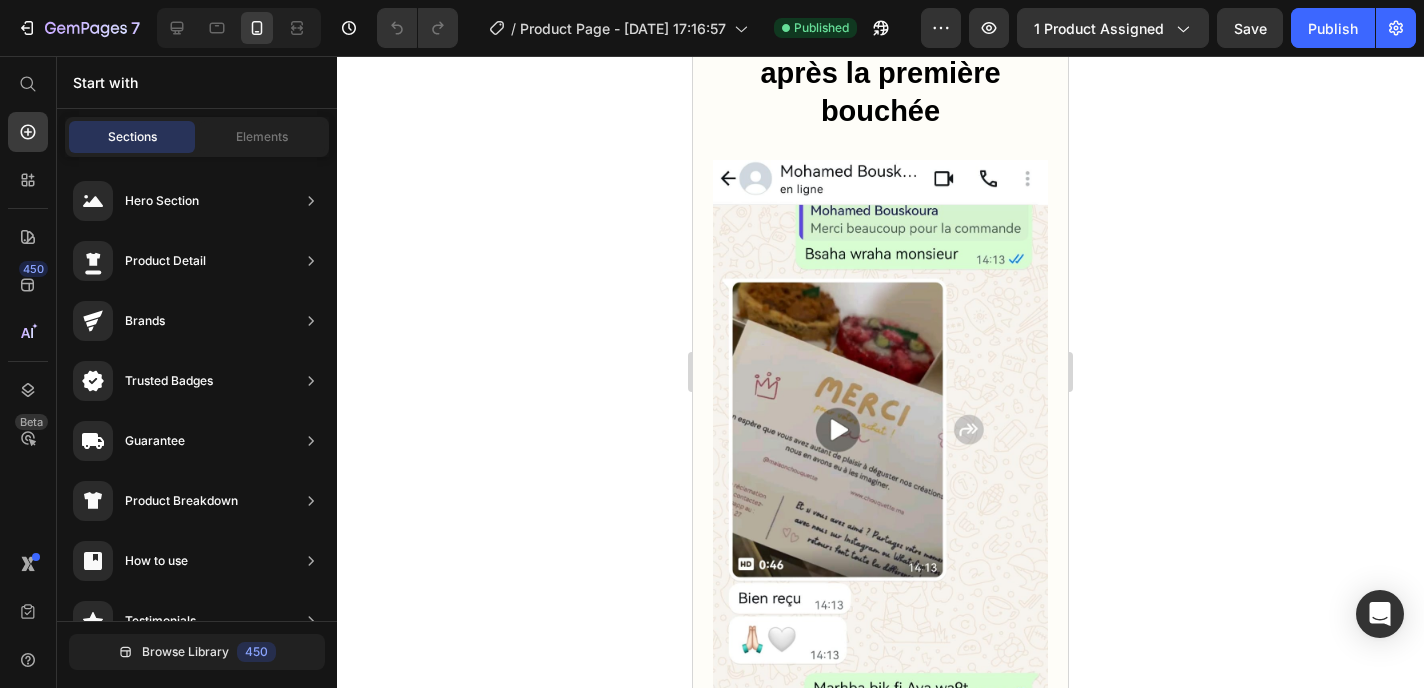 scroll, scrollTop: 5844, scrollLeft: 0, axis: vertical 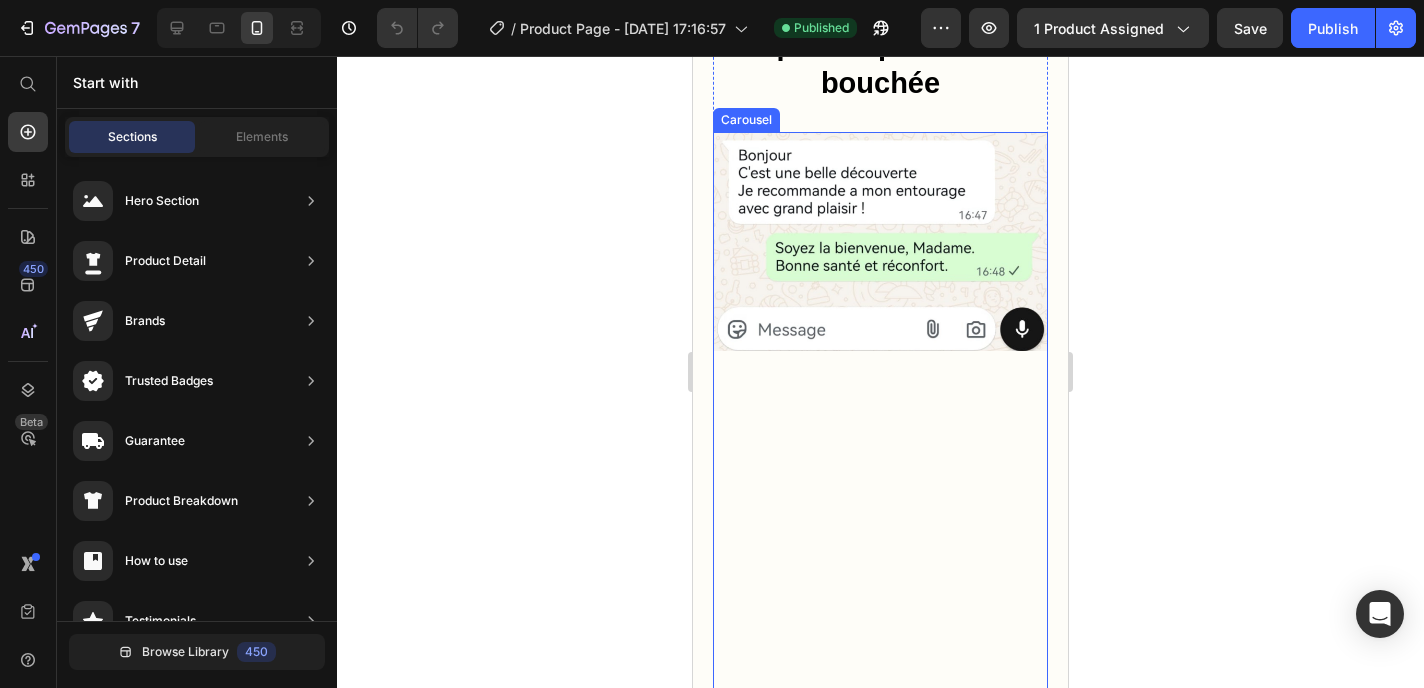 click on "Image" at bounding box center (880, 467) 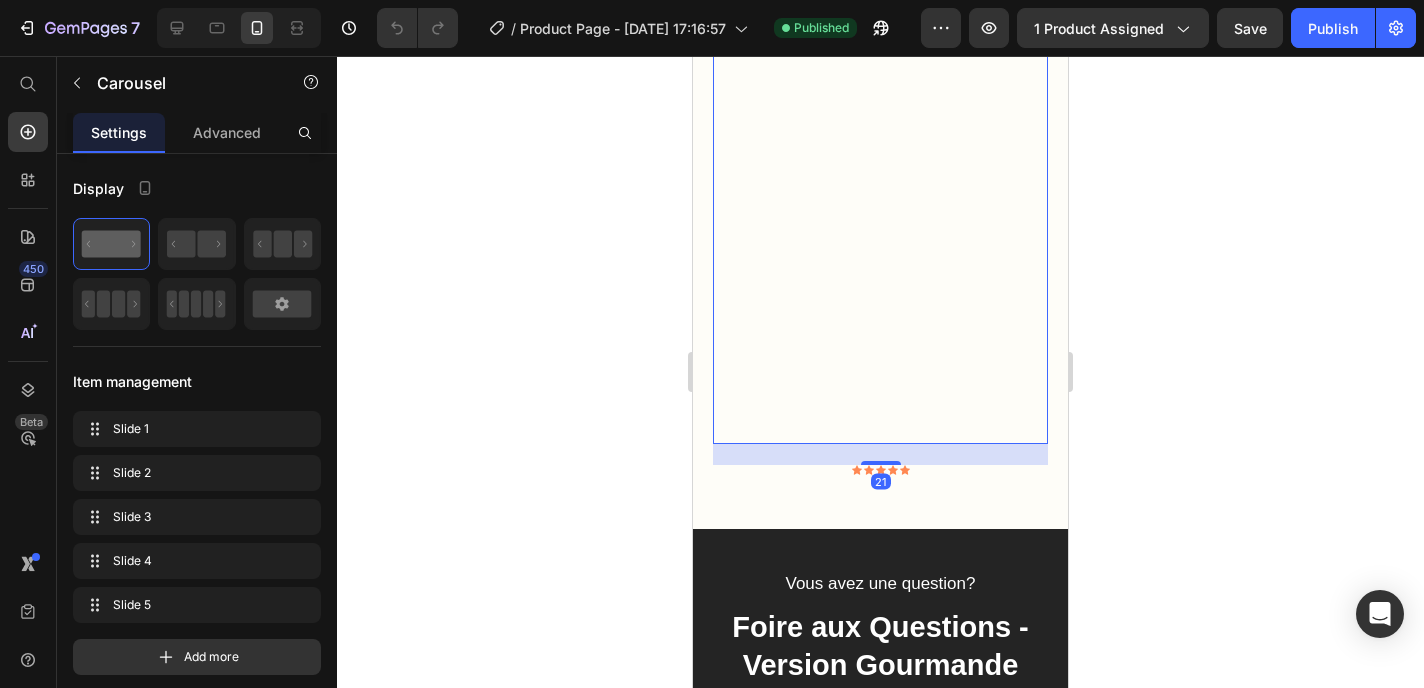scroll, scrollTop: 6256, scrollLeft: 0, axis: vertical 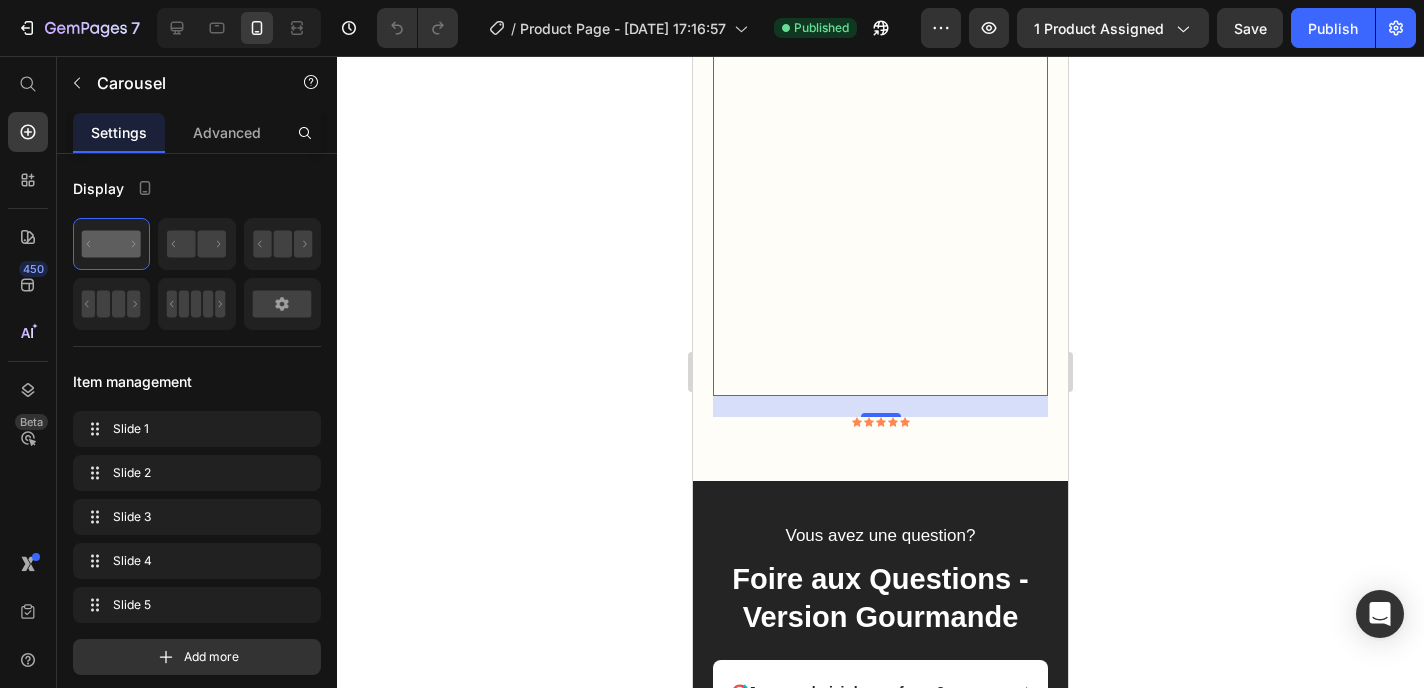 click 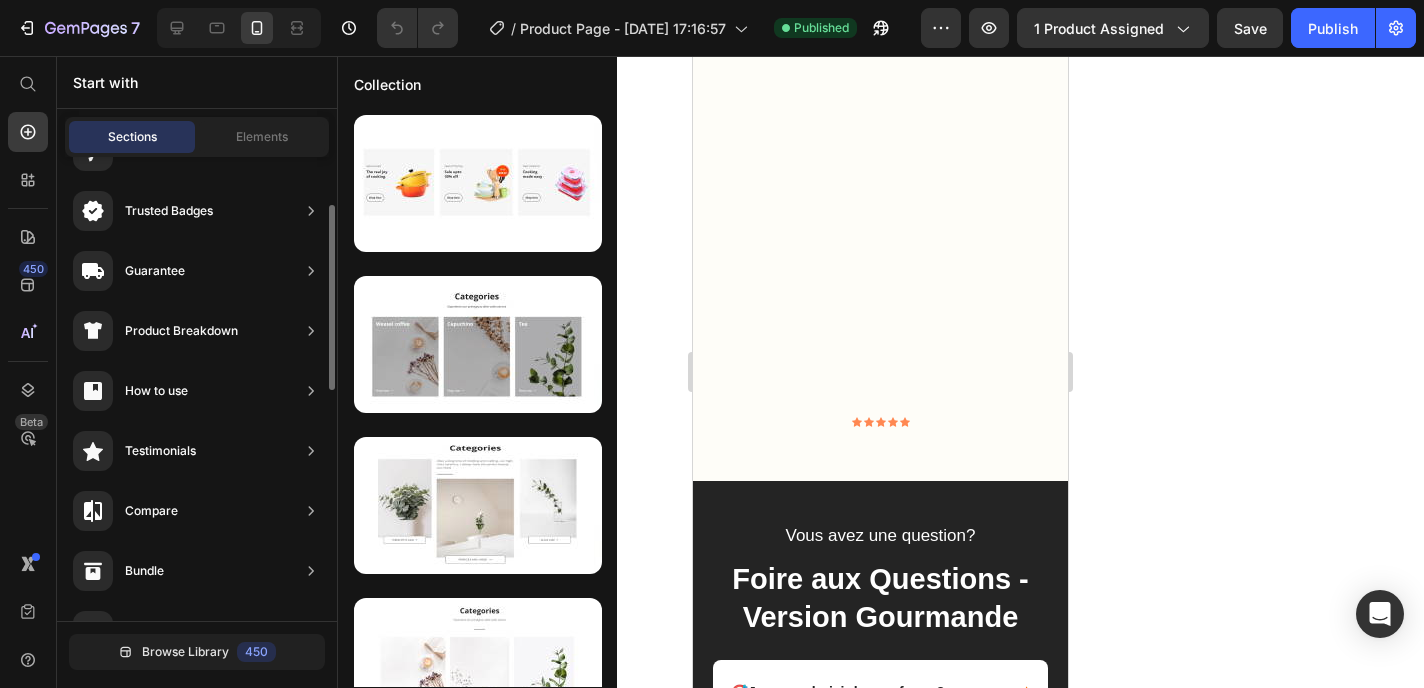 scroll, scrollTop: 152, scrollLeft: 0, axis: vertical 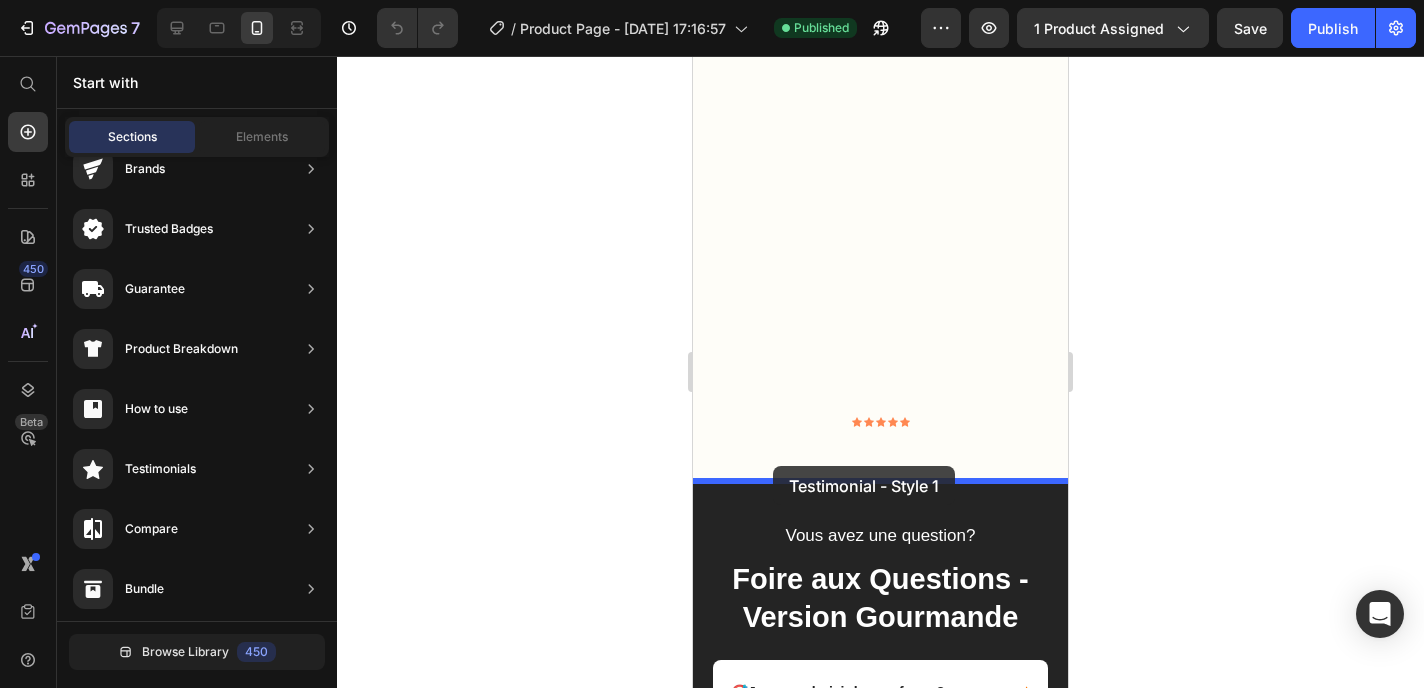 drag, startPoint x: 1167, startPoint y: 259, endPoint x: 773, endPoint y: 469, distance: 446.4706 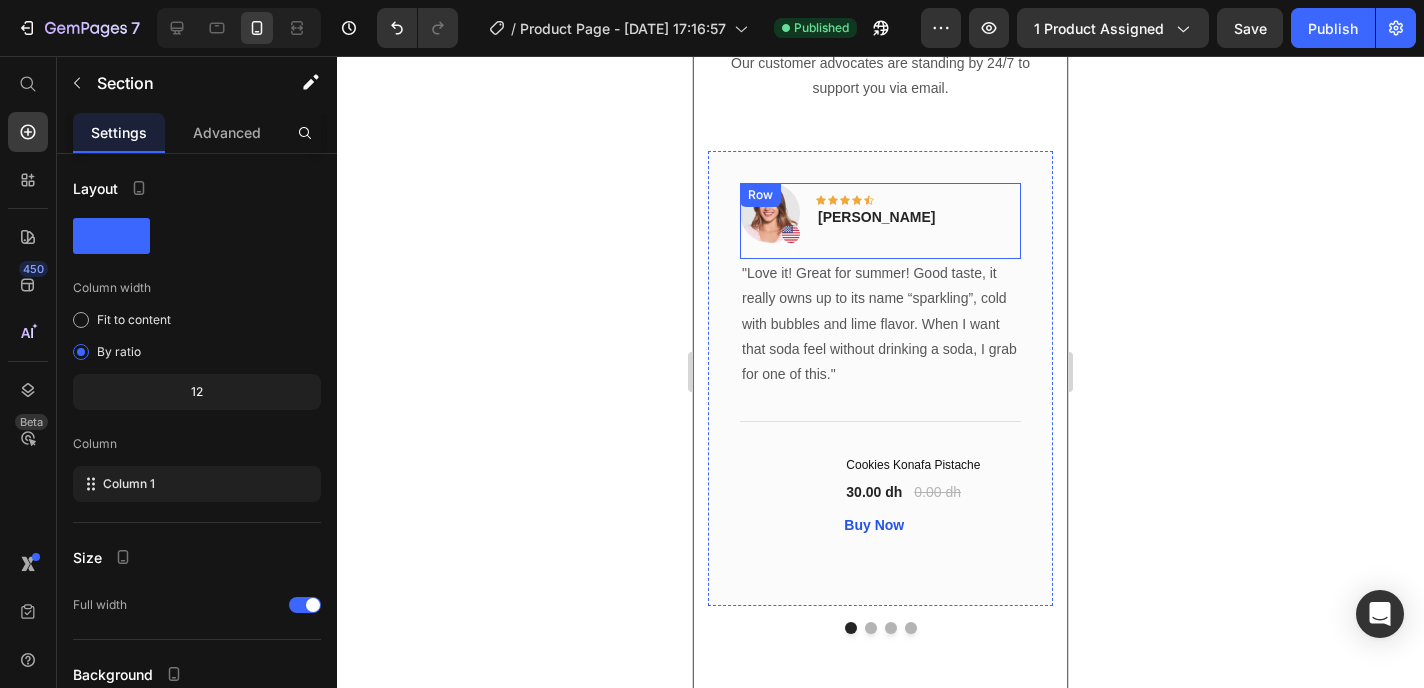 scroll, scrollTop: 6910, scrollLeft: 0, axis: vertical 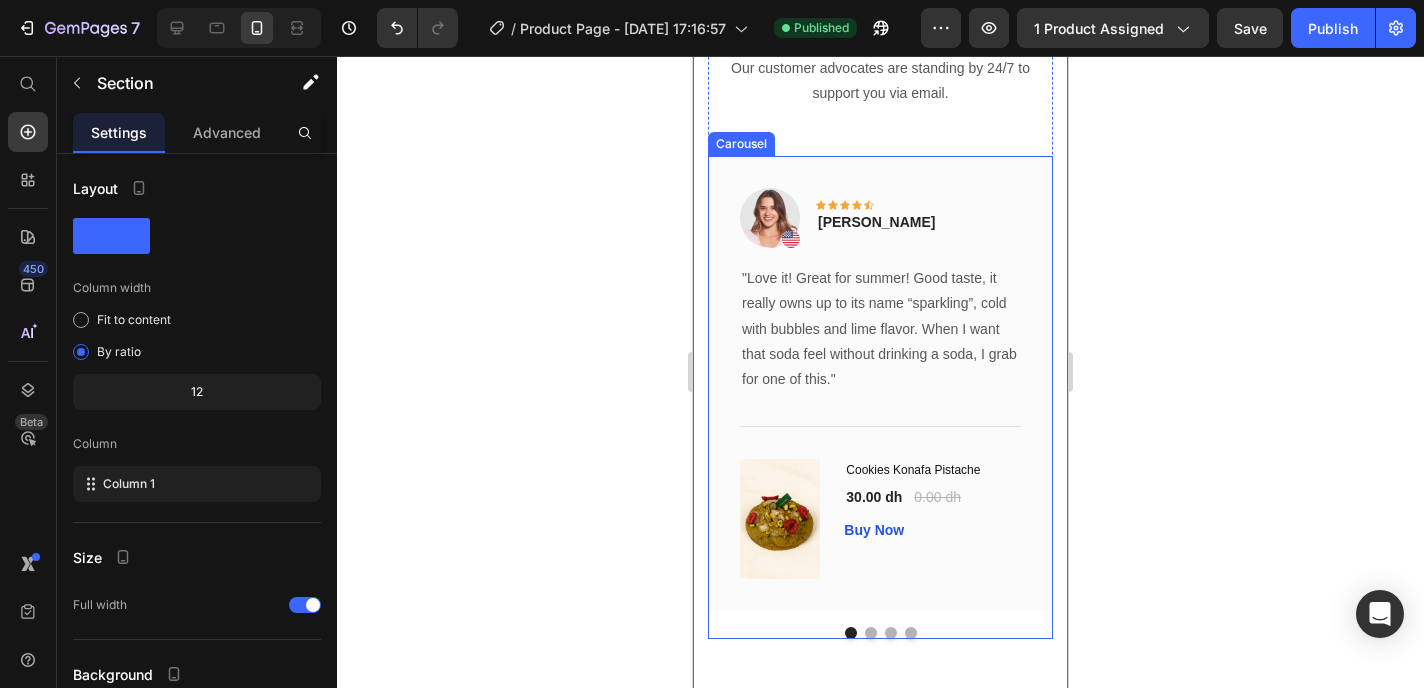click at bounding box center [871, 633] 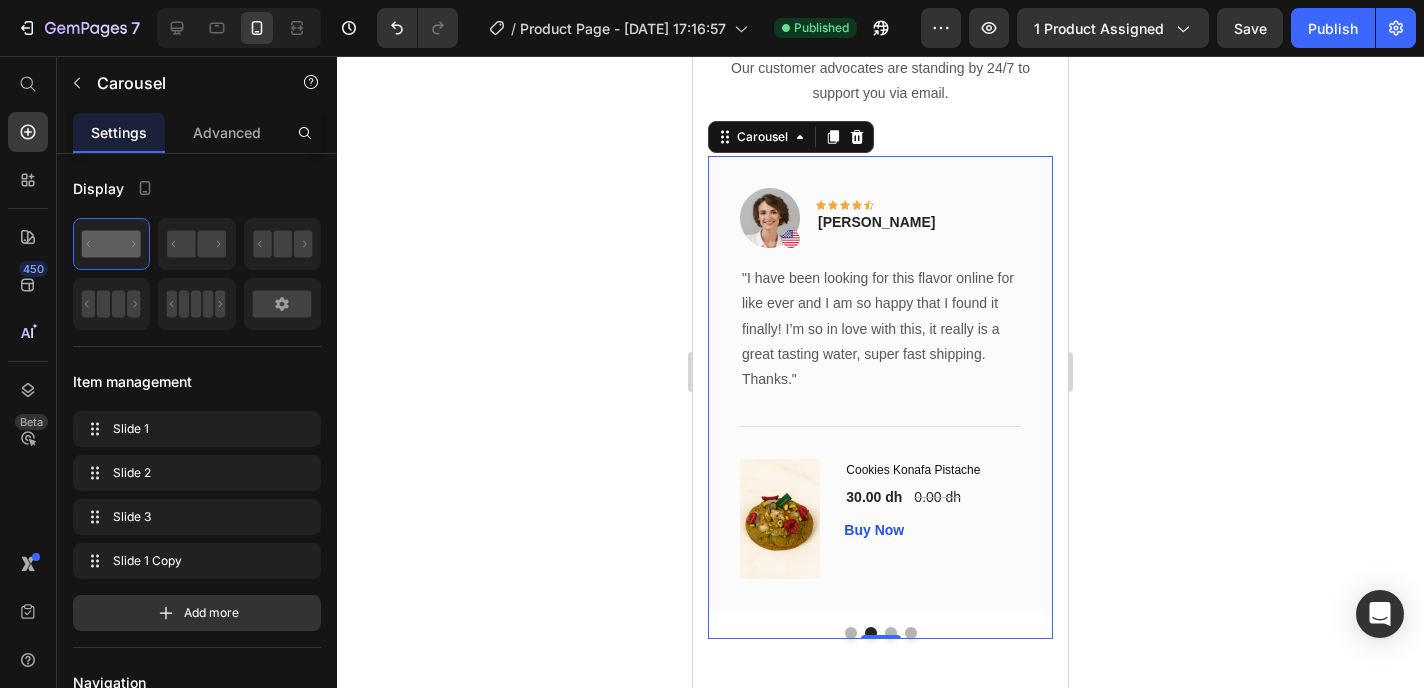 click at bounding box center (891, 633) 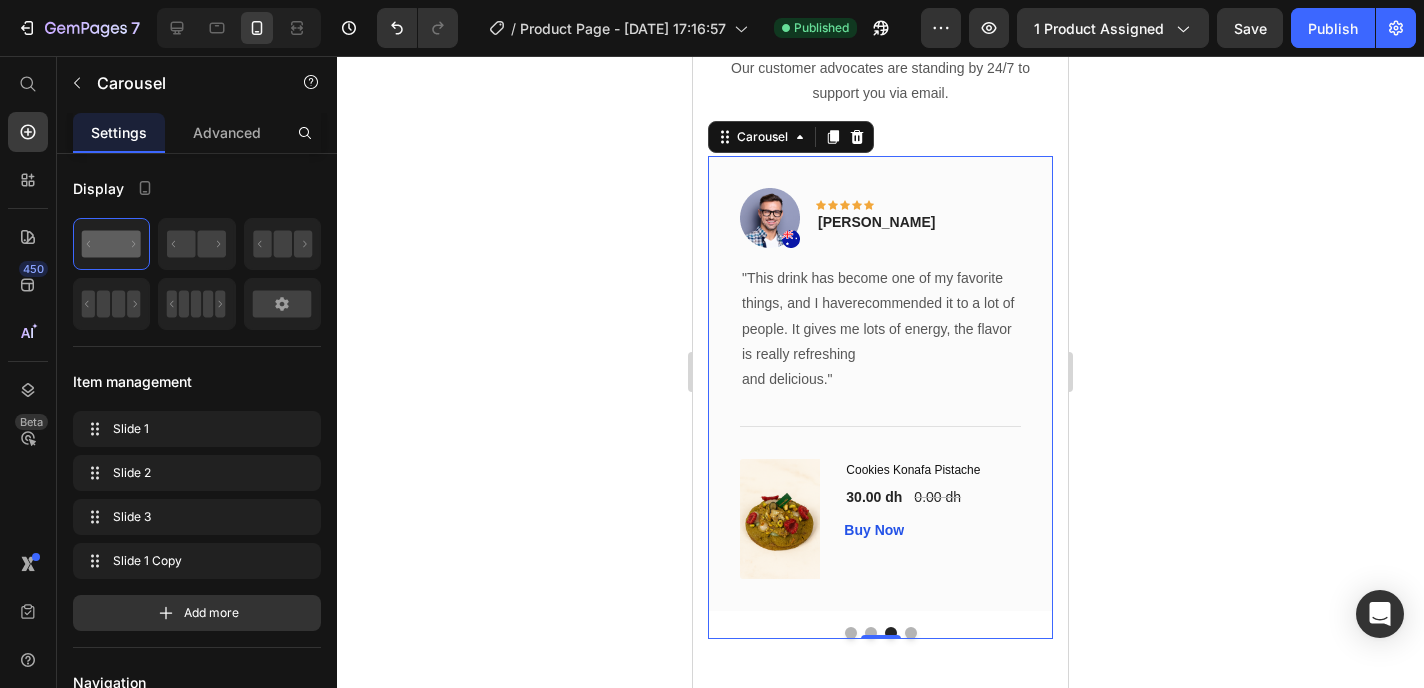 click at bounding box center (911, 633) 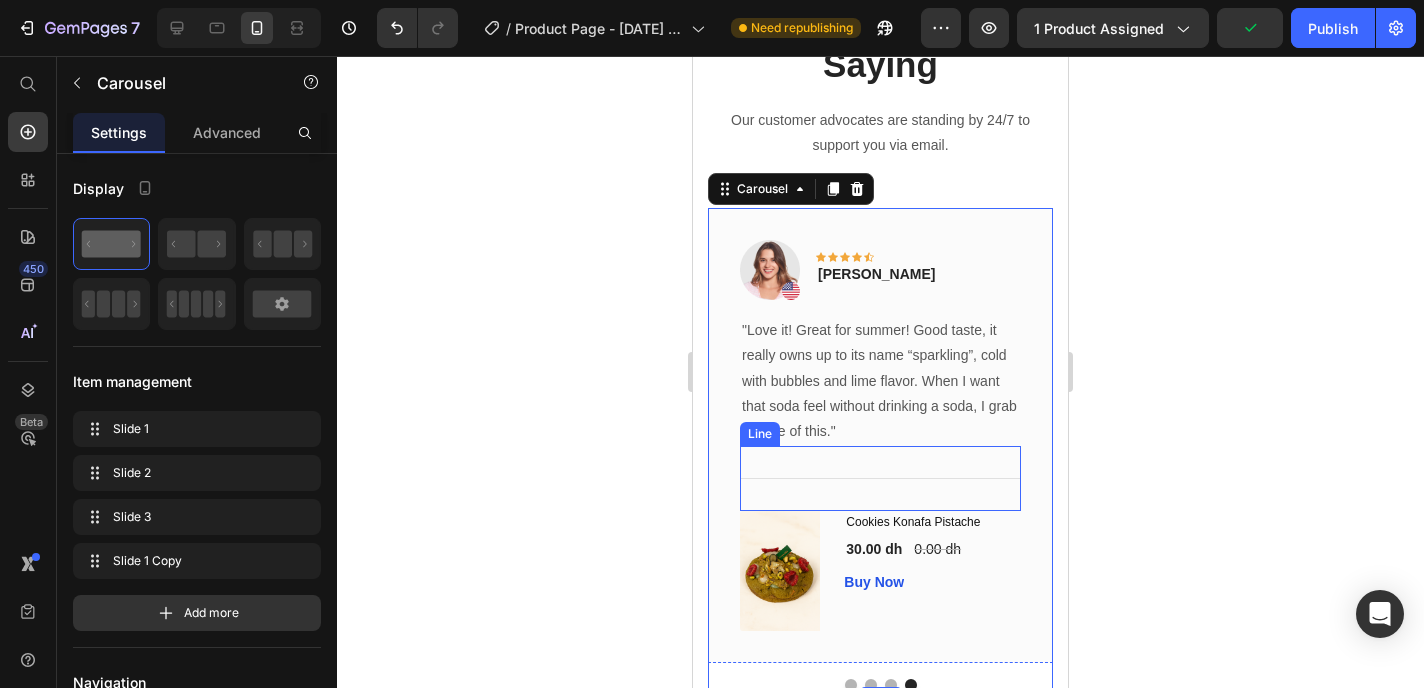 scroll, scrollTop: 6796, scrollLeft: 0, axis: vertical 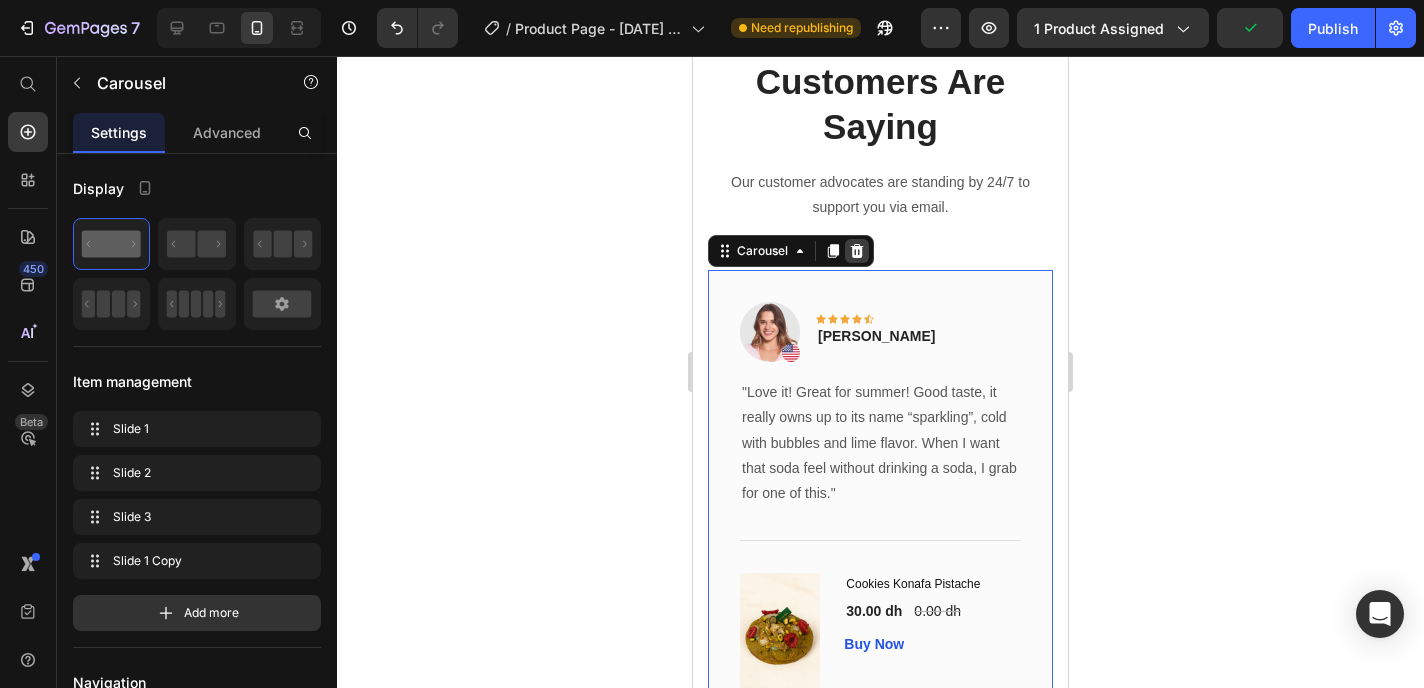 click at bounding box center [857, 251] 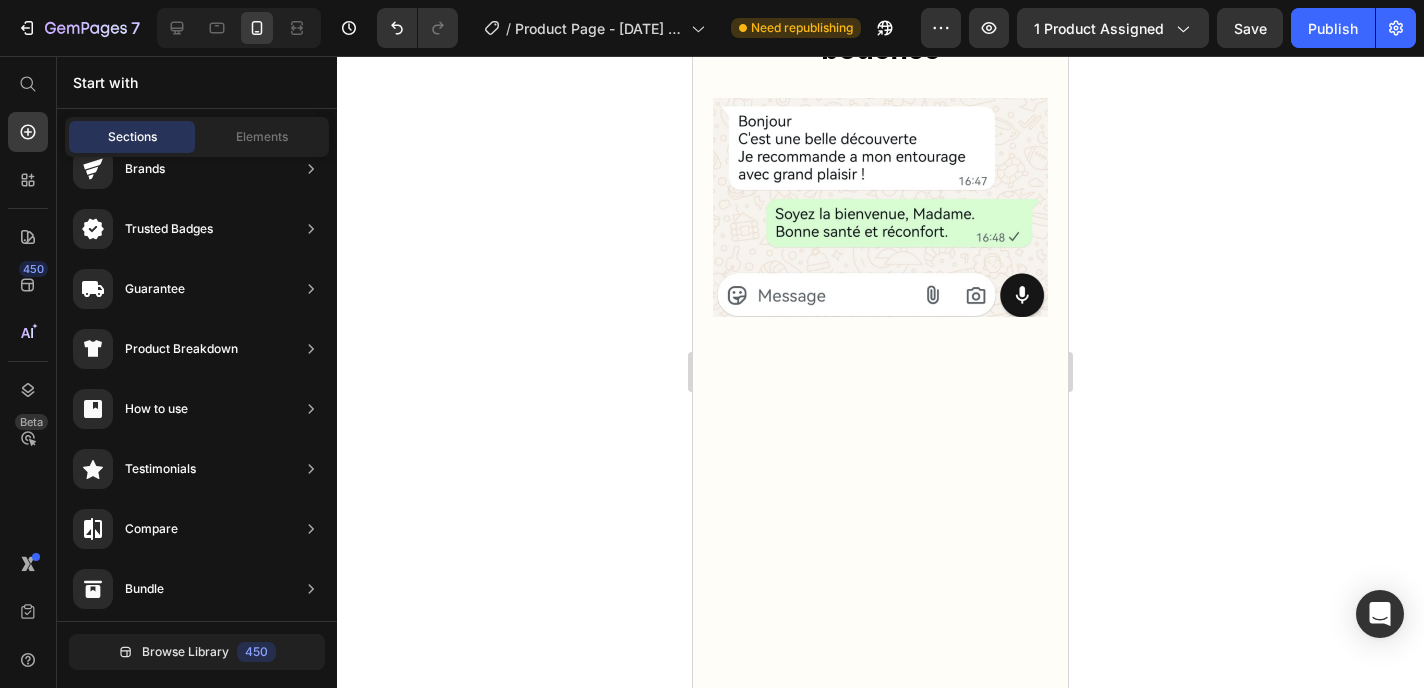 scroll, scrollTop: 5827, scrollLeft: 0, axis: vertical 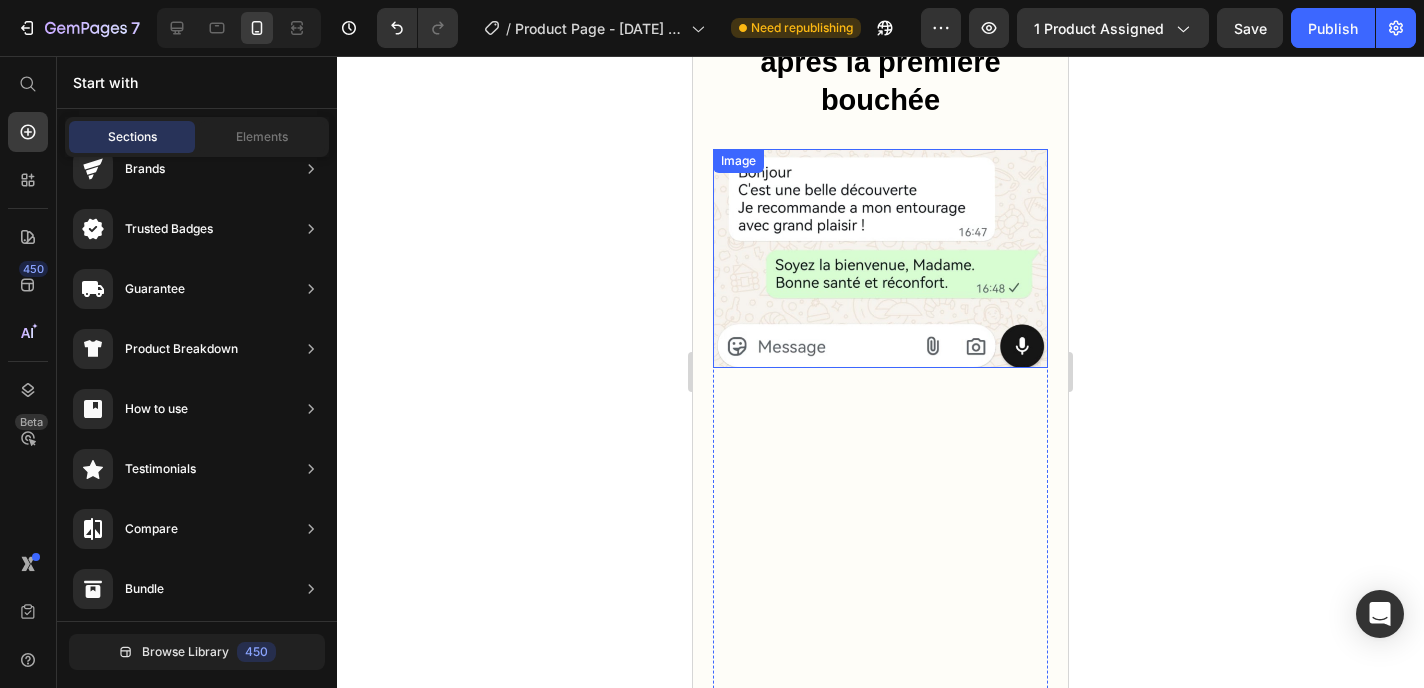 click at bounding box center (880, 258) 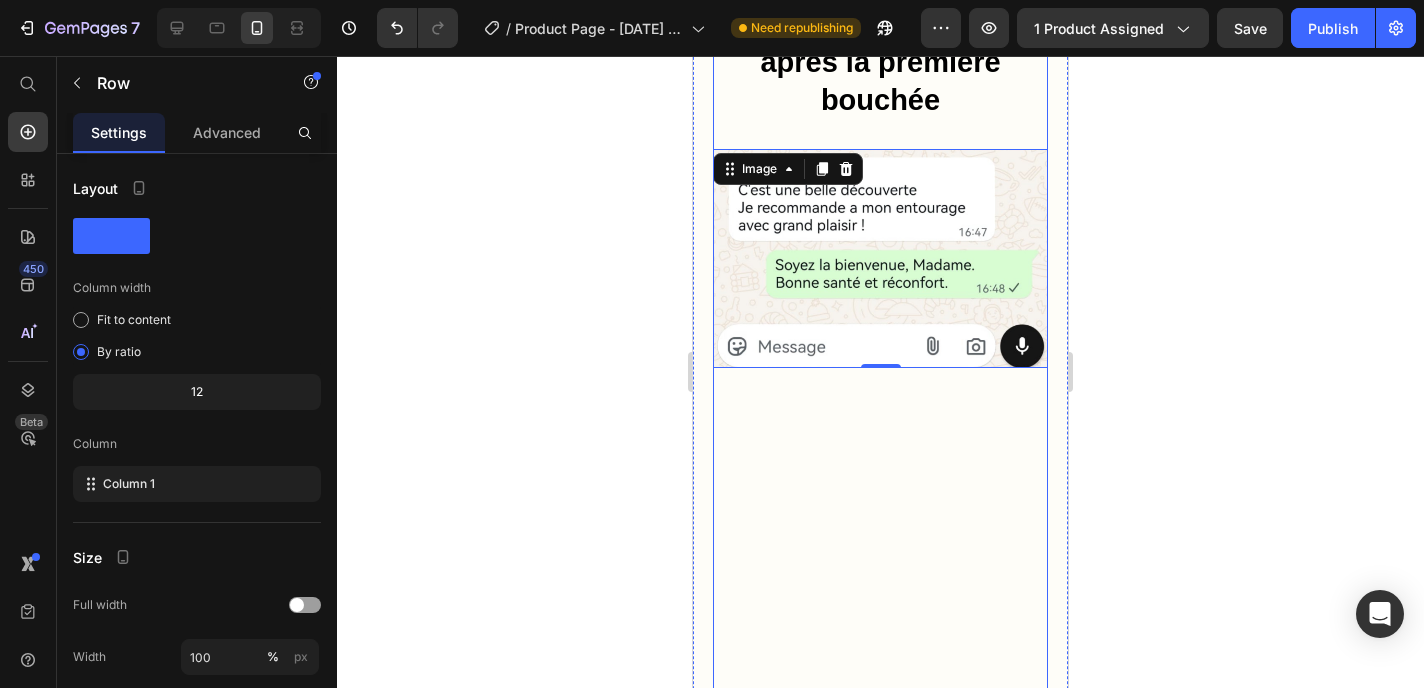 click on "⭐️ Ce qu’ils disent après la première bouchée Heading Image   0 Image Image Image Image Carousel" at bounding box center (880, 422) 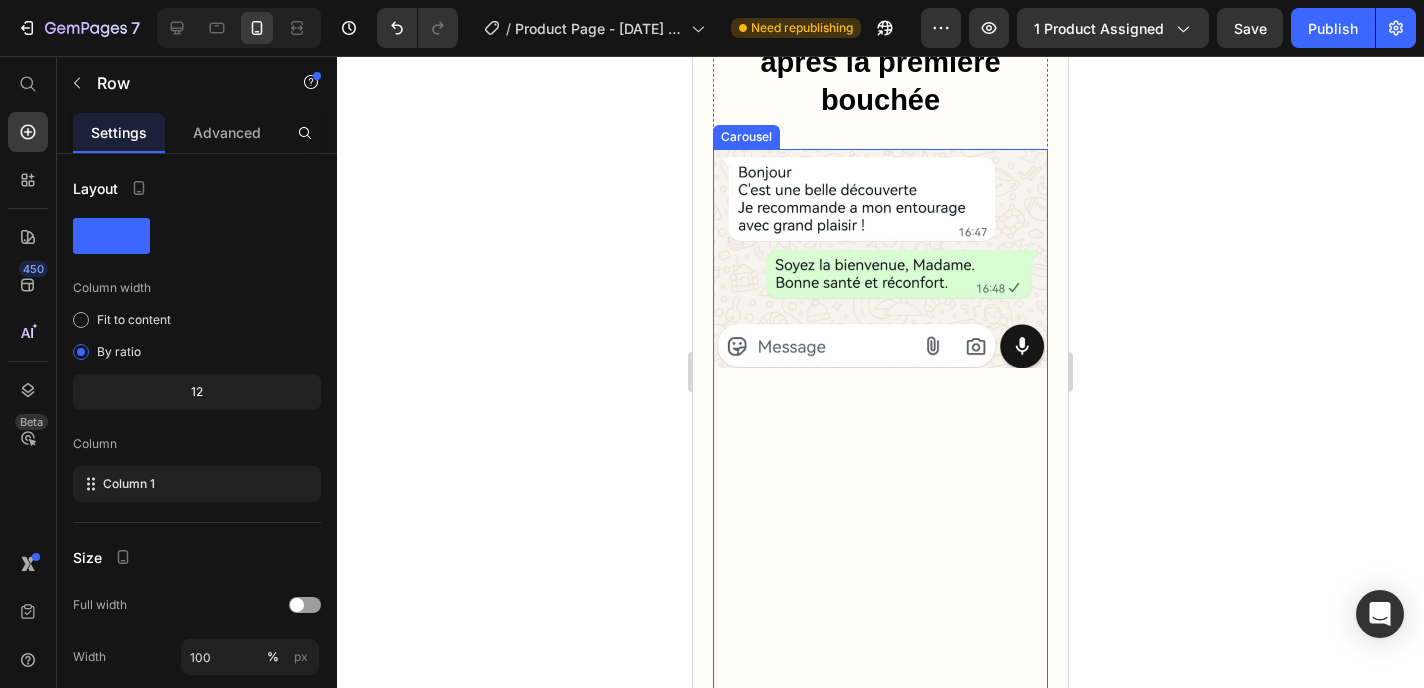 click on "Image" at bounding box center (880, 484) 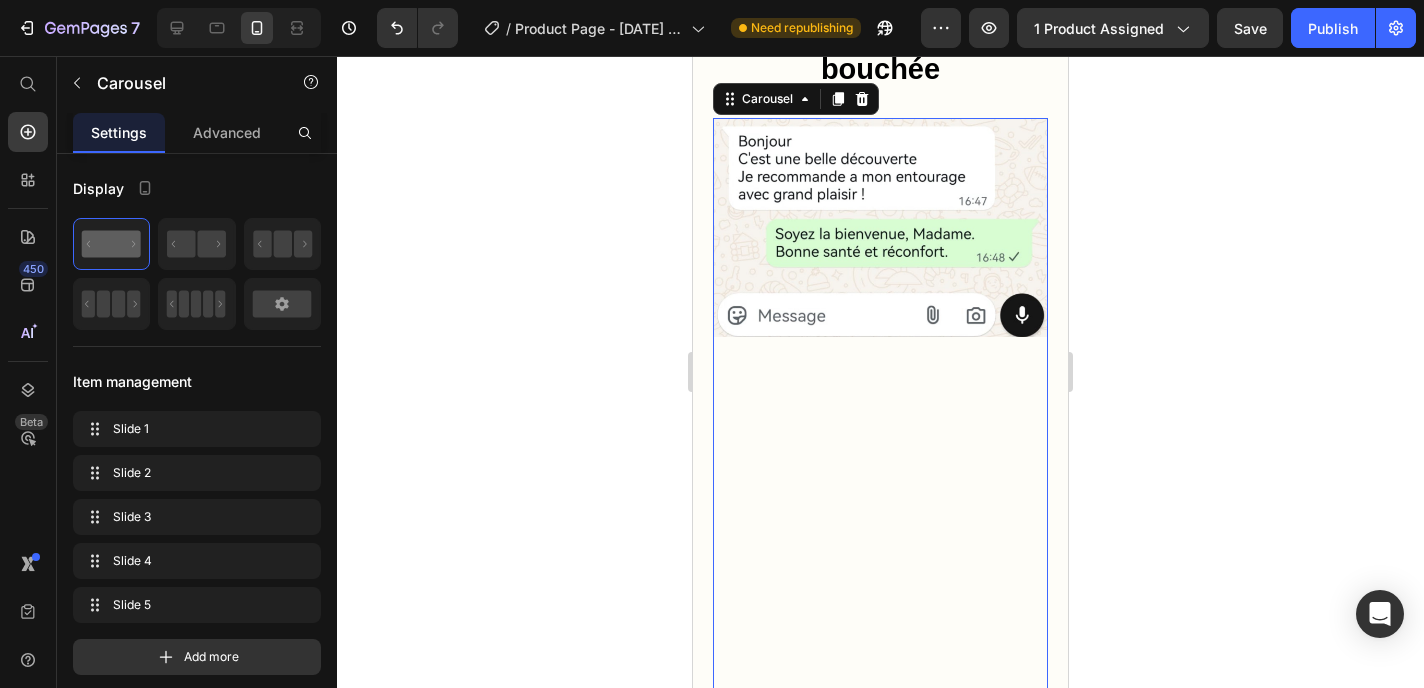 scroll, scrollTop: 5861, scrollLeft: 0, axis: vertical 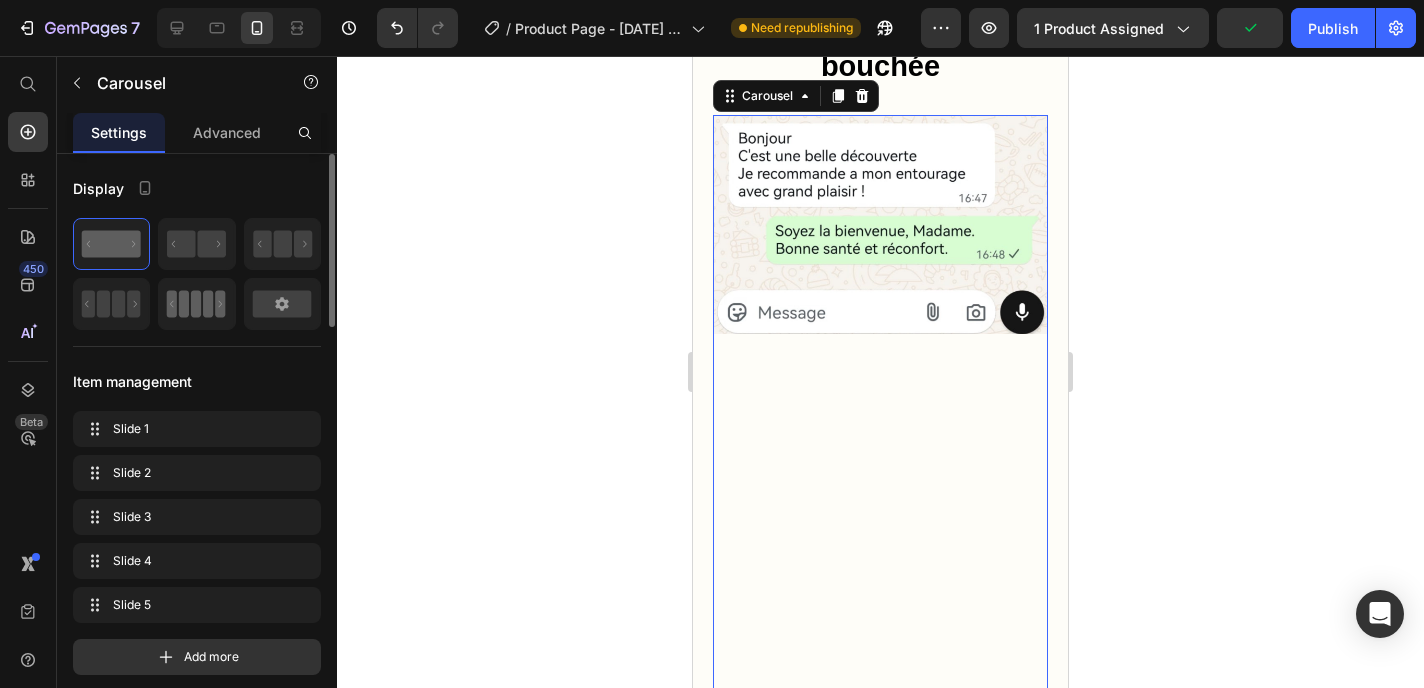 click 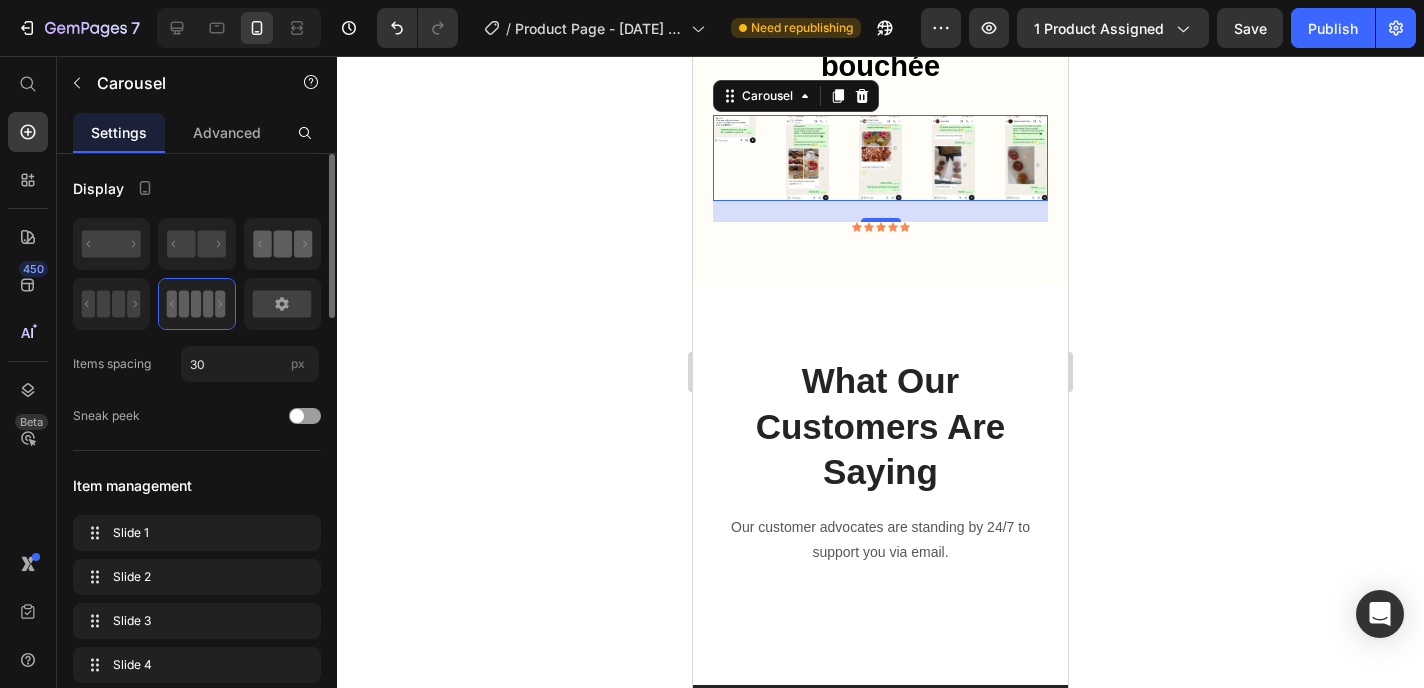 click 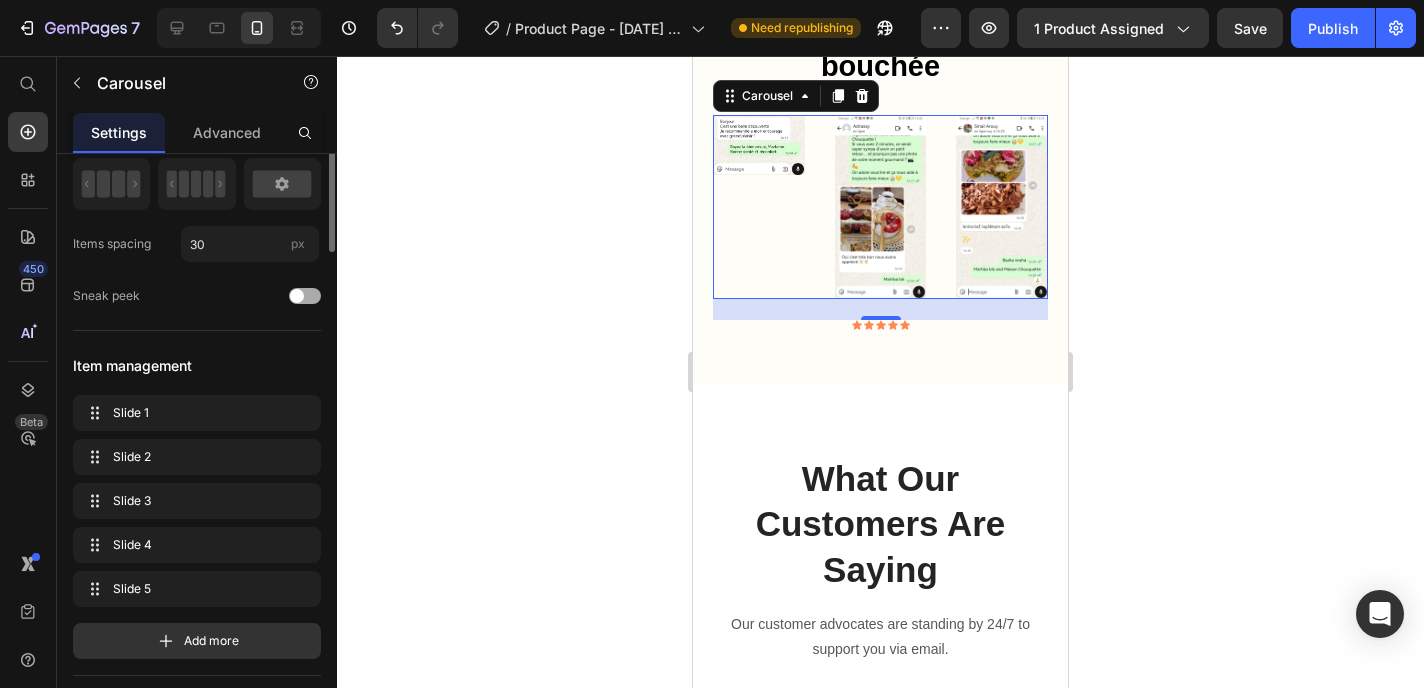 scroll, scrollTop: 155, scrollLeft: 0, axis: vertical 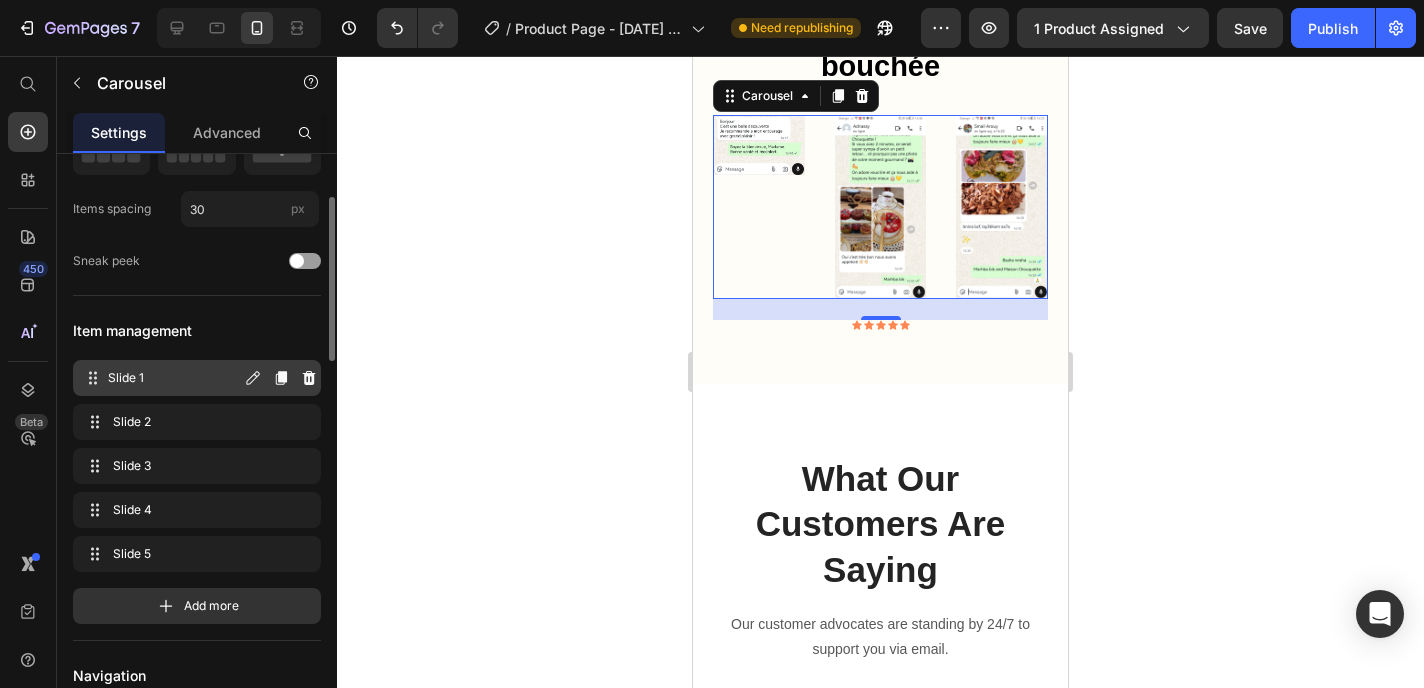click on "Slide 1" at bounding box center [174, 378] 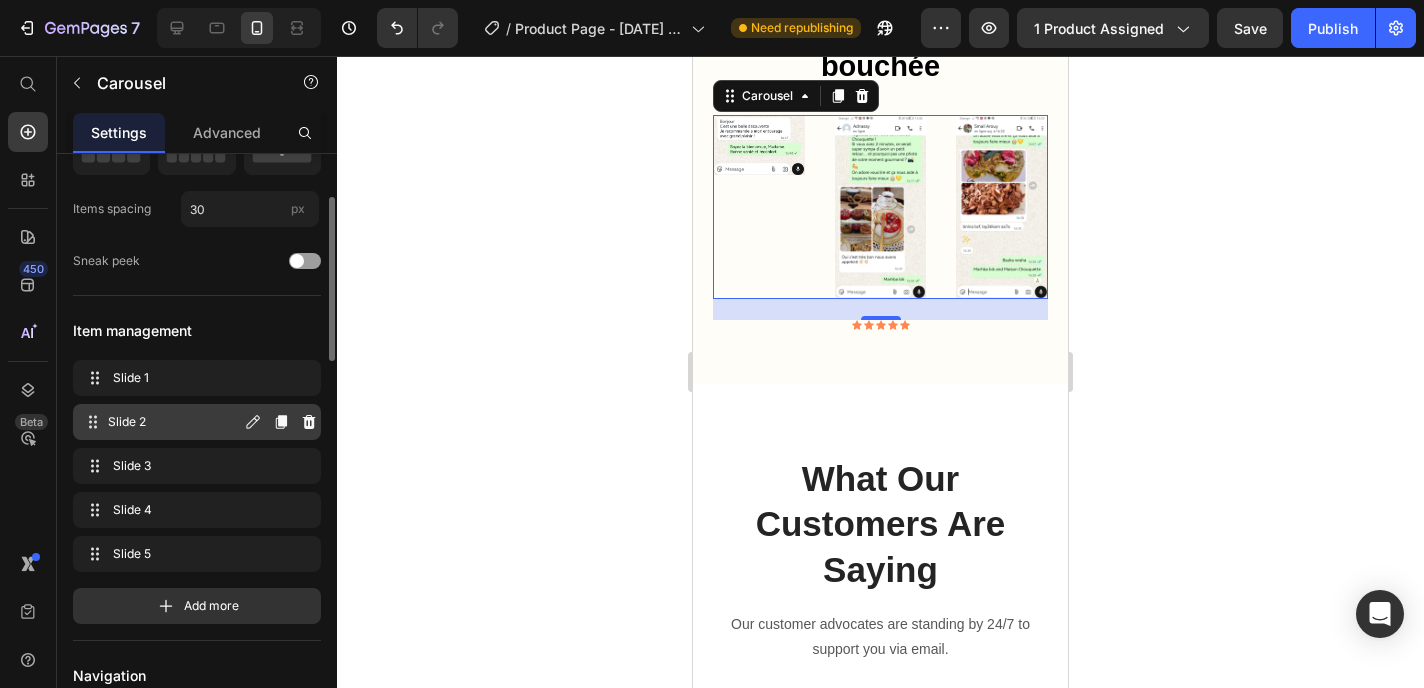 click on "Slide 2" at bounding box center (174, 422) 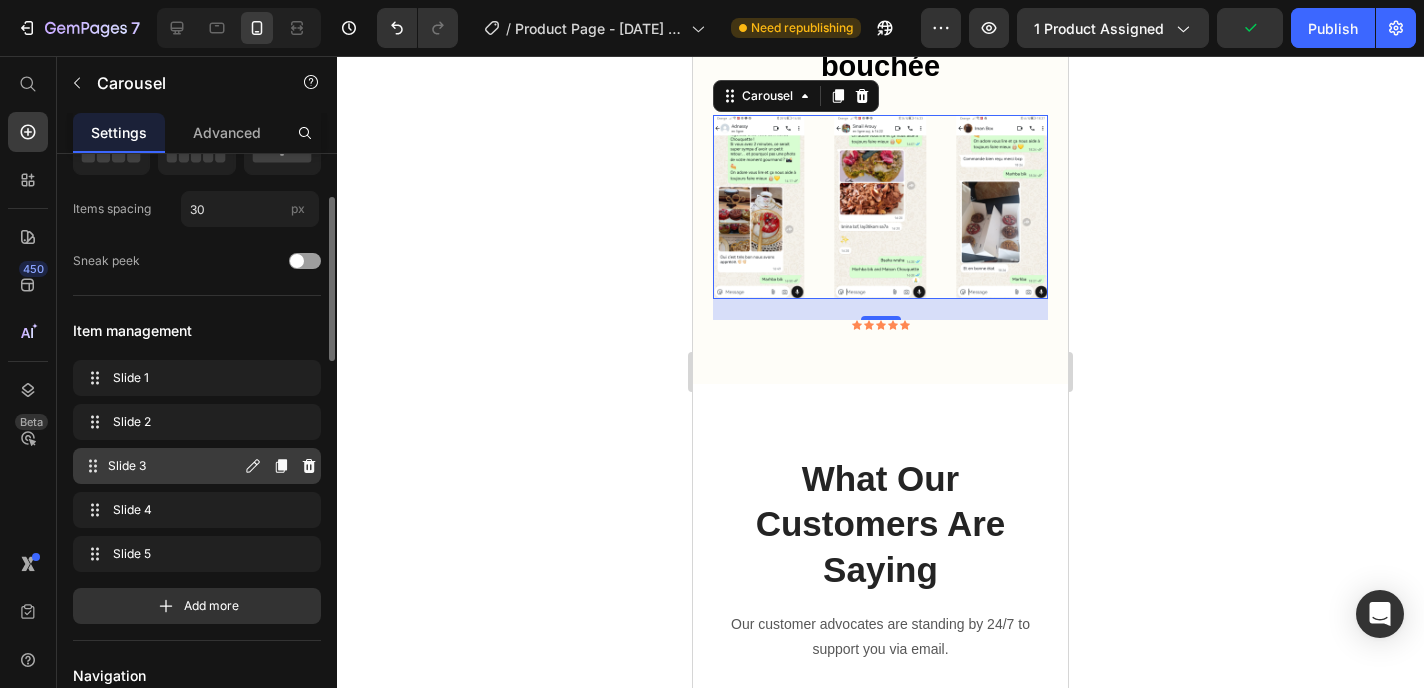 click on "Slide 3" at bounding box center [174, 466] 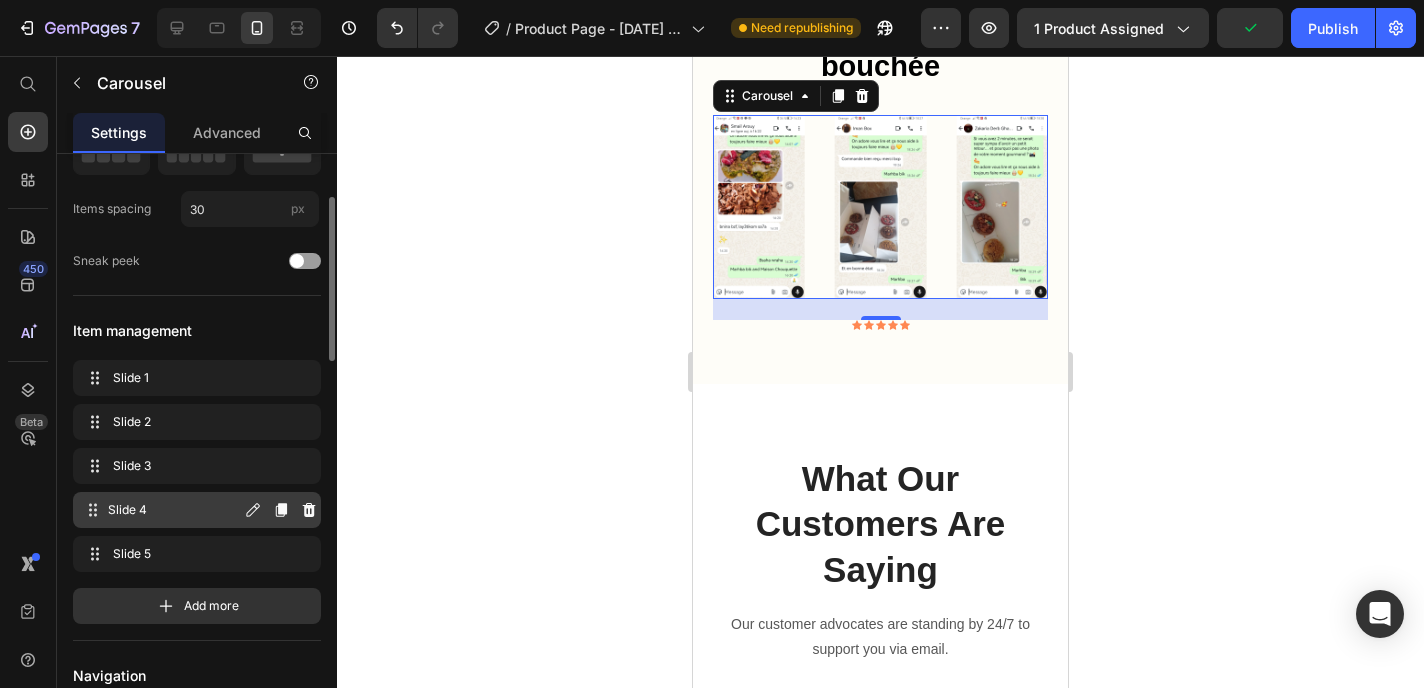 click on "Slide 4" at bounding box center (174, 510) 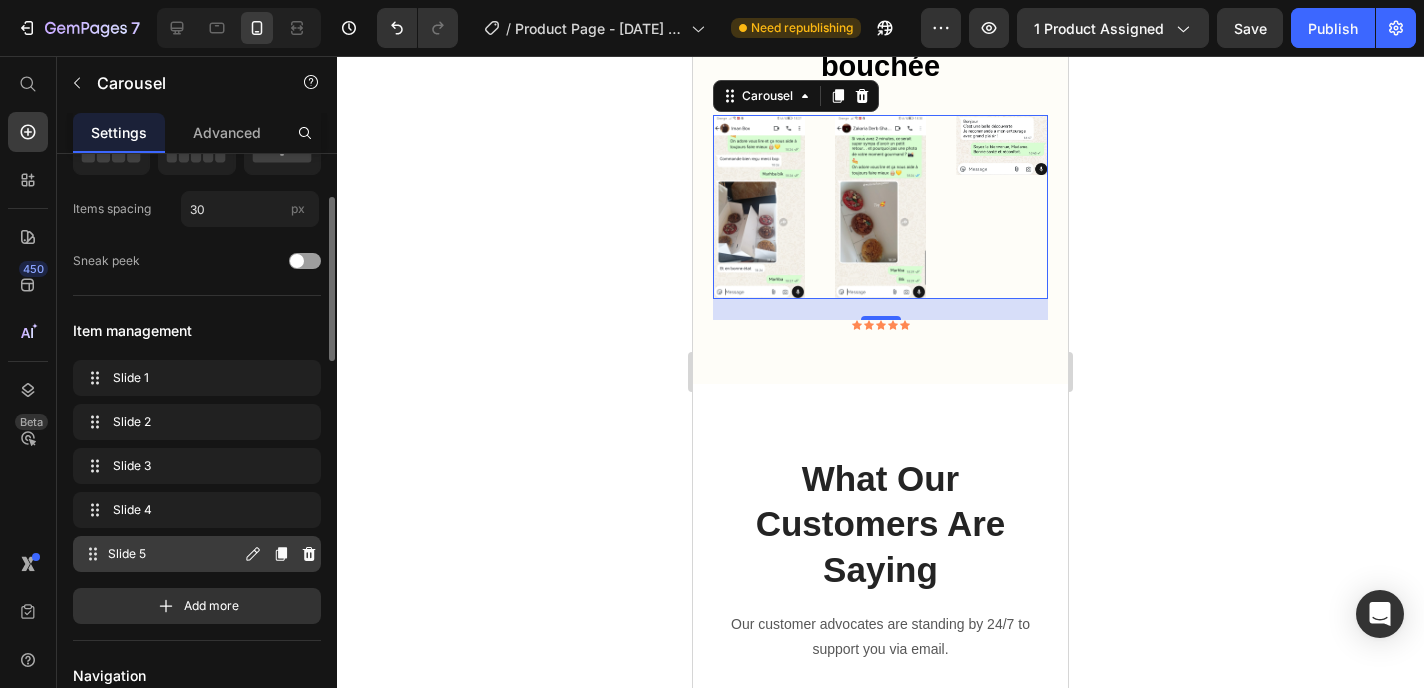 click on "Slide 5 Slide 5" at bounding box center (161, 554) 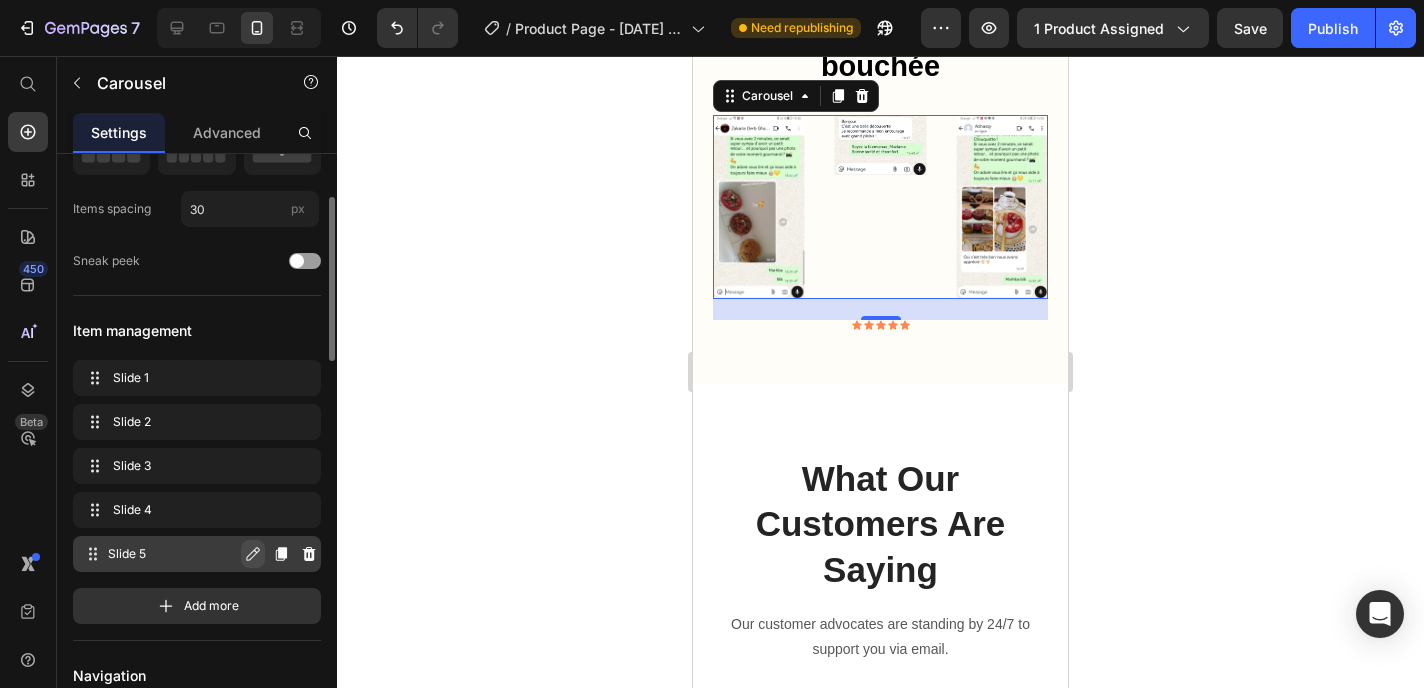 click 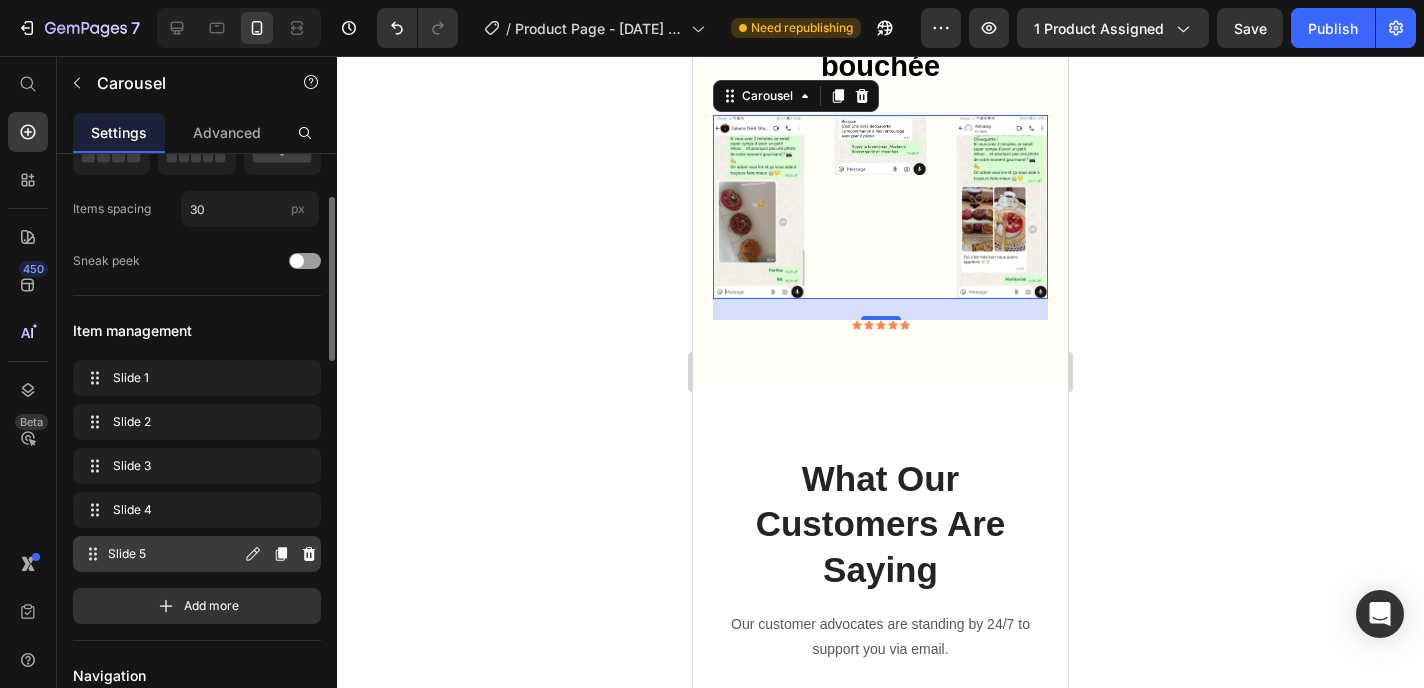 click on "Slide 5" at bounding box center (174, 554) 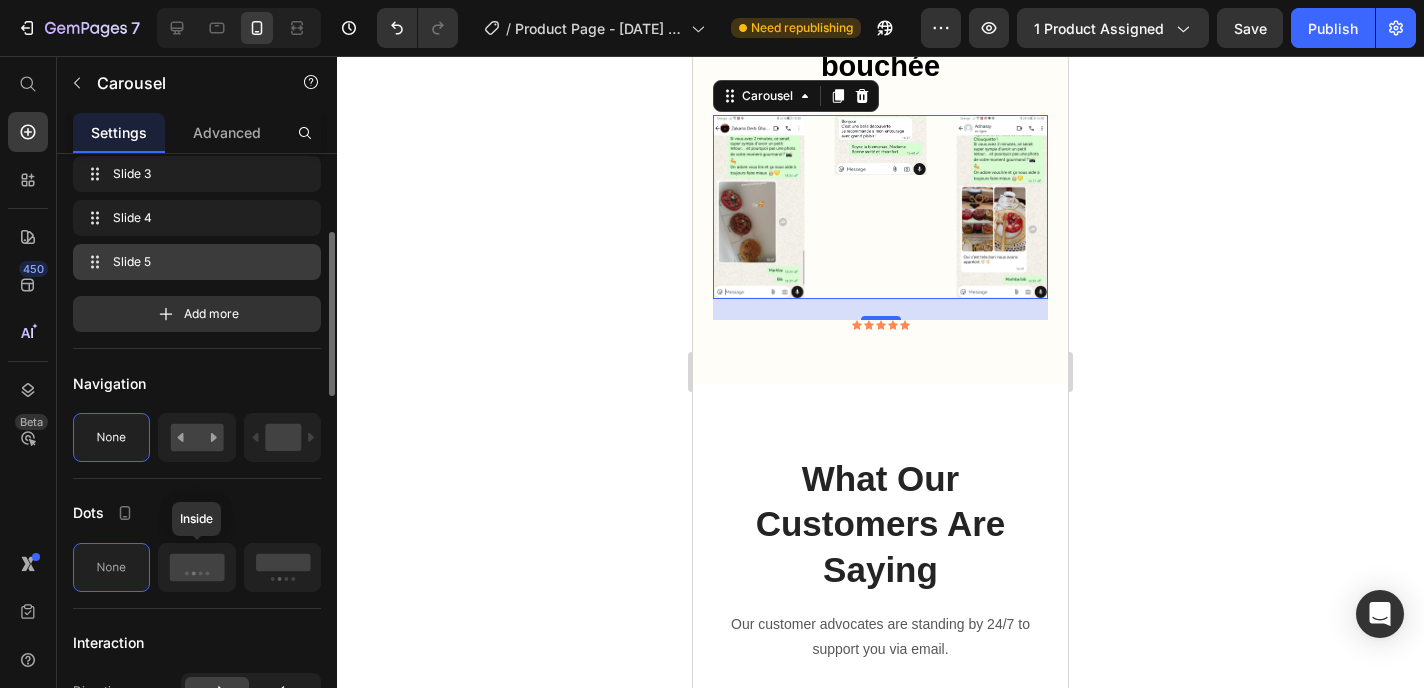 scroll, scrollTop: 315, scrollLeft: 0, axis: vertical 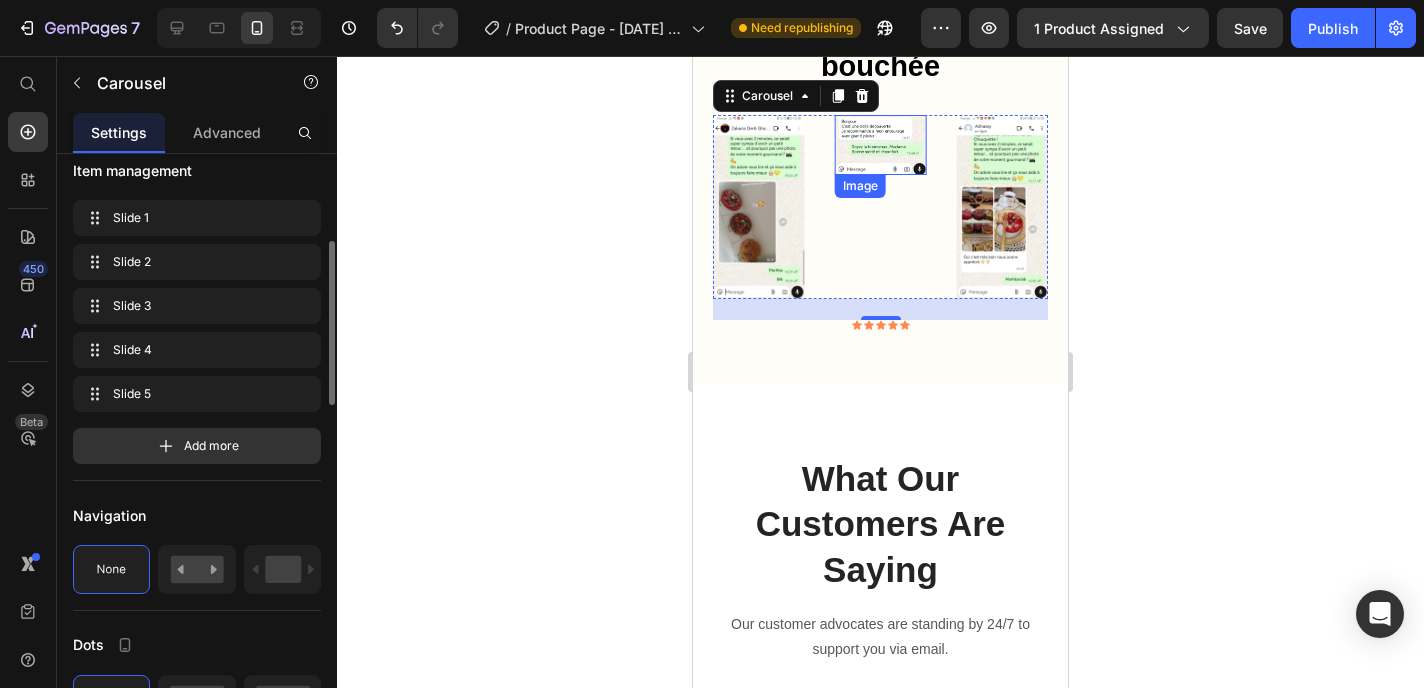 click at bounding box center [881, 145] 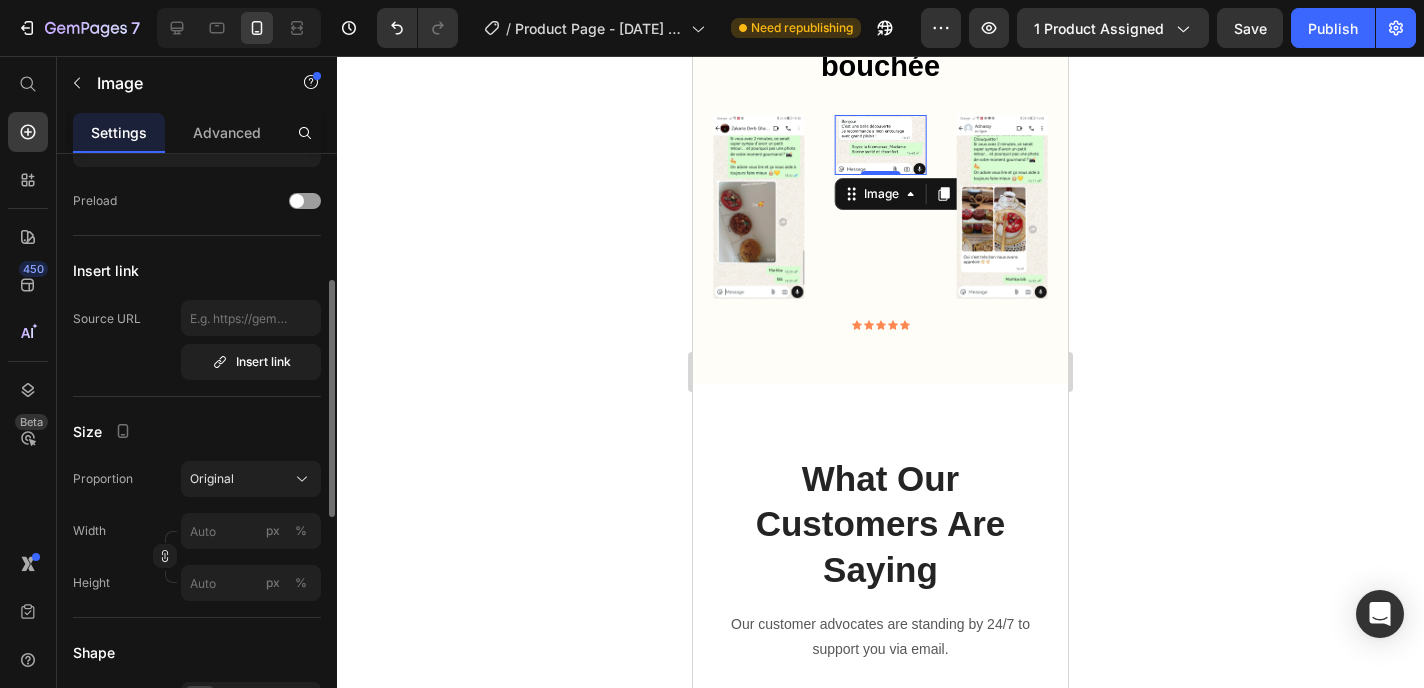 scroll, scrollTop: 0, scrollLeft: 0, axis: both 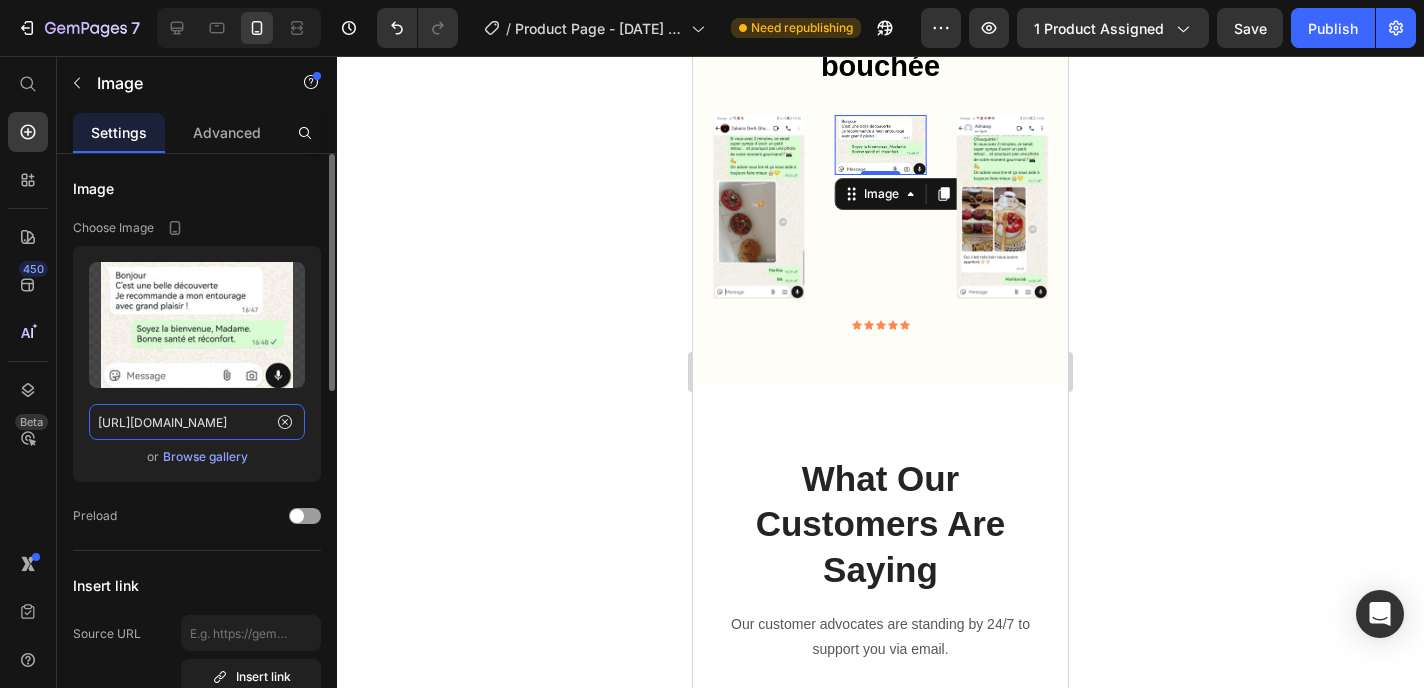 click on "[URL][DOMAIN_NAME]" 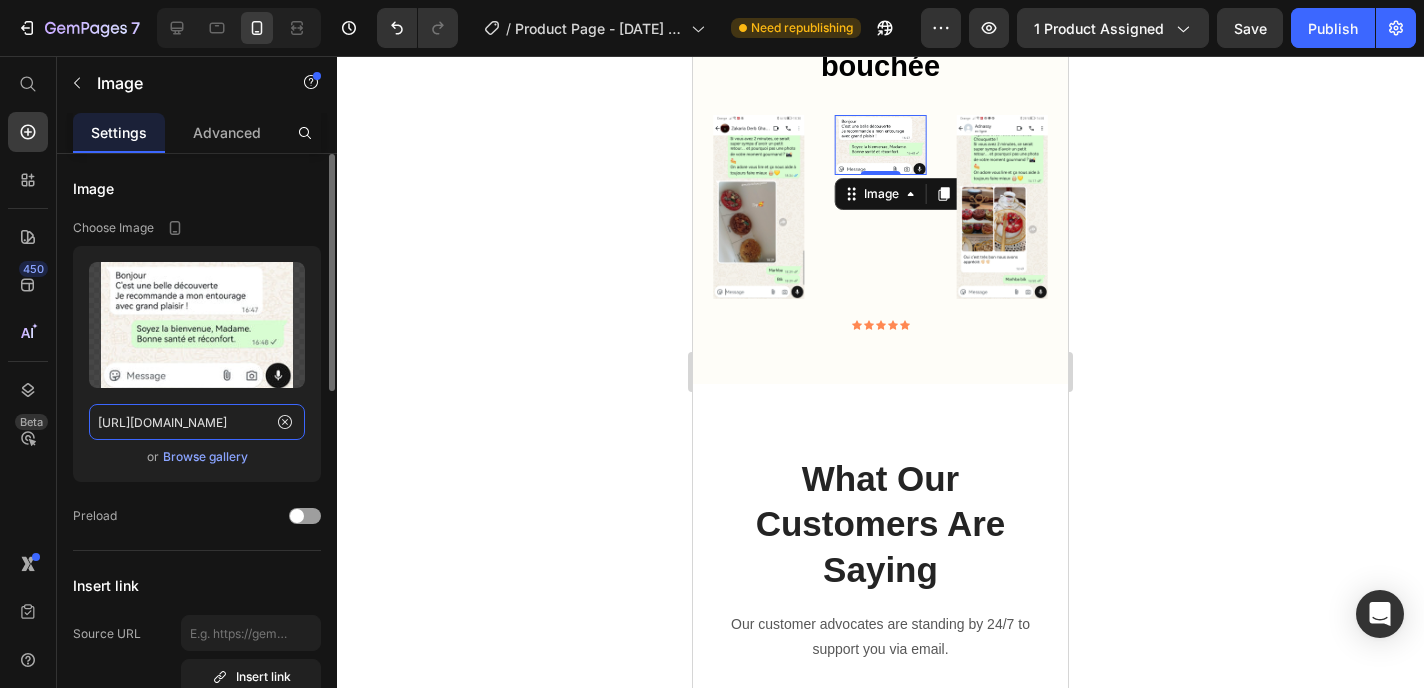 paste on "PHOTO-2025-07-10-19-14-23.jpg?v=1752923425" 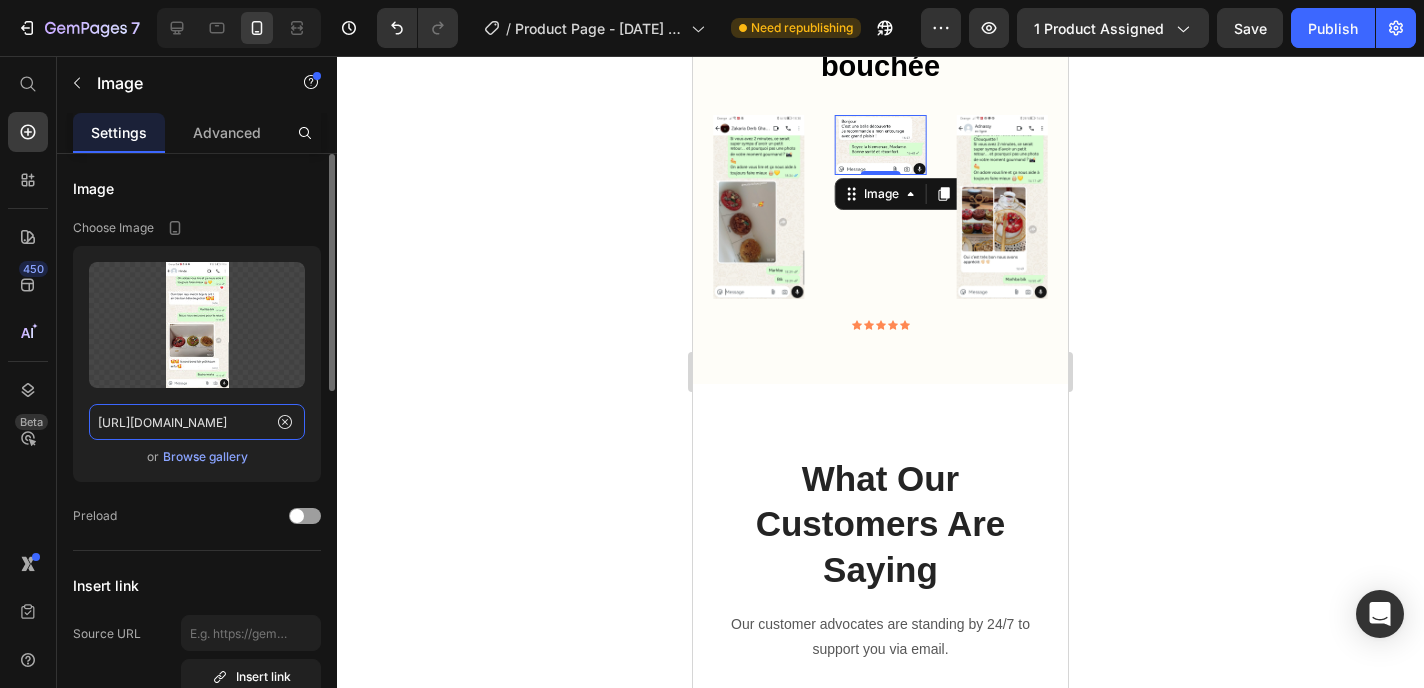 scroll, scrollTop: 0, scrollLeft: 419, axis: horizontal 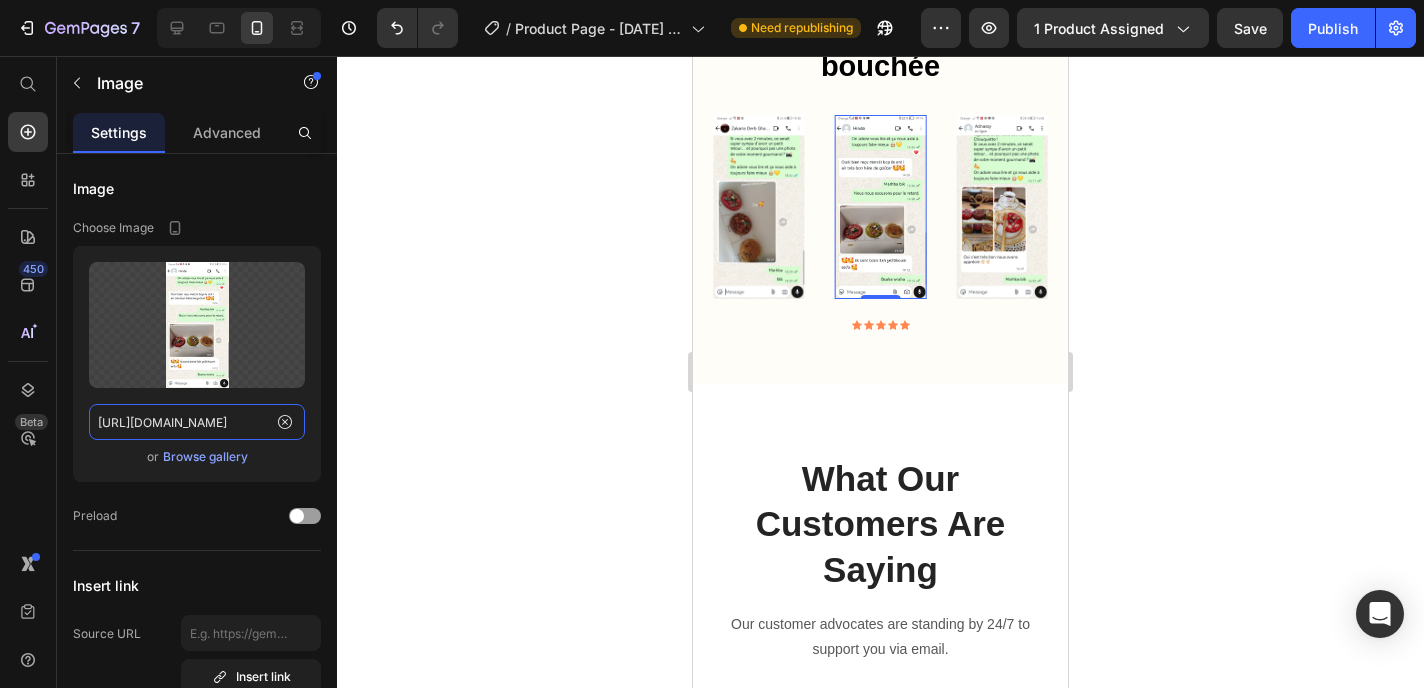 type on "[URL][DOMAIN_NAME]" 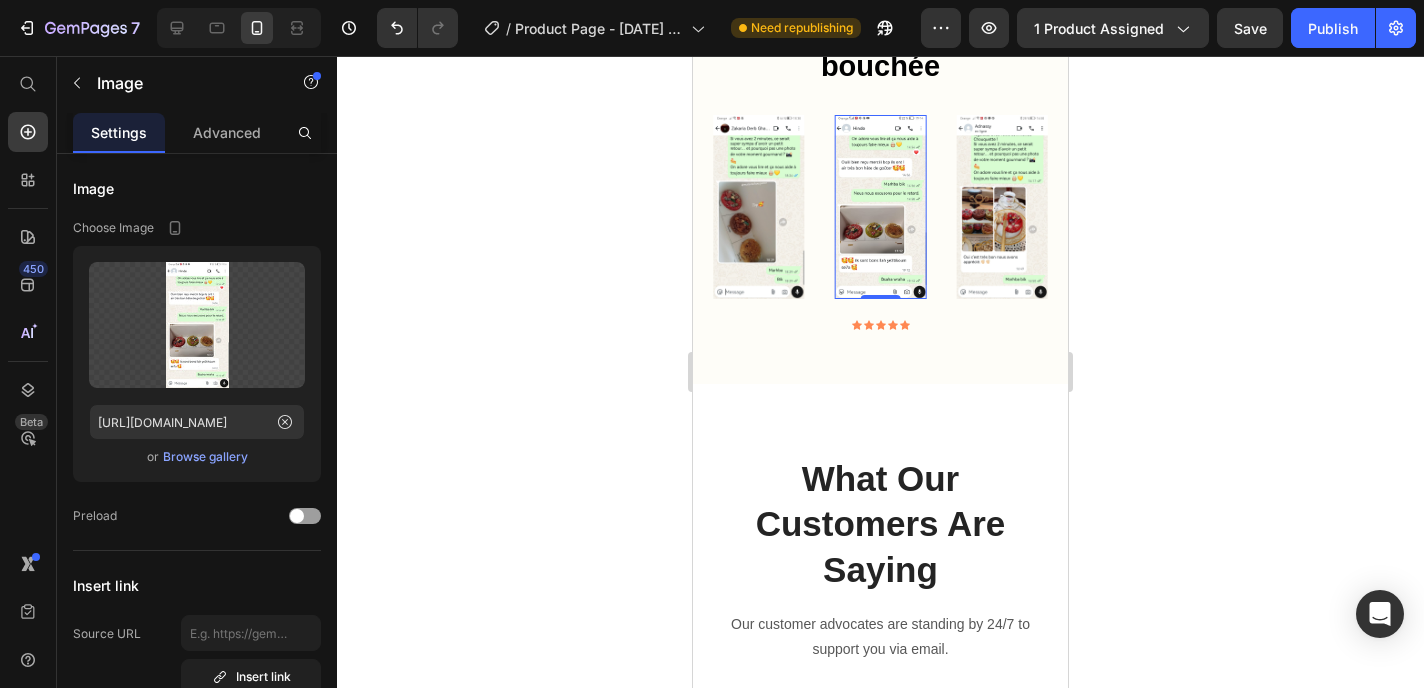 scroll, scrollTop: 0, scrollLeft: 0, axis: both 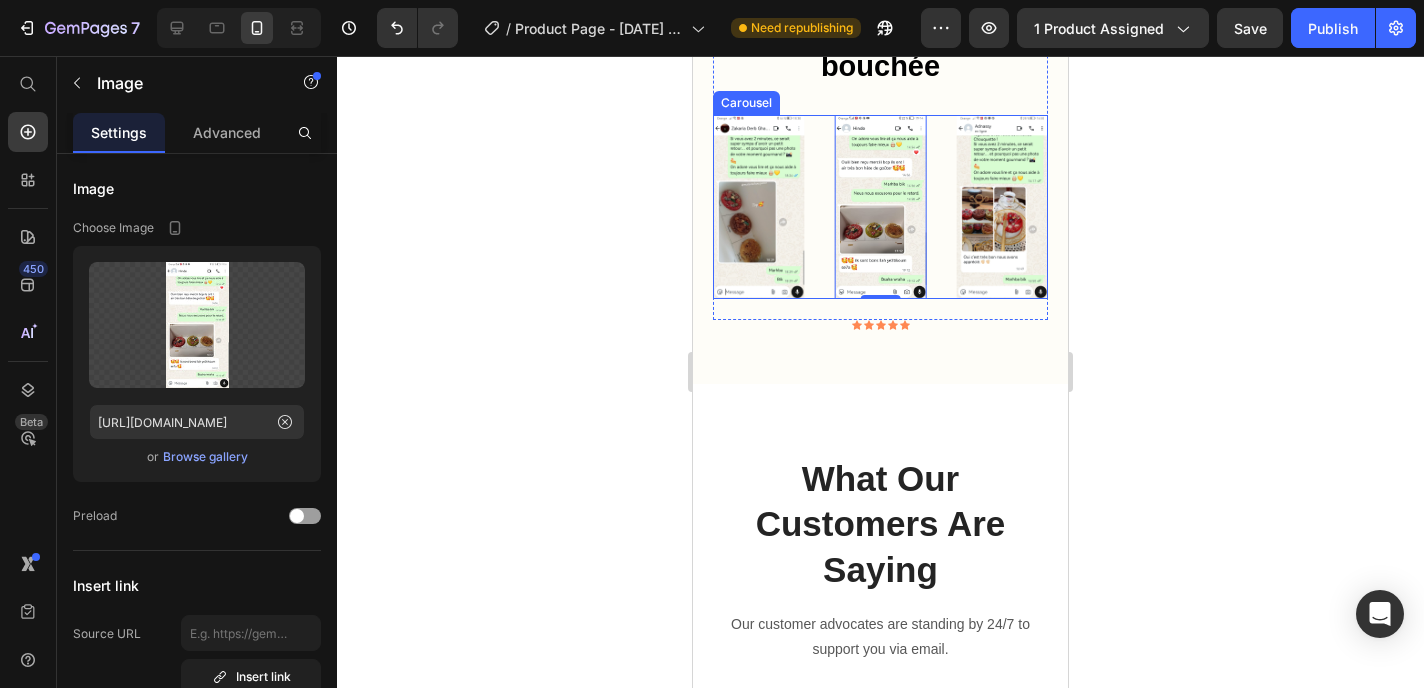 click on "Image   0 Image Image Image Image" at bounding box center [880, 206] 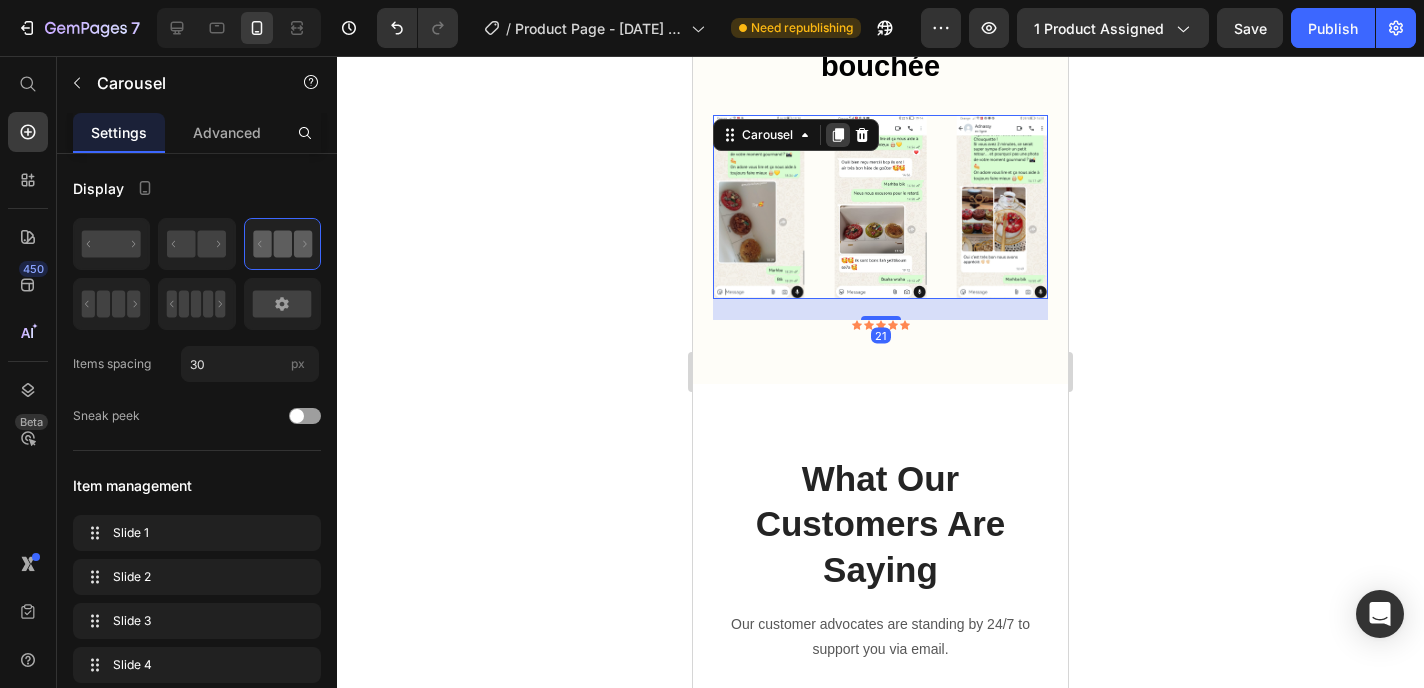 click 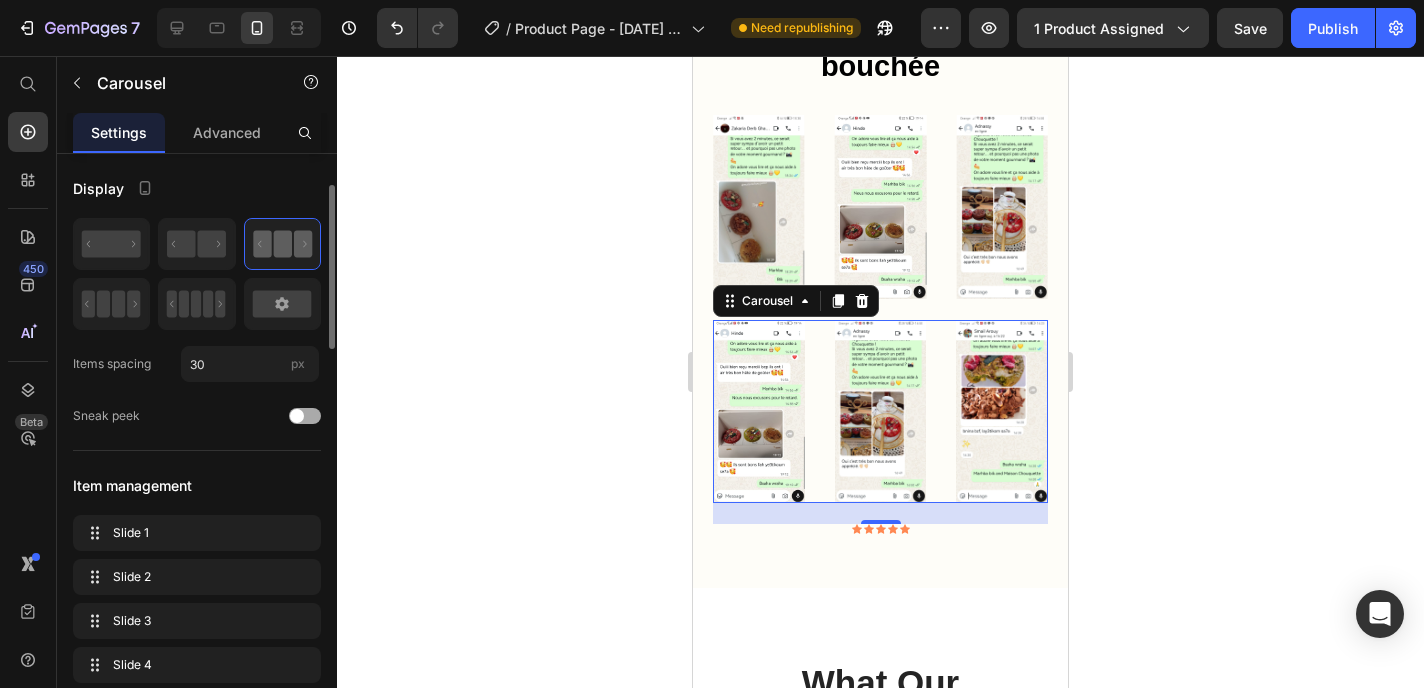 scroll, scrollTop: 130, scrollLeft: 0, axis: vertical 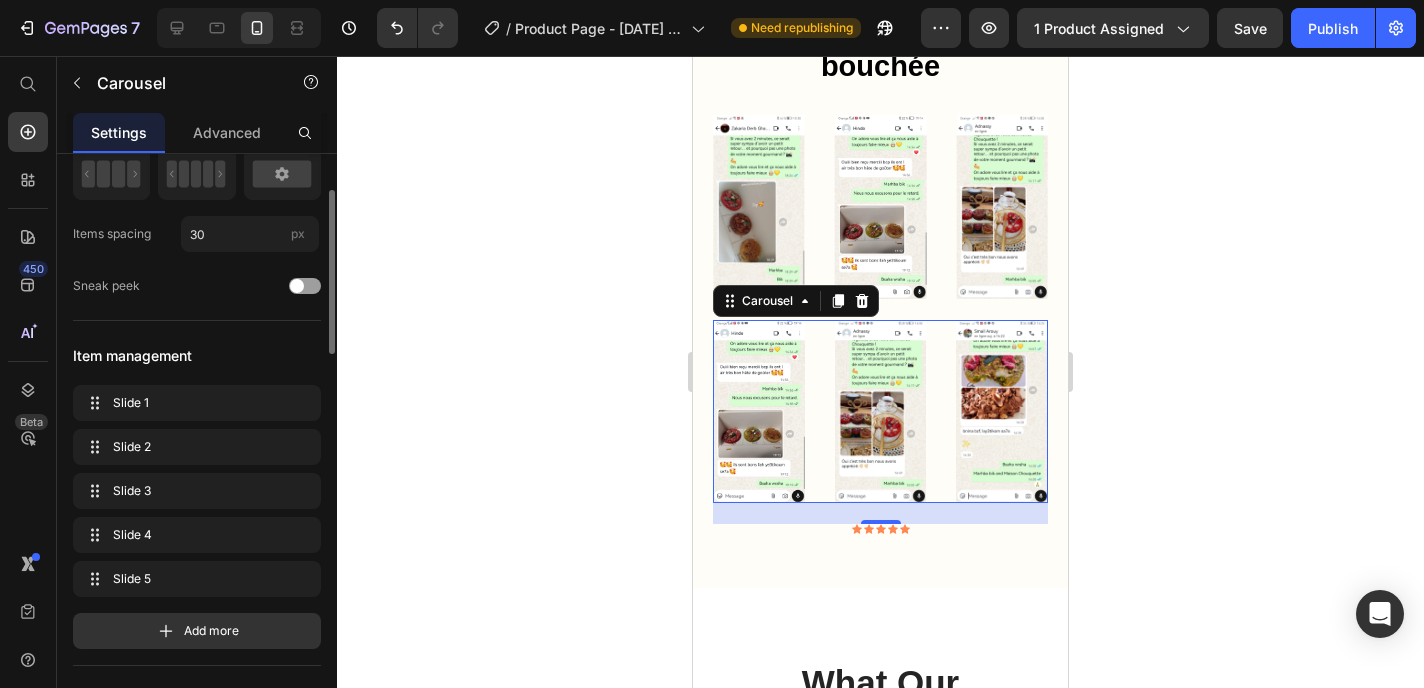 click at bounding box center (759, 411) 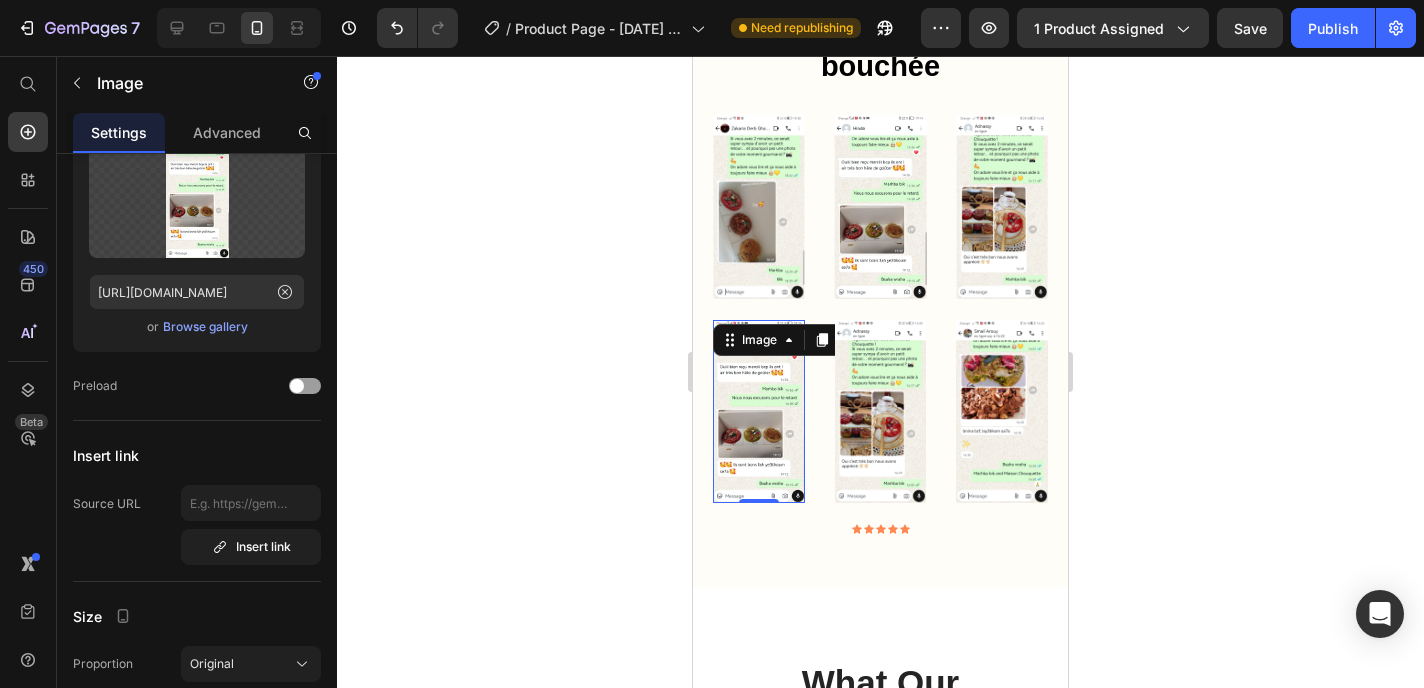 scroll, scrollTop: 0, scrollLeft: 0, axis: both 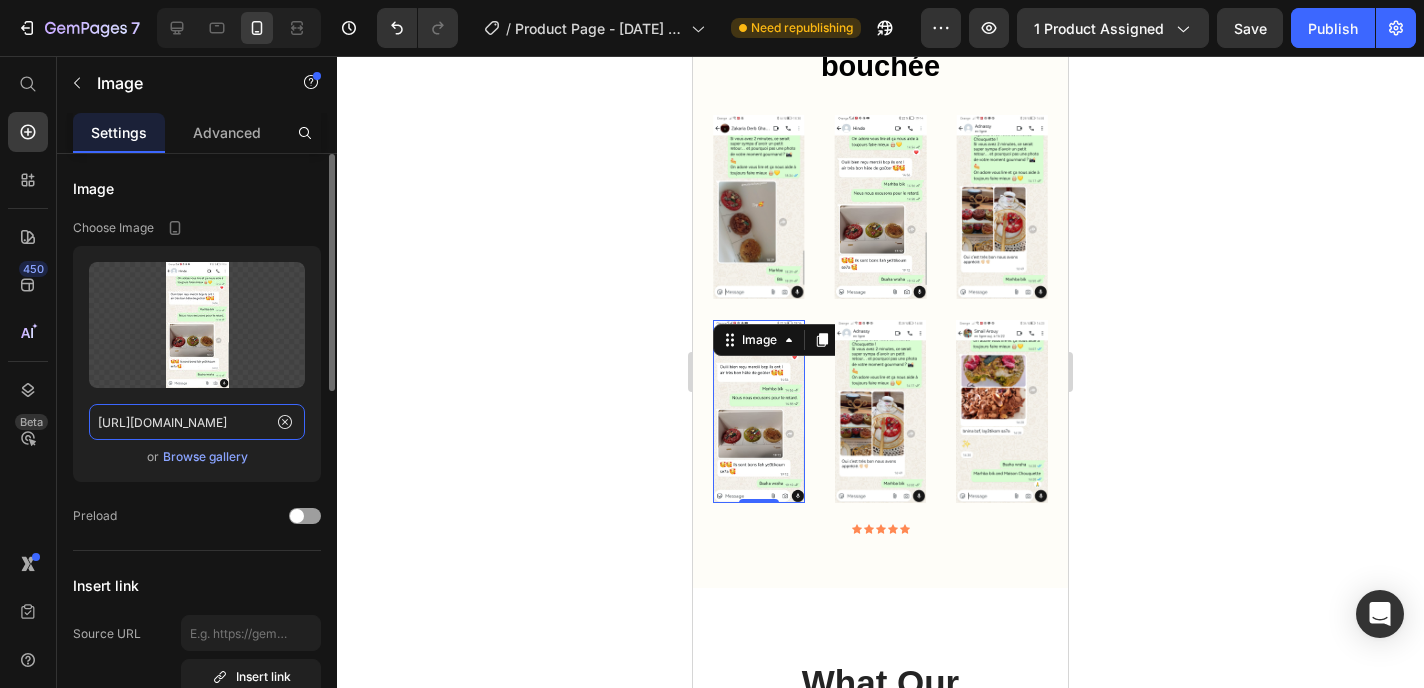 click on "[URL][DOMAIN_NAME]" 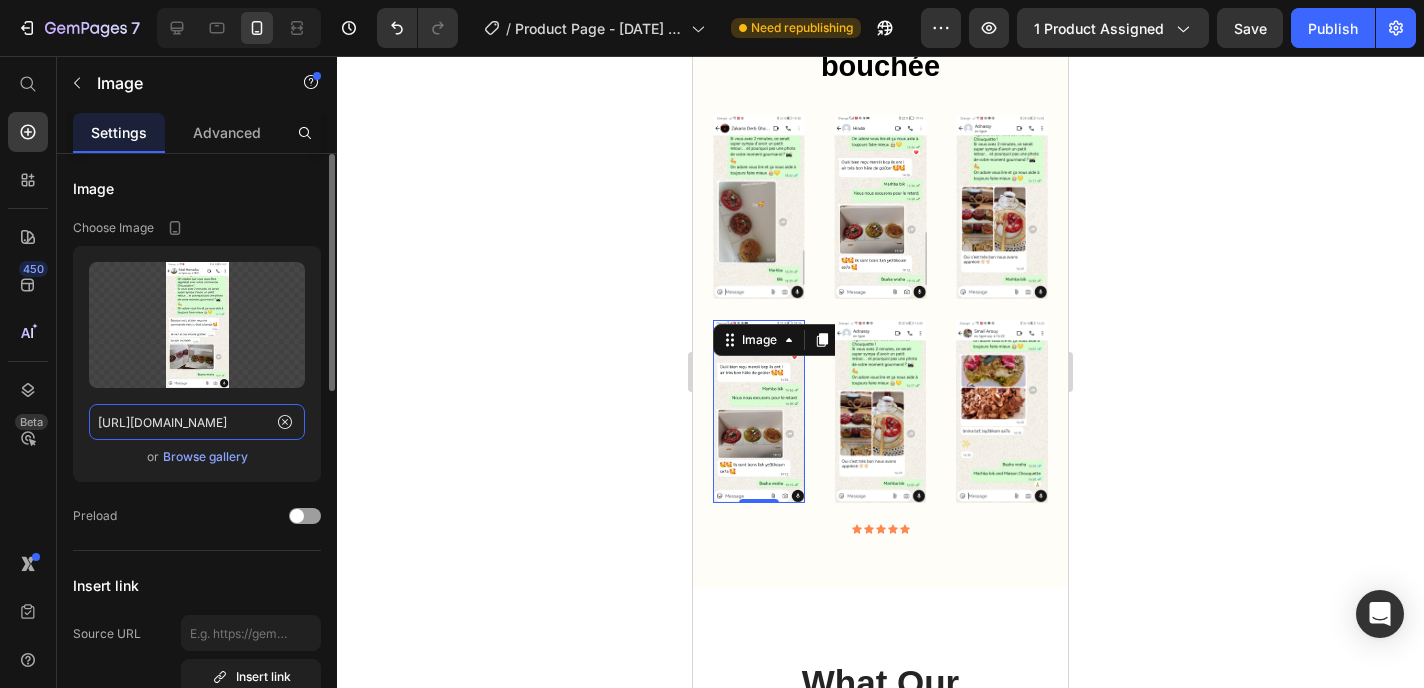 scroll, scrollTop: 0, scrollLeft: 422, axis: horizontal 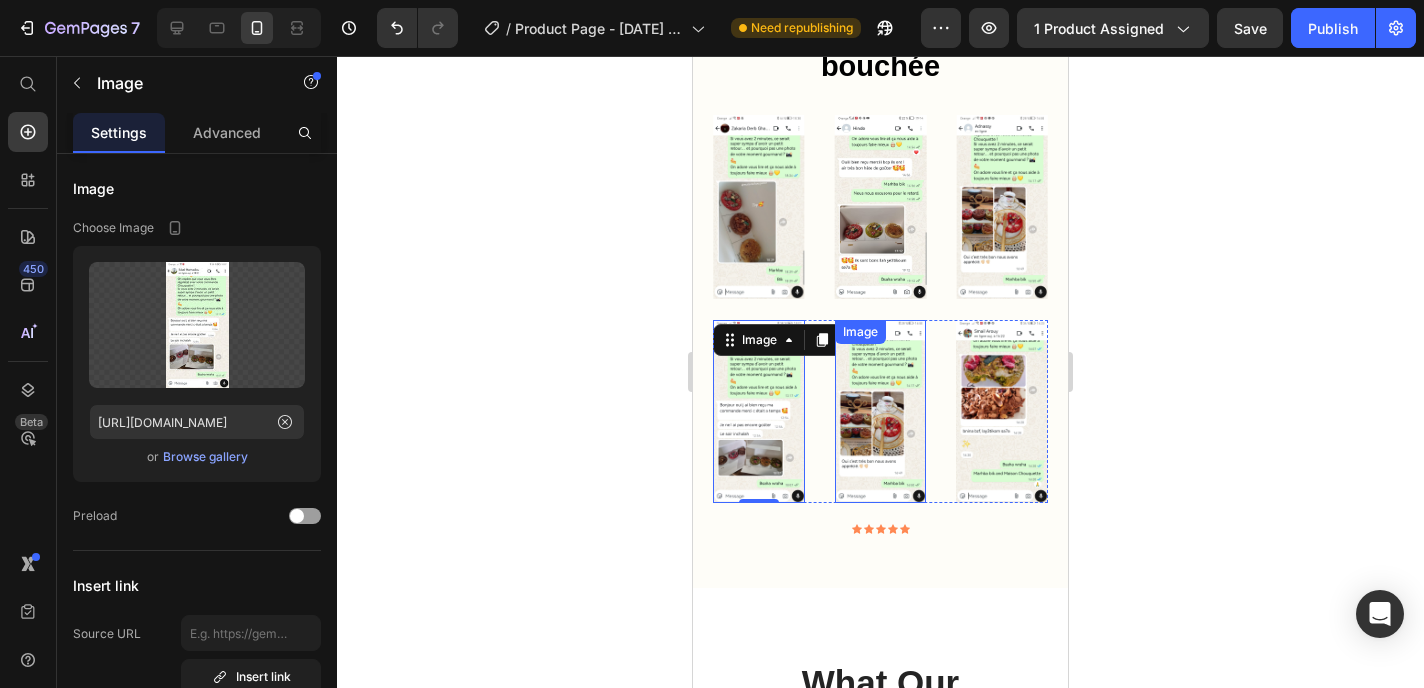 click at bounding box center [881, 411] 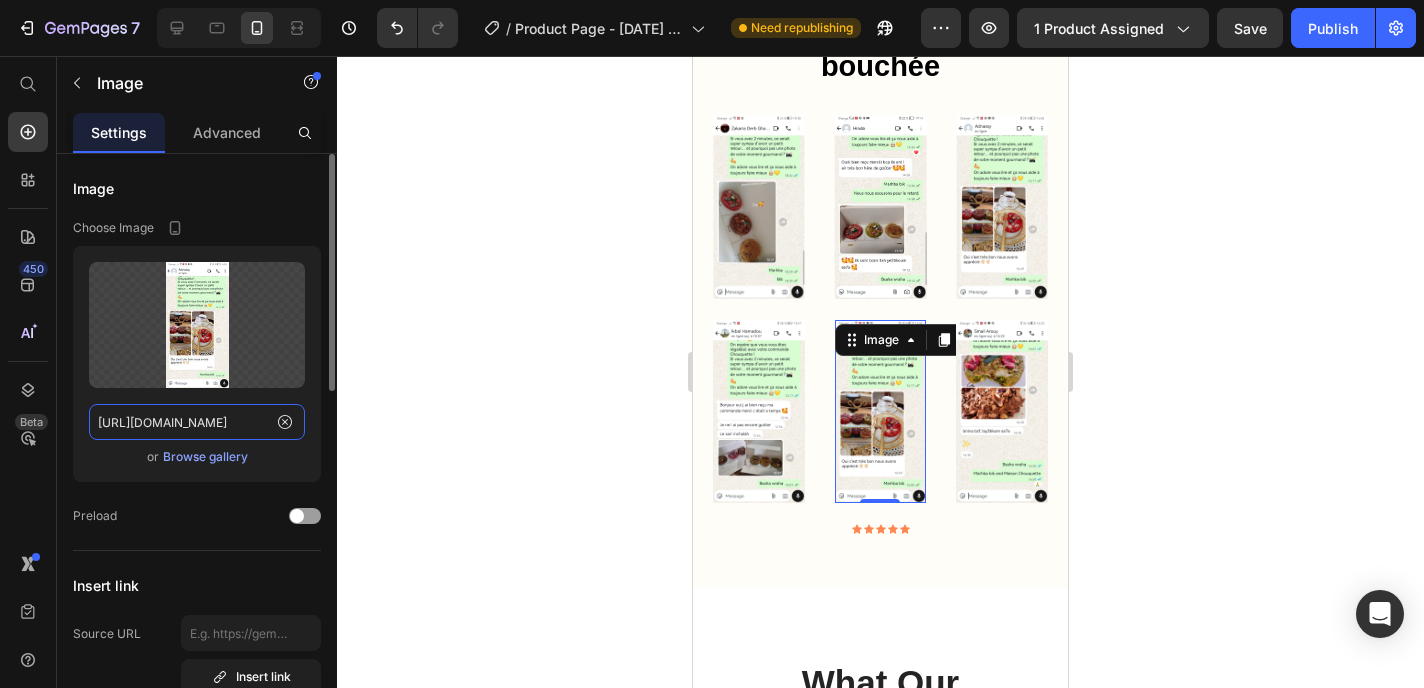 click on "[URL][DOMAIN_NAME]" 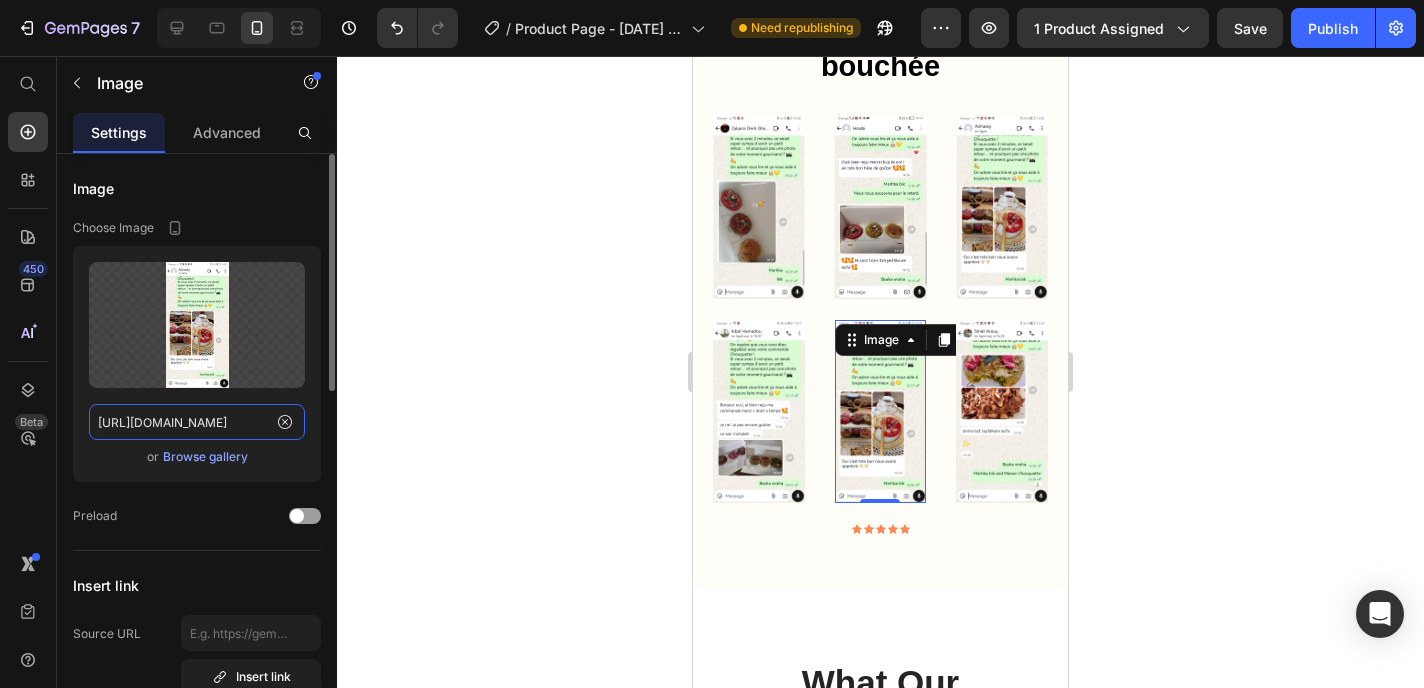 paste on "PHOTO-2025-07-14-18-09-58.jpg?v=175292332" 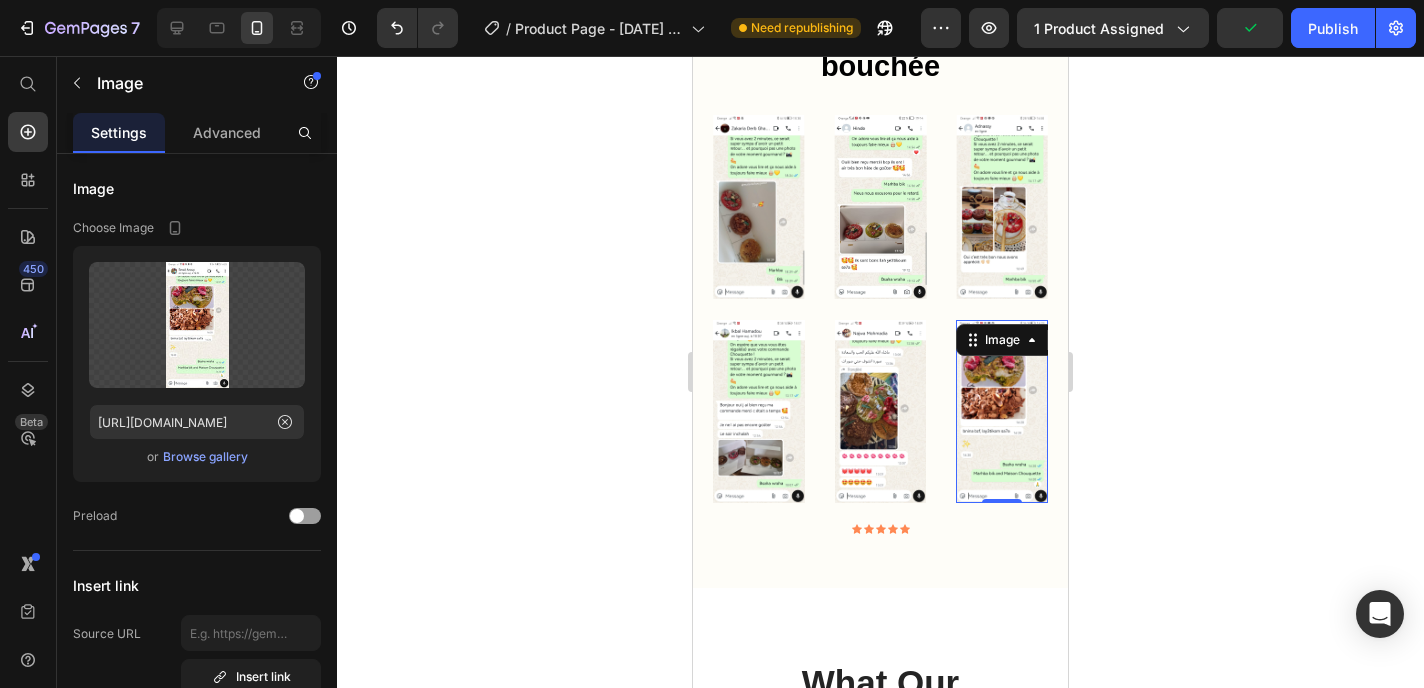 click at bounding box center (1002, 411) 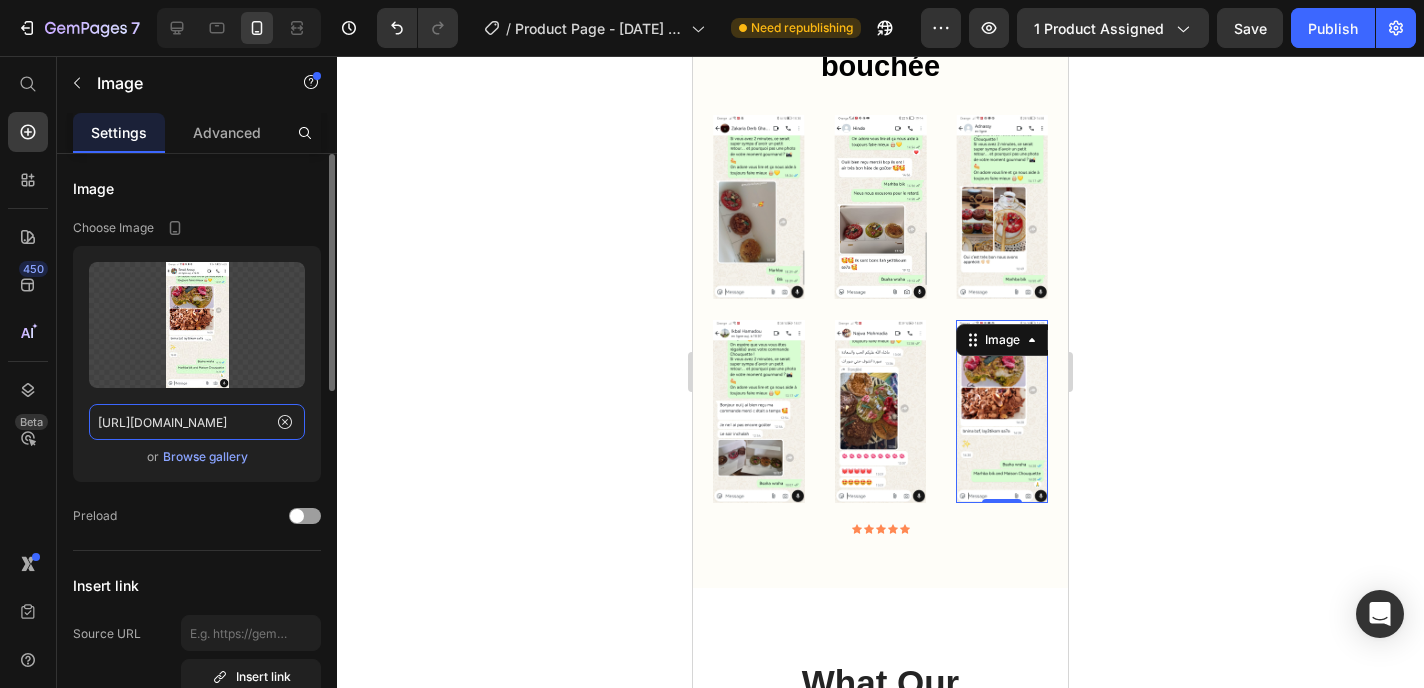 click on "[URL][DOMAIN_NAME]" 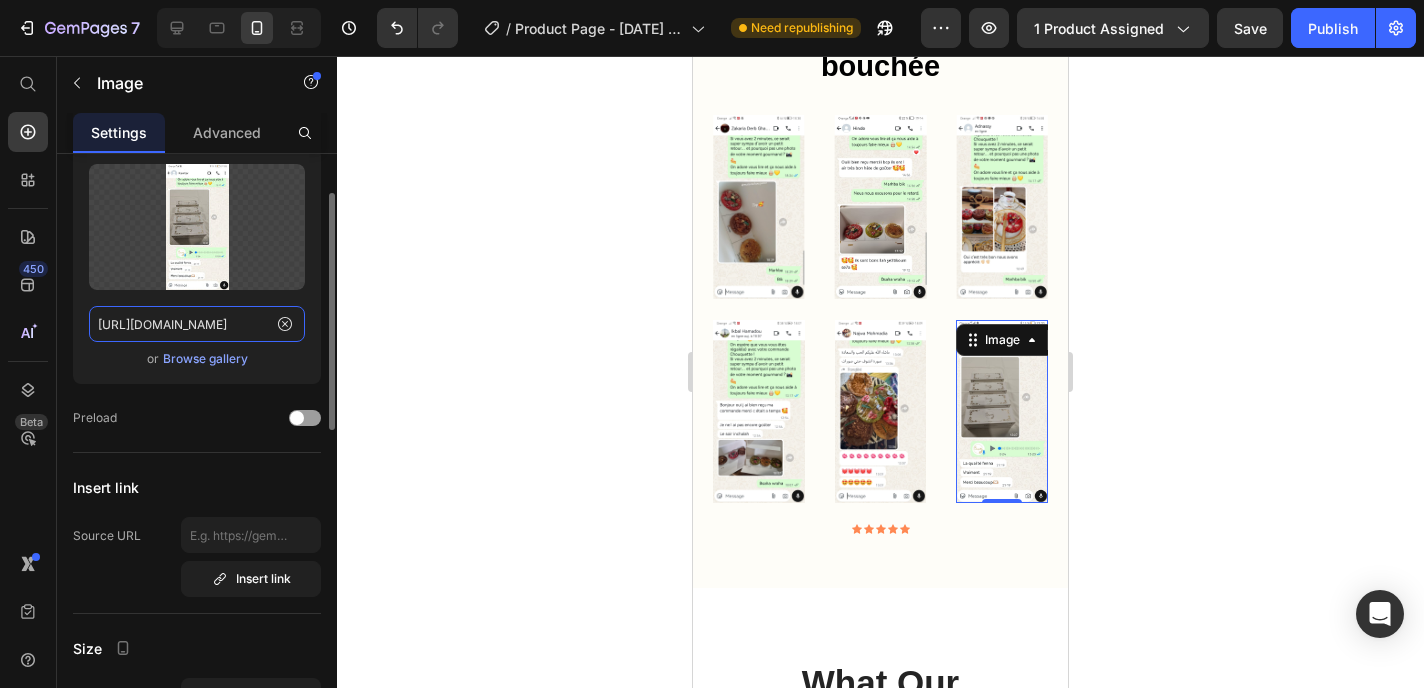 scroll, scrollTop: 69, scrollLeft: 0, axis: vertical 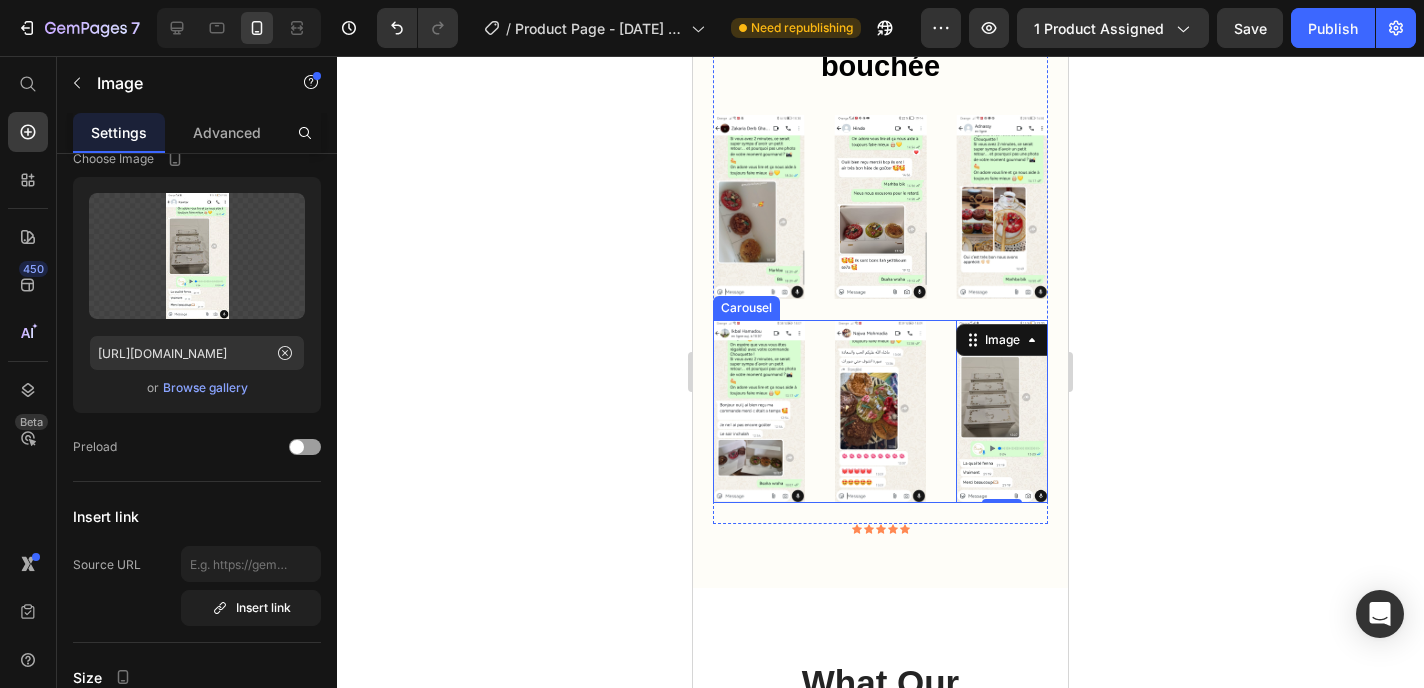 click on "Image Image Image   0 Image Image" at bounding box center (880, 411) 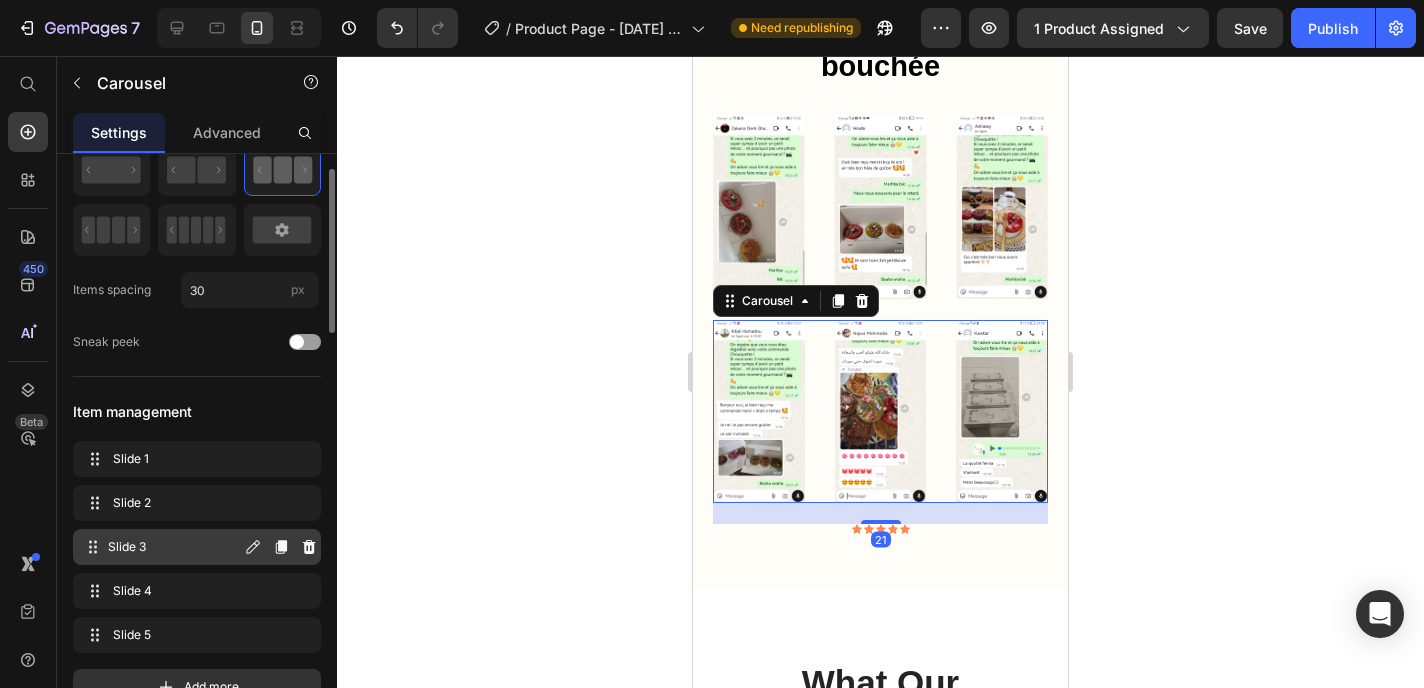 scroll, scrollTop: 75, scrollLeft: 0, axis: vertical 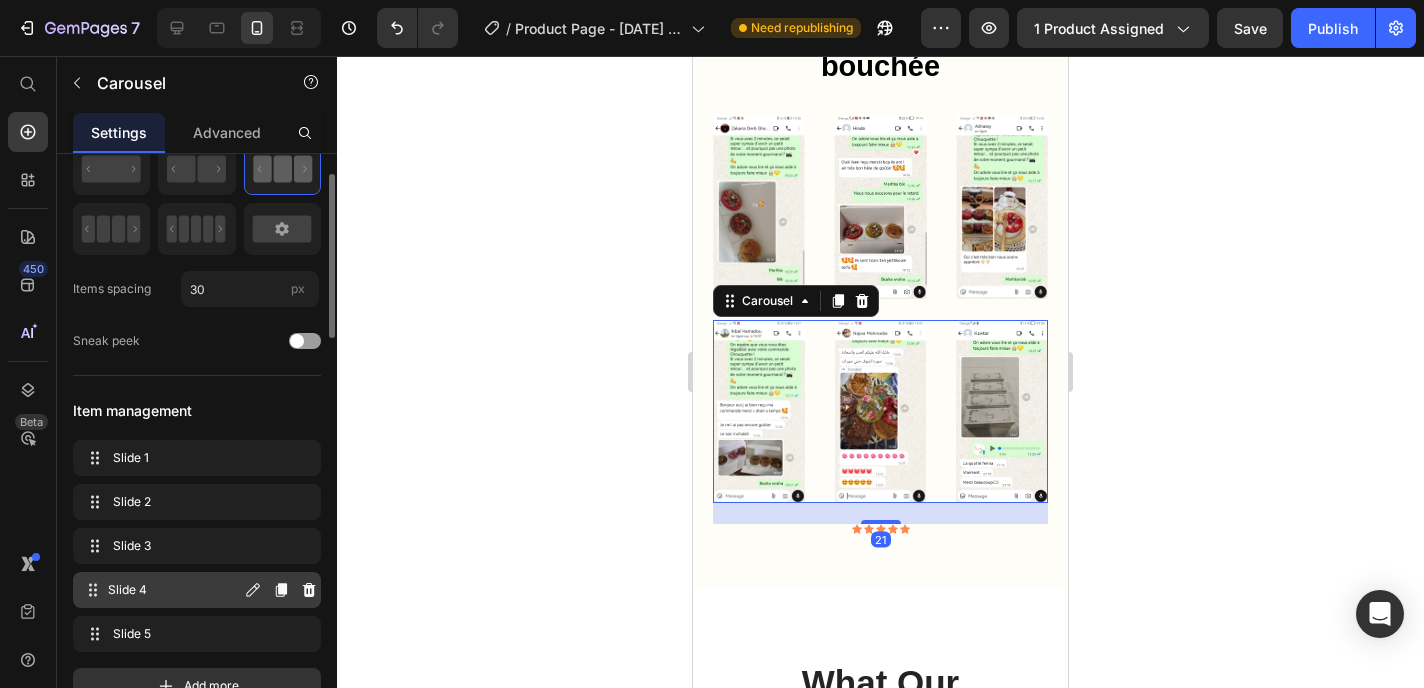 click on "Slide 4" at bounding box center (174, 590) 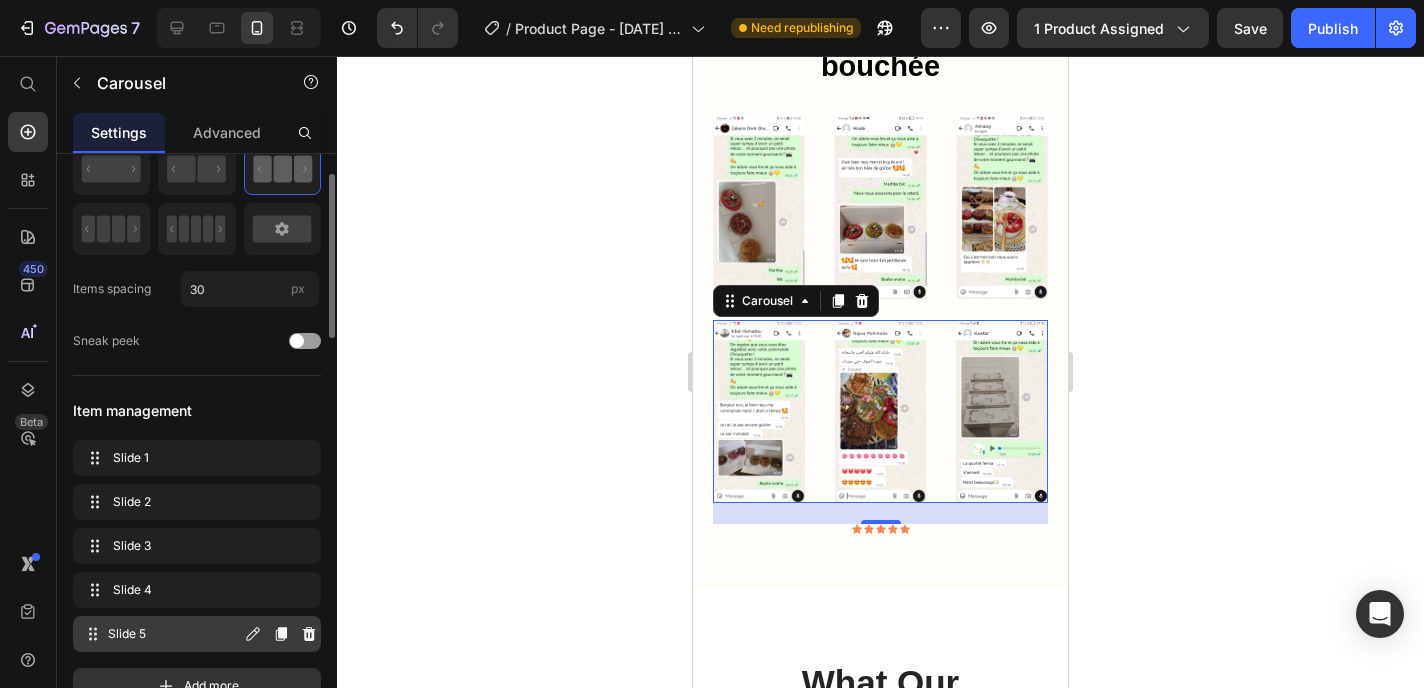 click on "Slide 5" at bounding box center [174, 634] 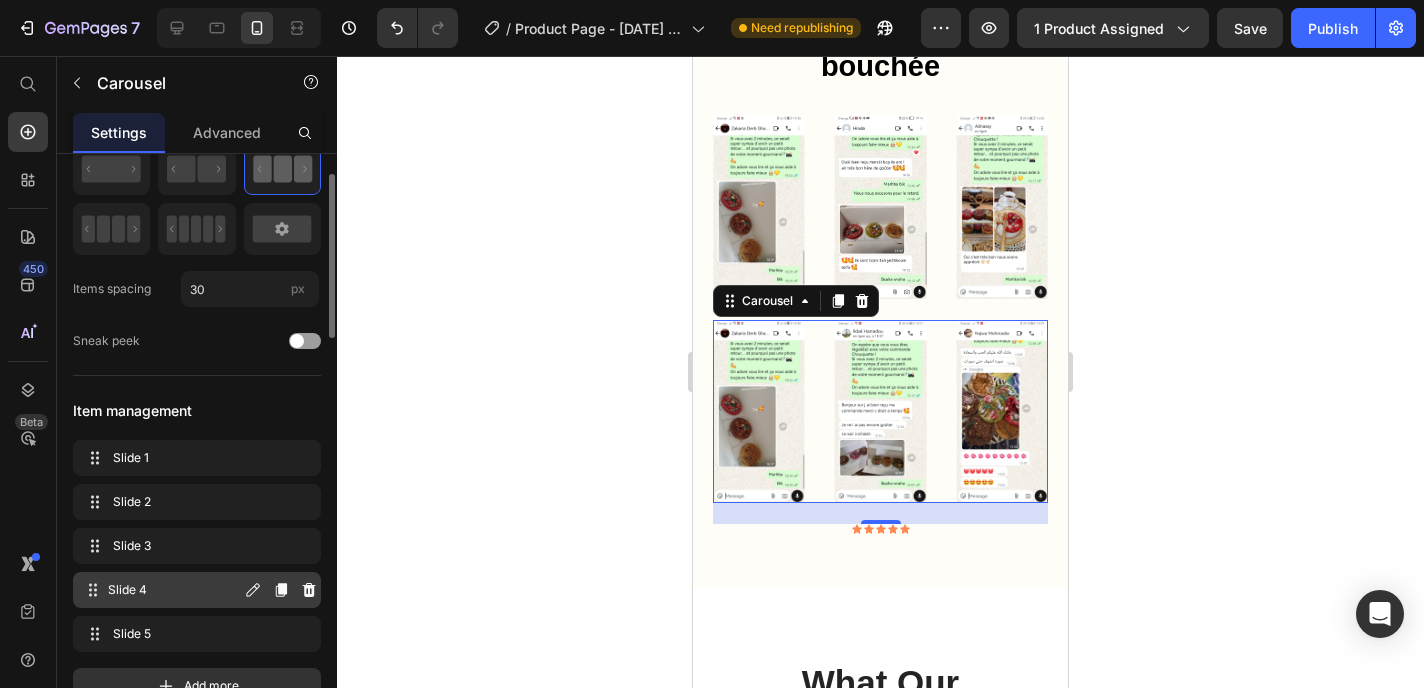 click on "Slide 4" at bounding box center [174, 590] 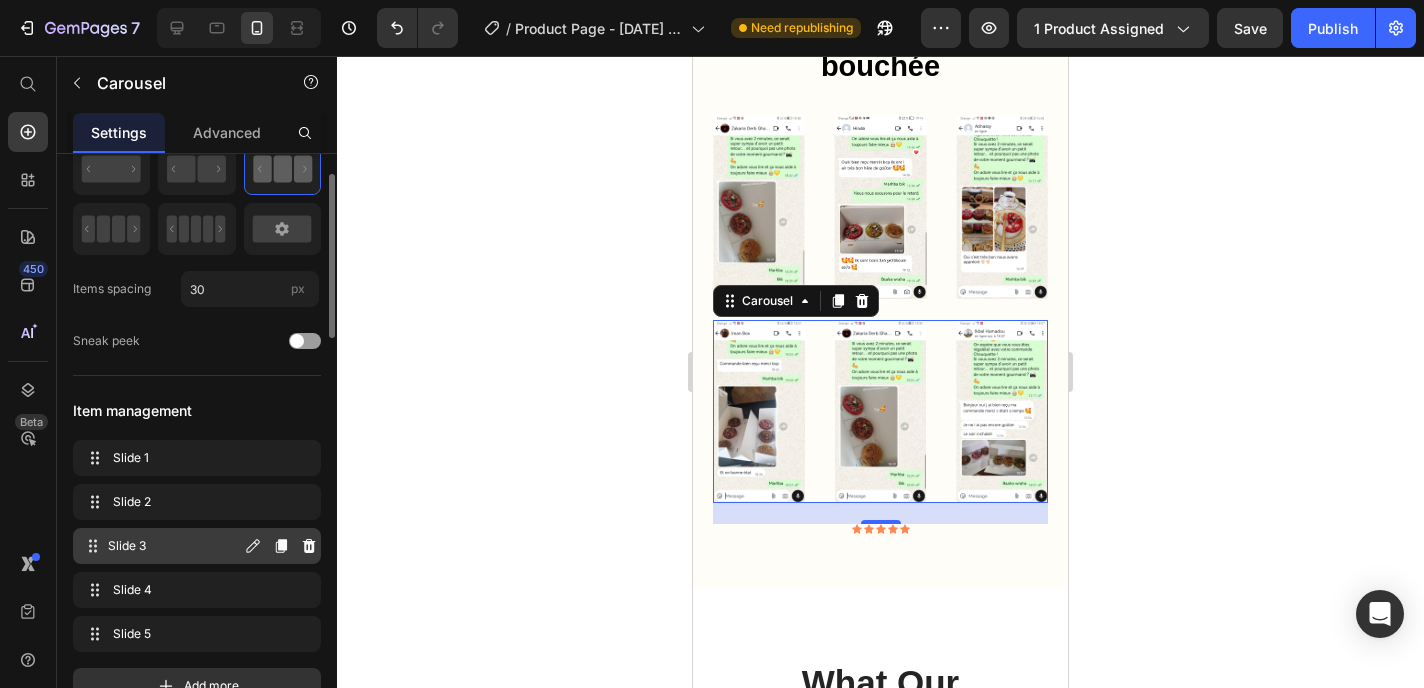 click on "Slide 3 Slide 3" at bounding box center [161, 546] 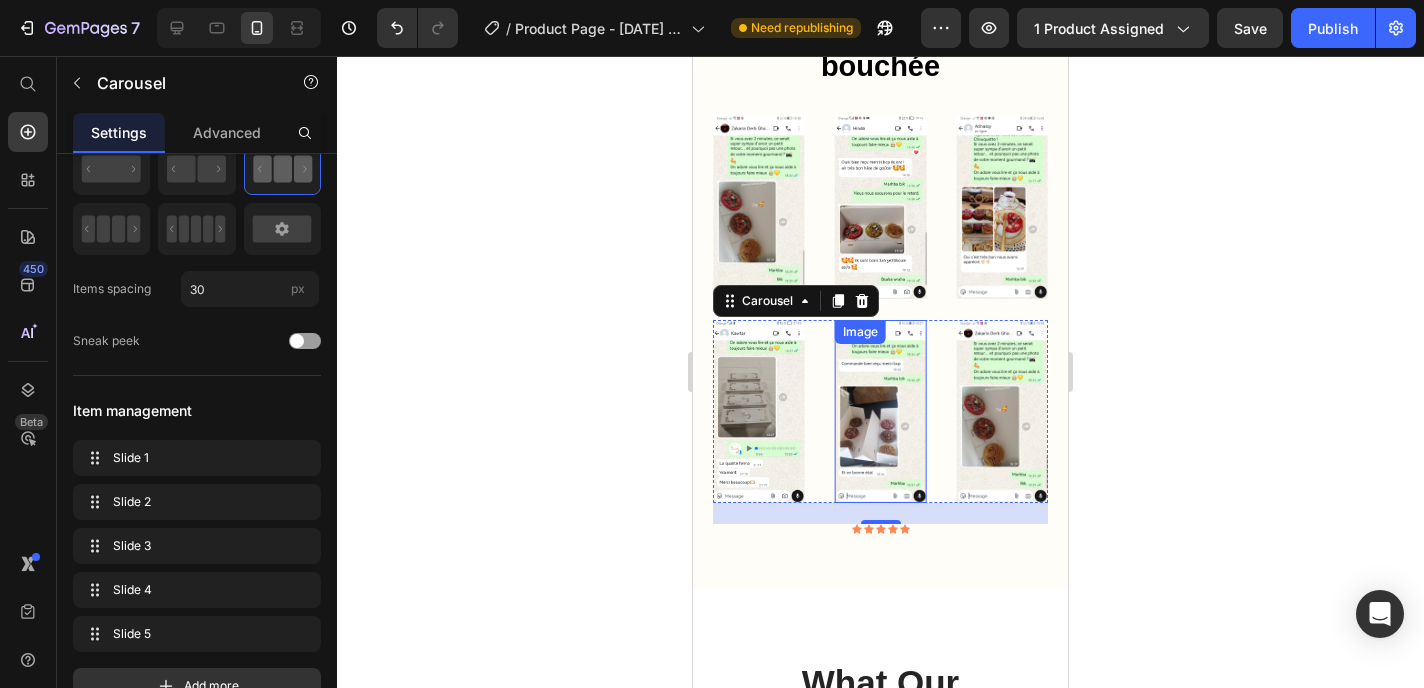 click at bounding box center (881, 411) 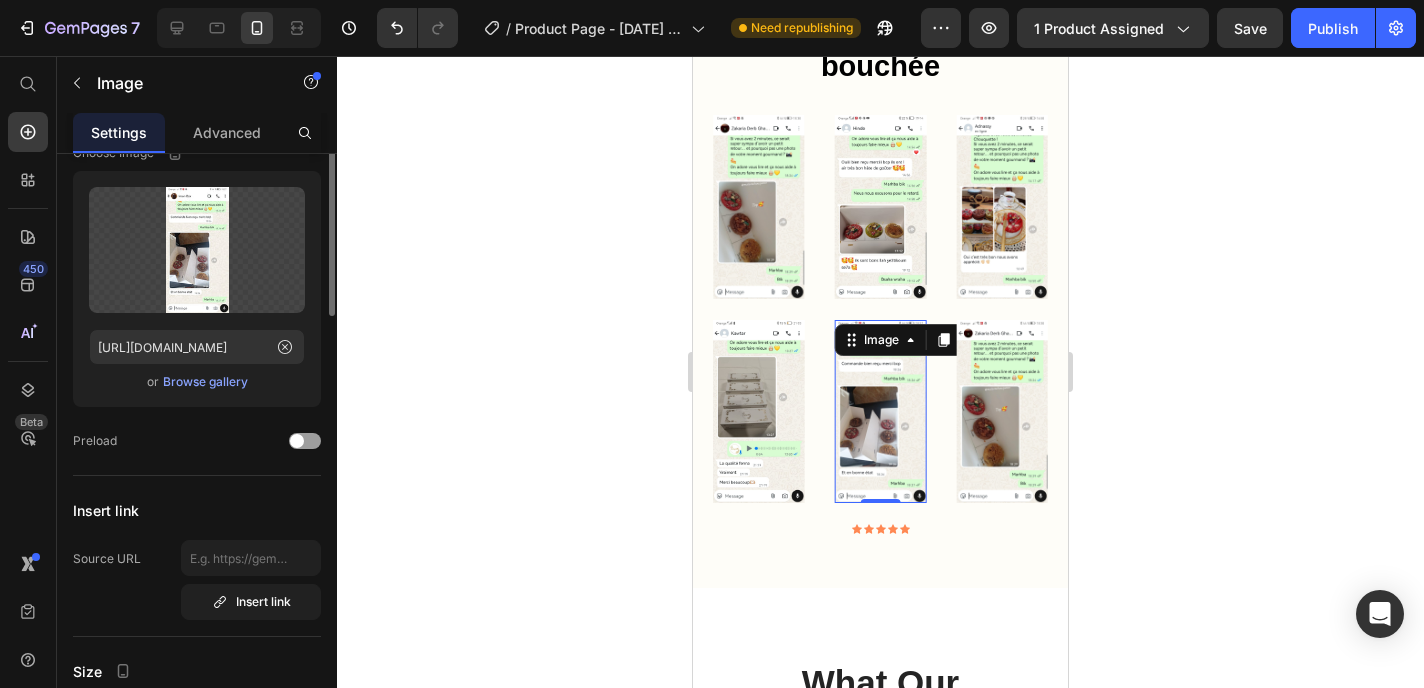 scroll, scrollTop: 0, scrollLeft: 0, axis: both 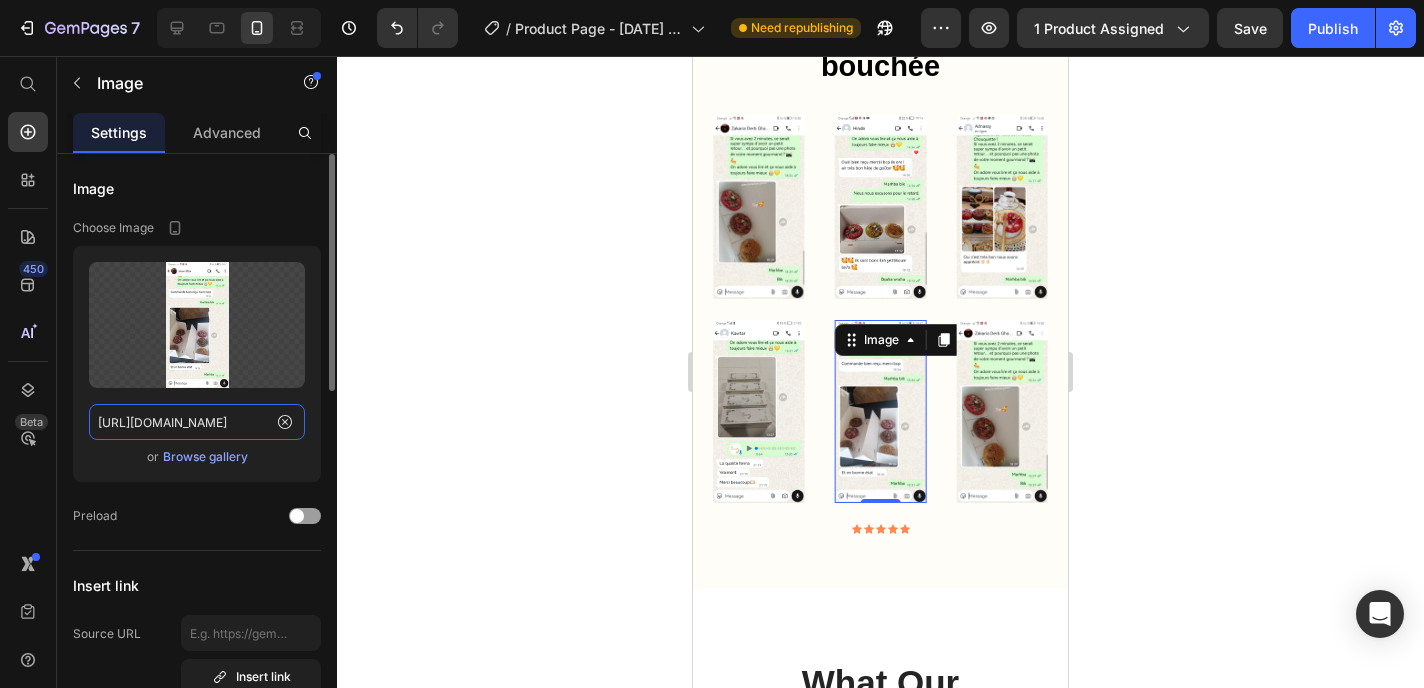 click on "[URL][DOMAIN_NAME]" 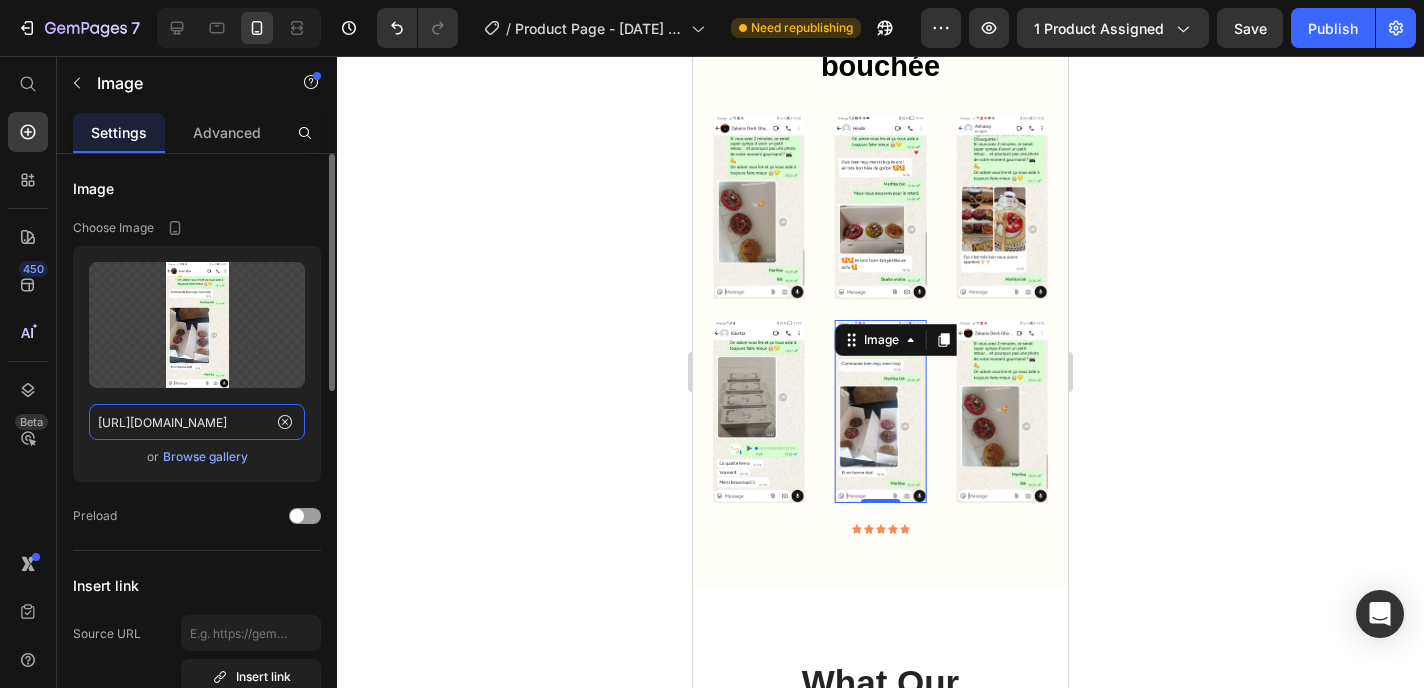 paste on "PHOTO-2025-07-14-21-49-15.jpg?v=1752923260" 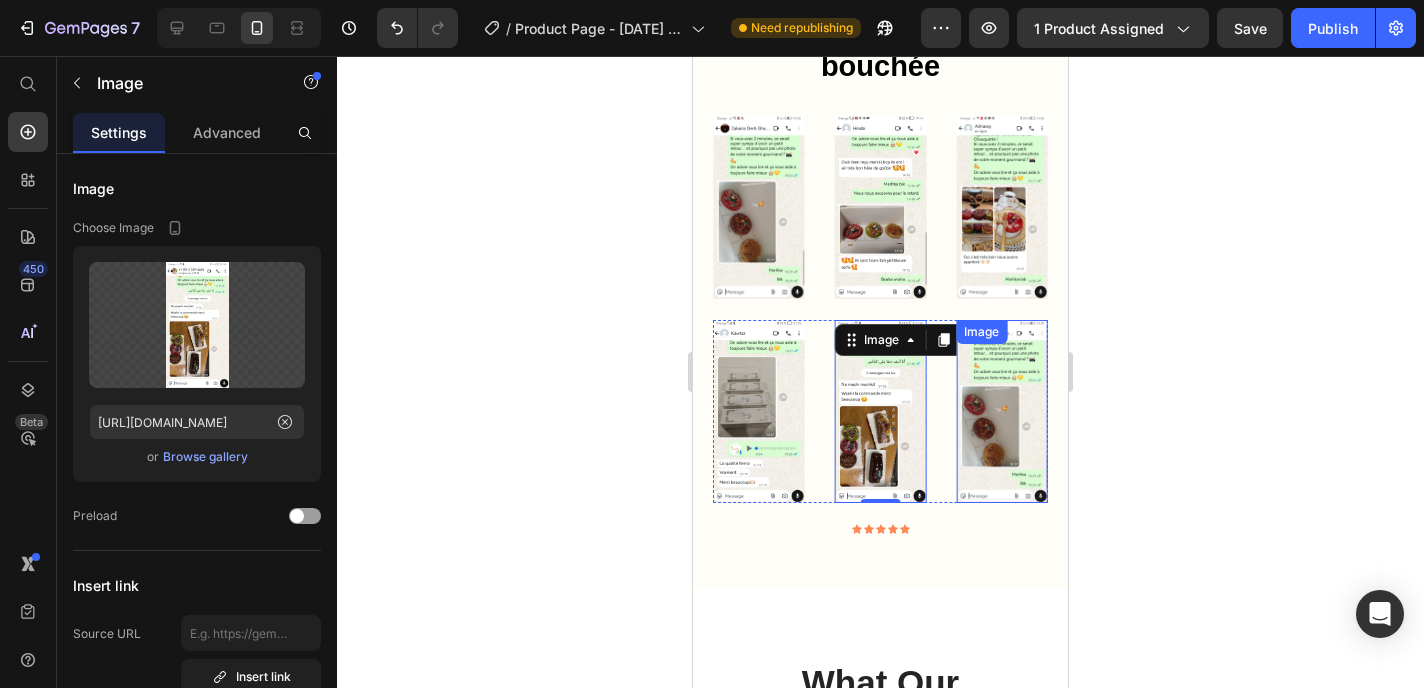 click at bounding box center (1002, 411) 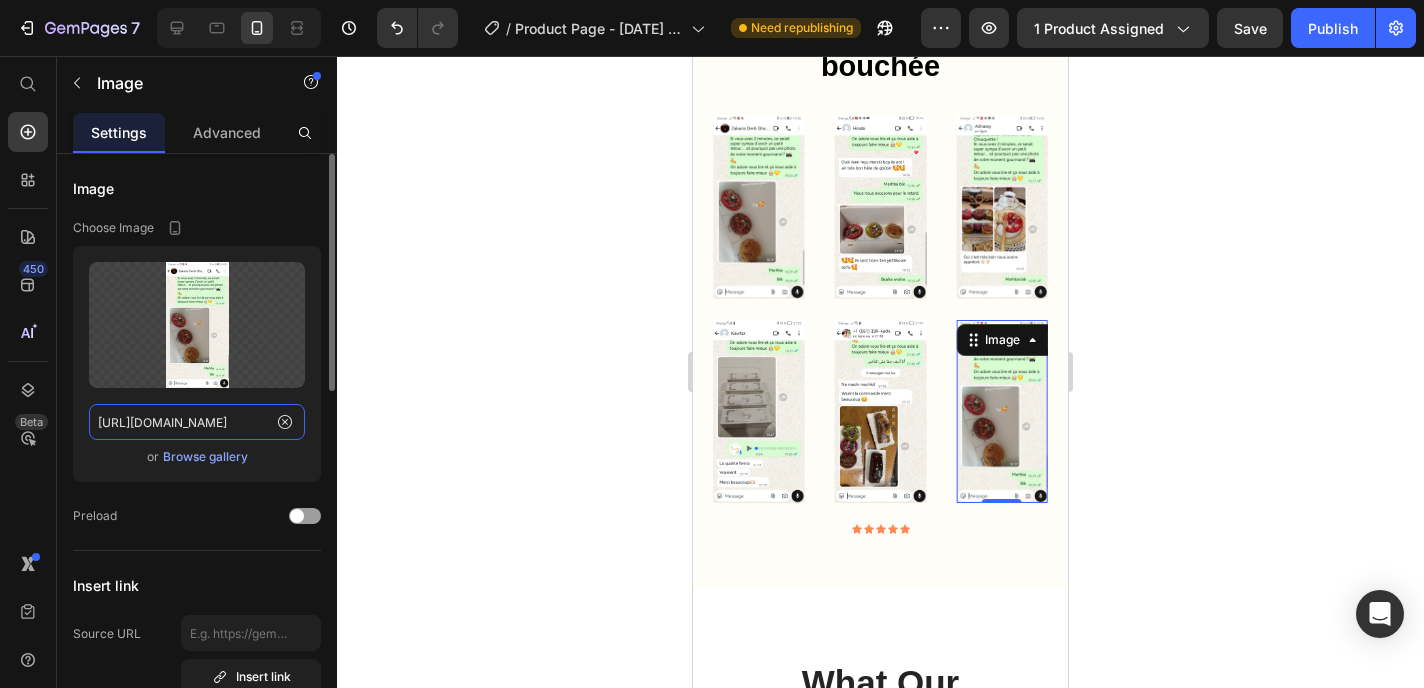 click on "[URL][DOMAIN_NAME]" 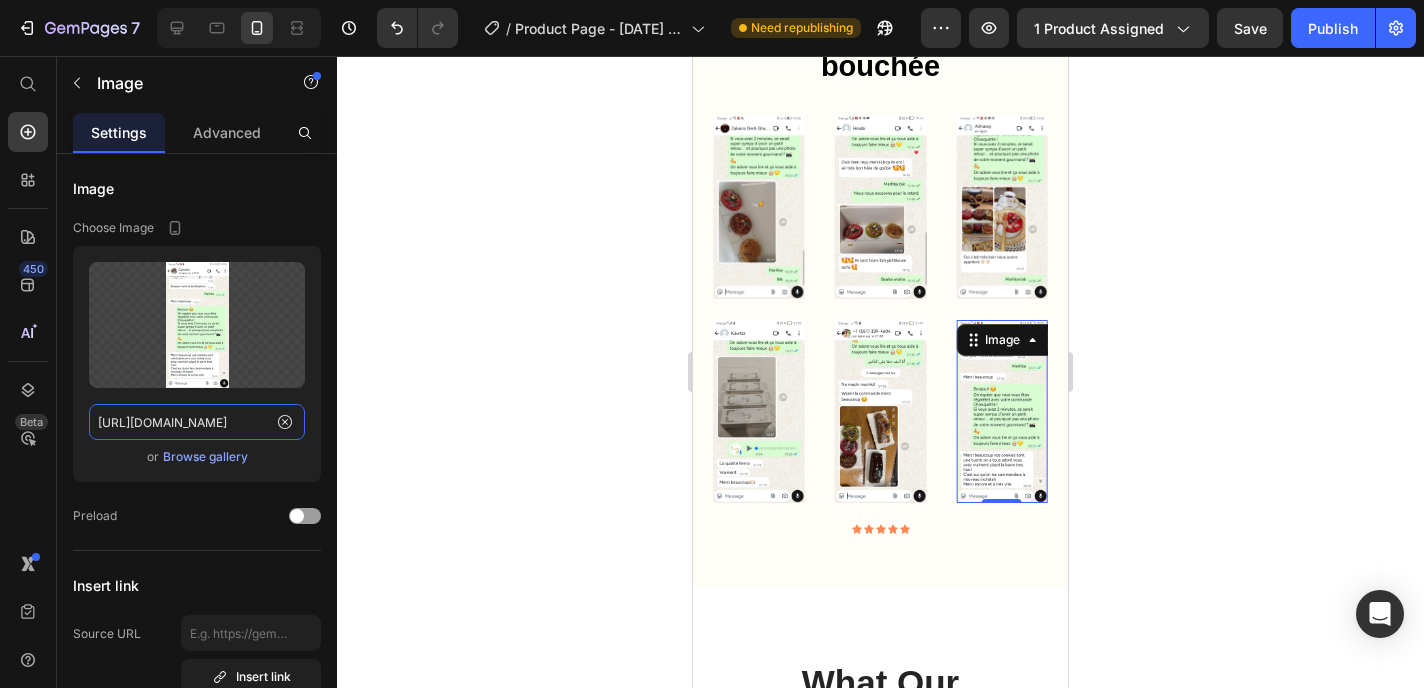 type on "[URL][DOMAIN_NAME]" 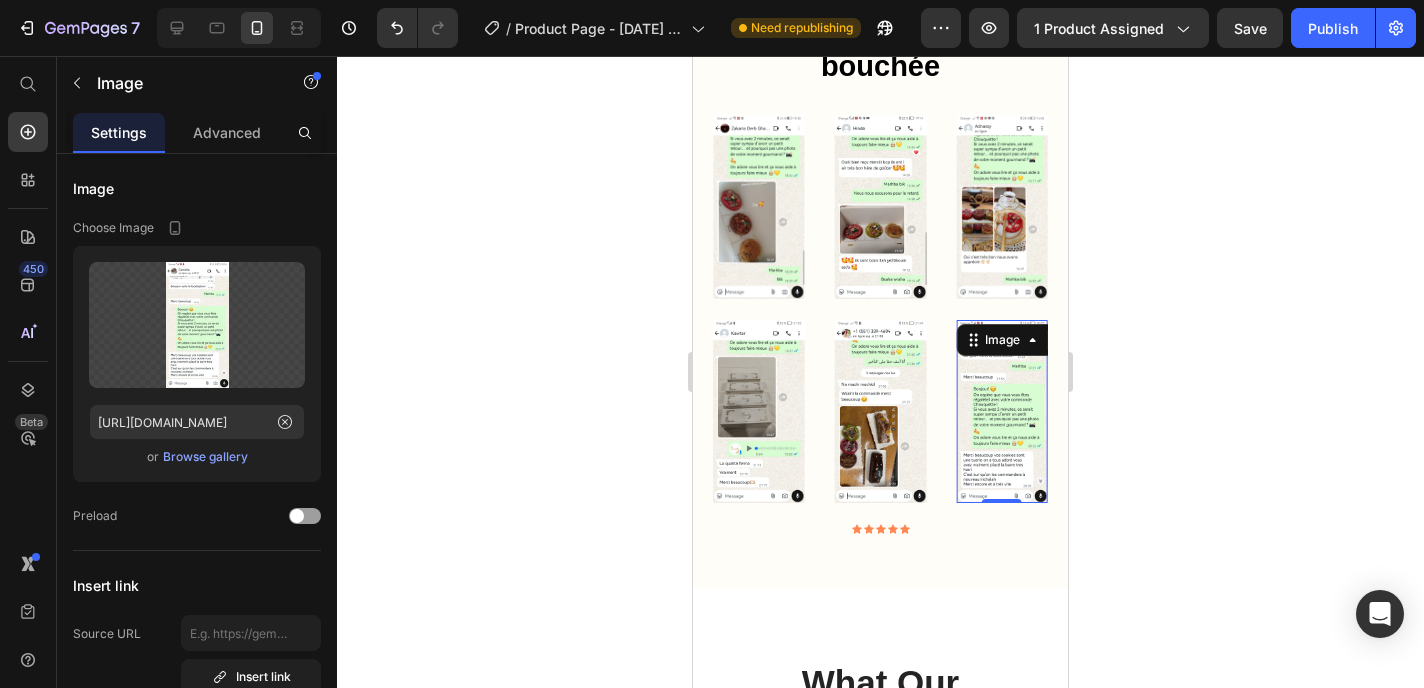 scroll, scrollTop: 0, scrollLeft: 0, axis: both 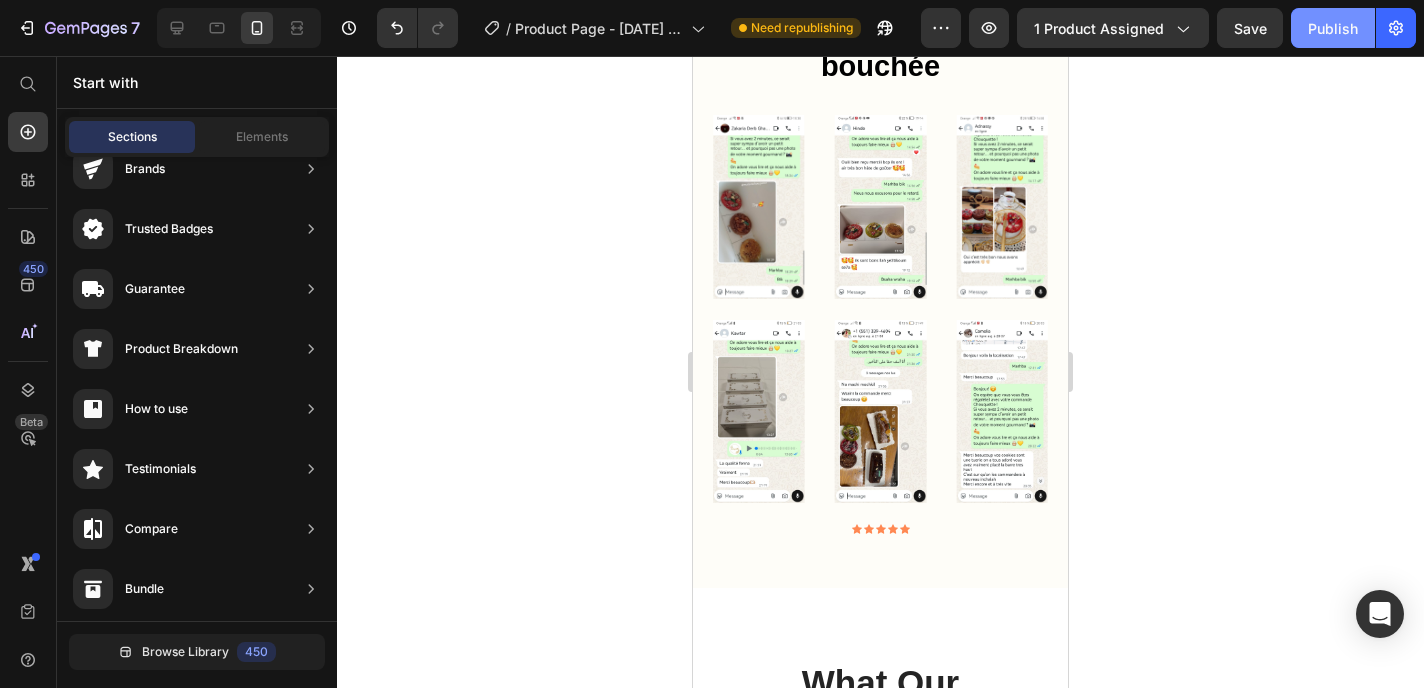 click on "Publish" 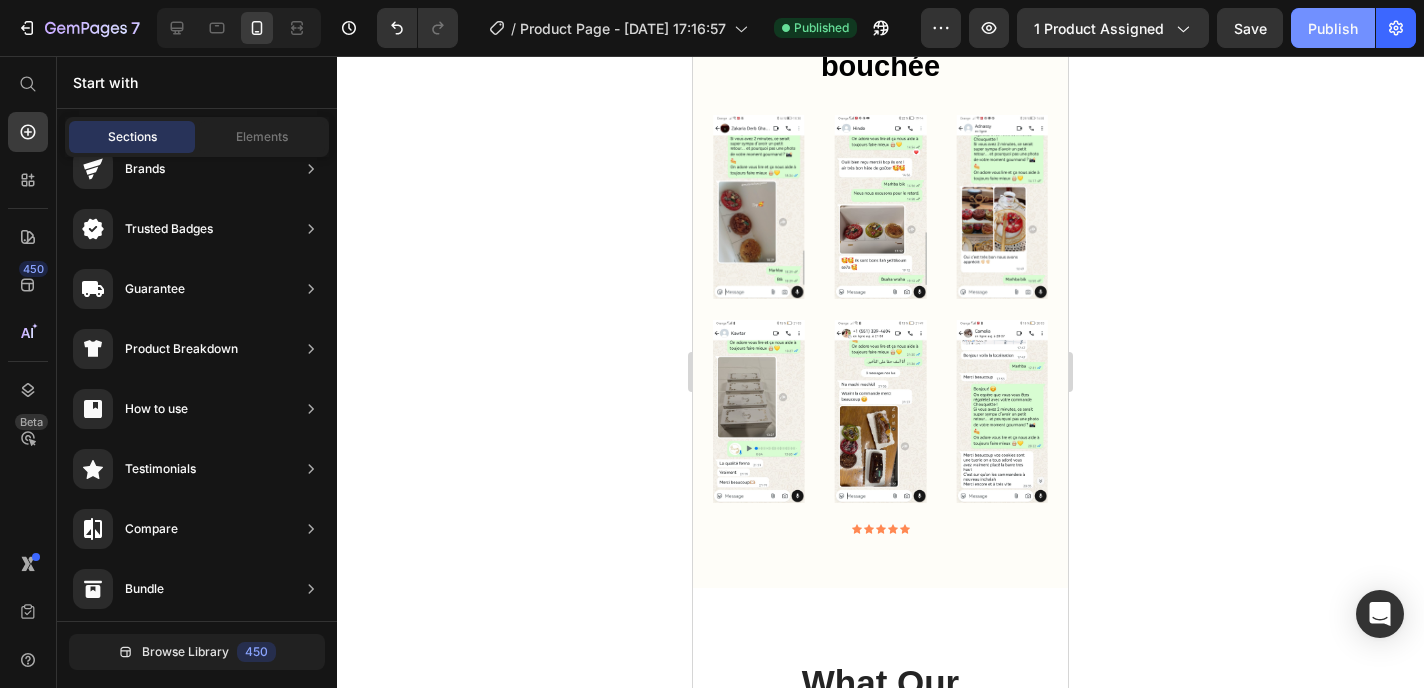 click on "Publish" at bounding box center (1333, 28) 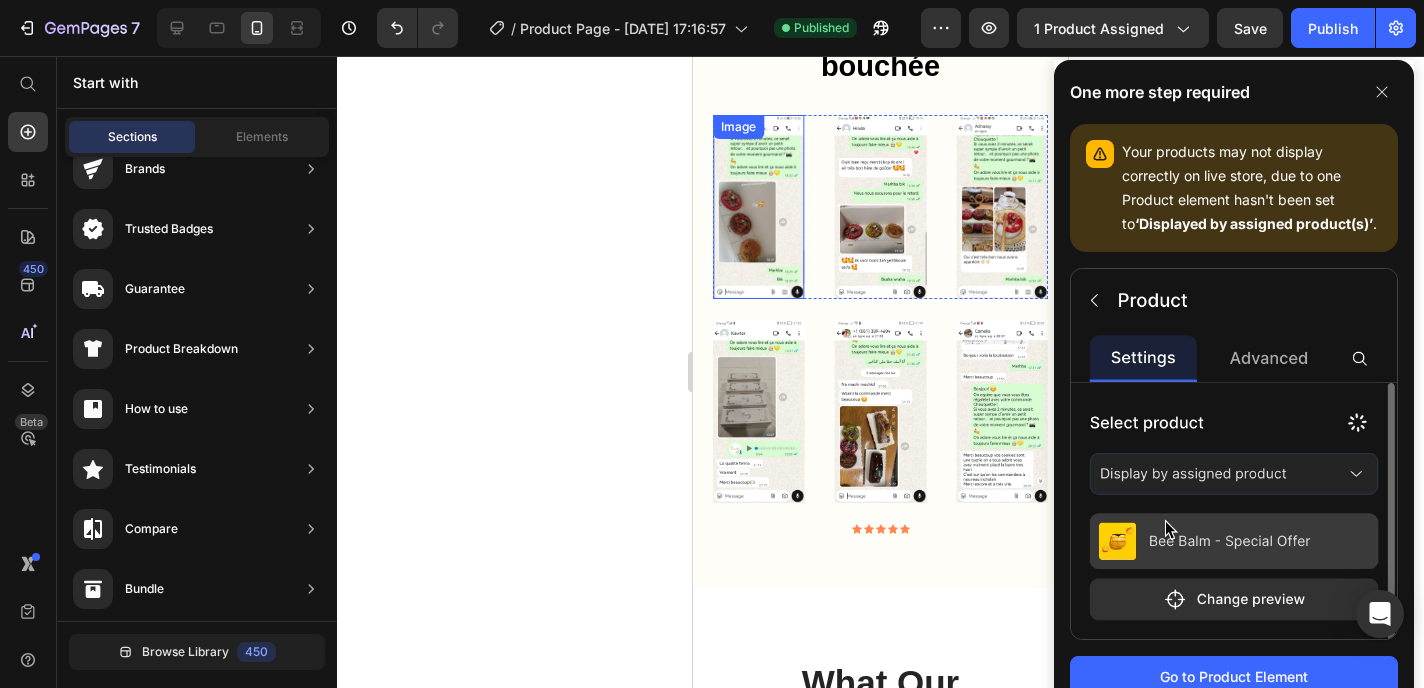 click at bounding box center [759, 206] 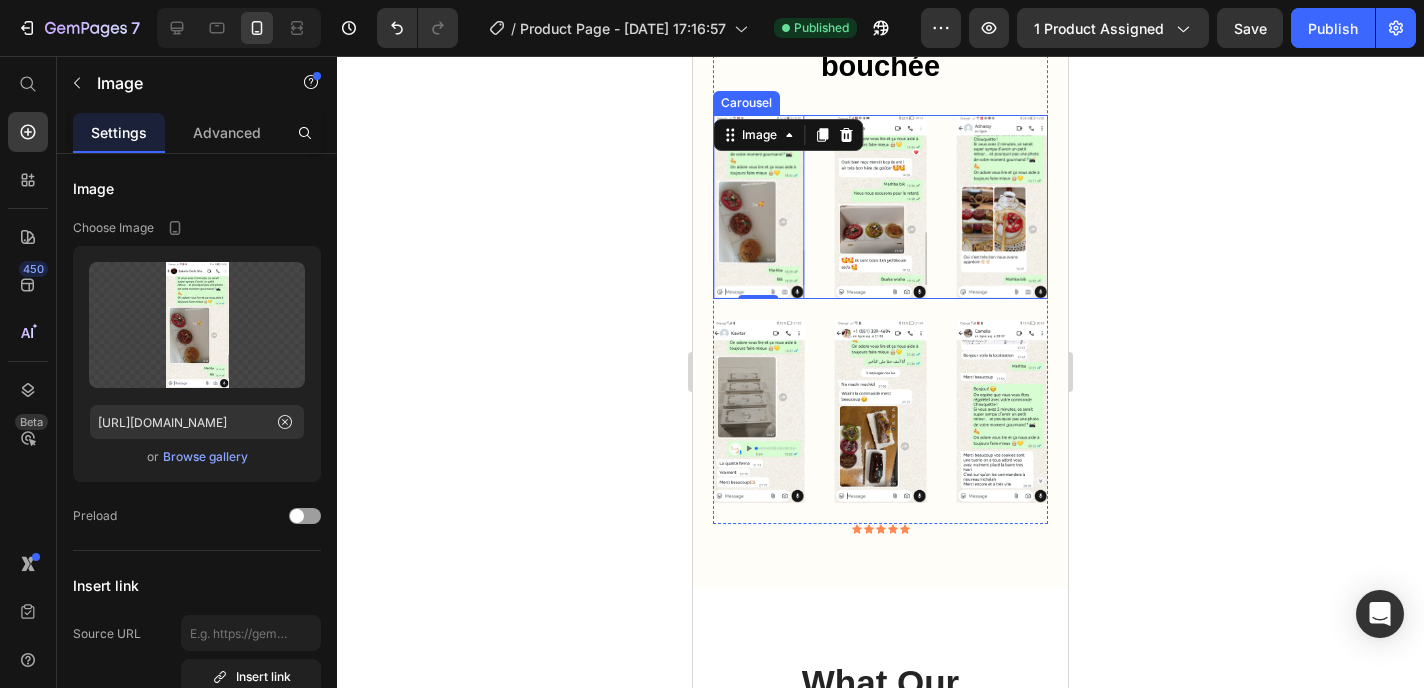 click on "Image Image Image Image Image   0" at bounding box center [880, 206] 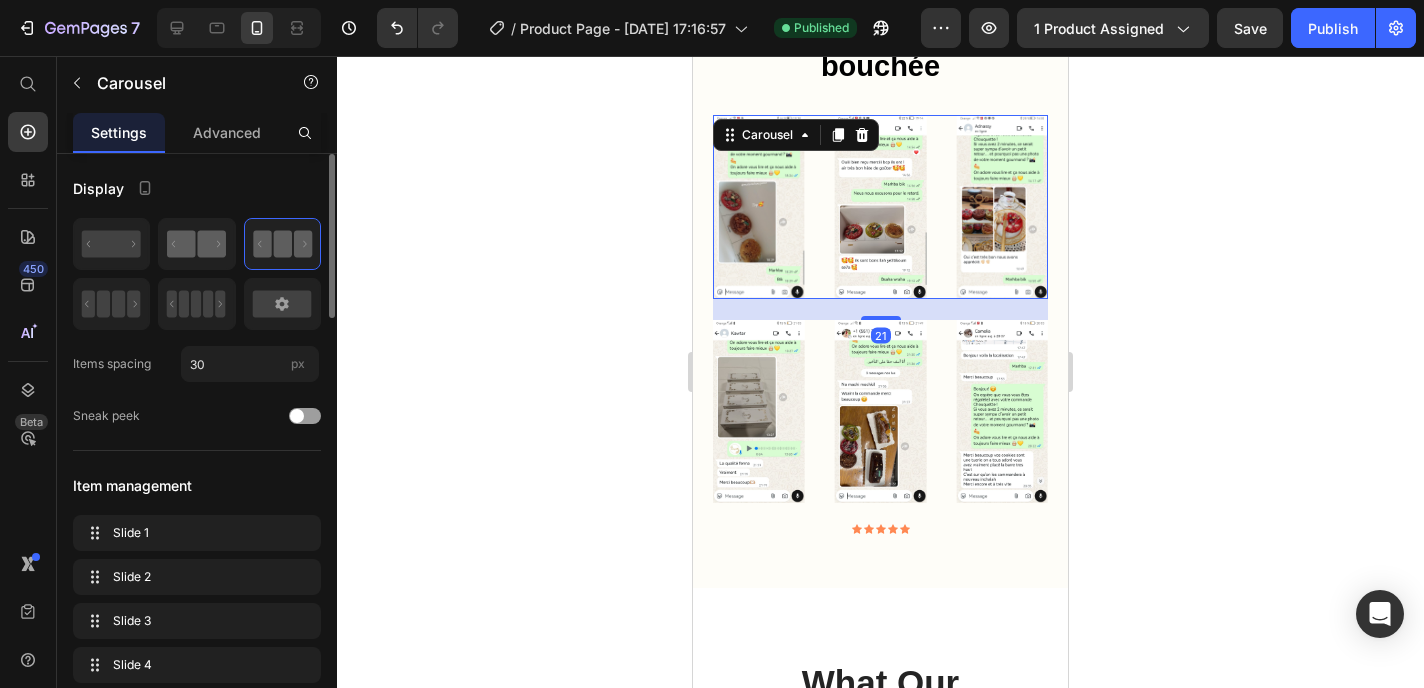 click 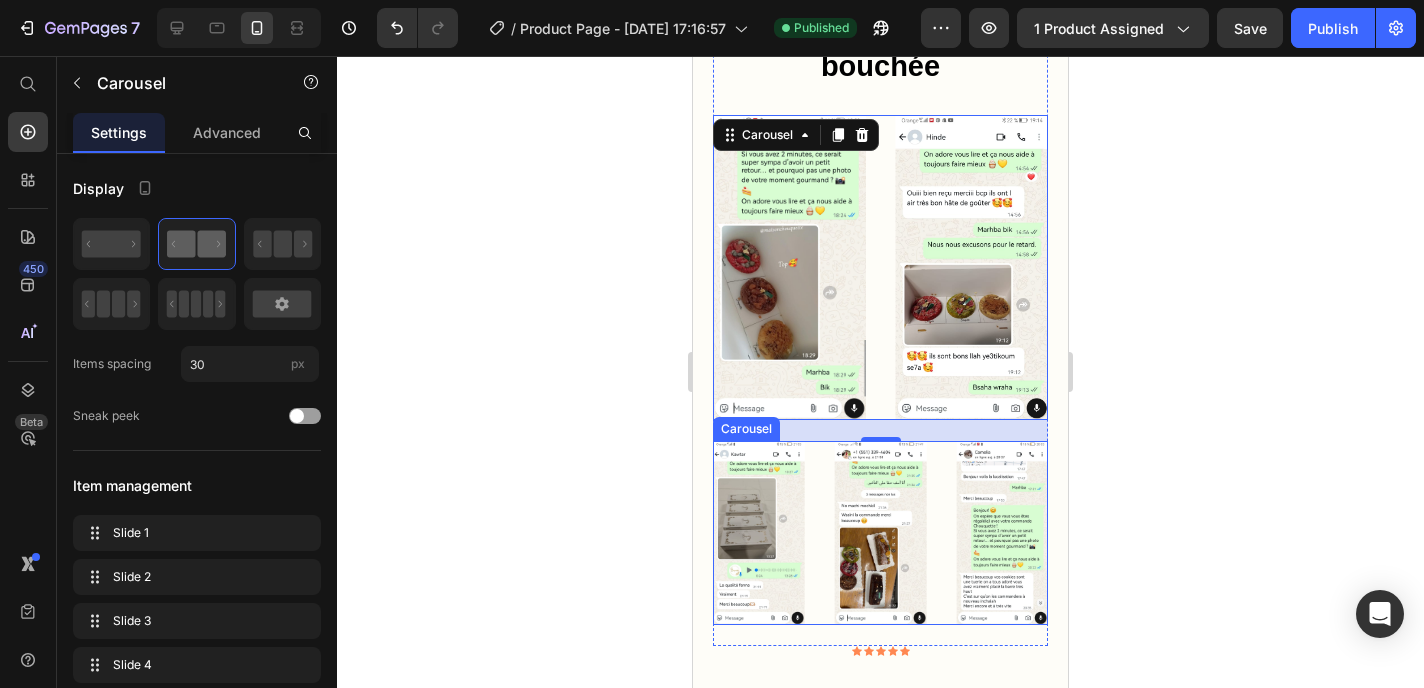 click on "Image Image Image Image Image" at bounding box center [880, 532] 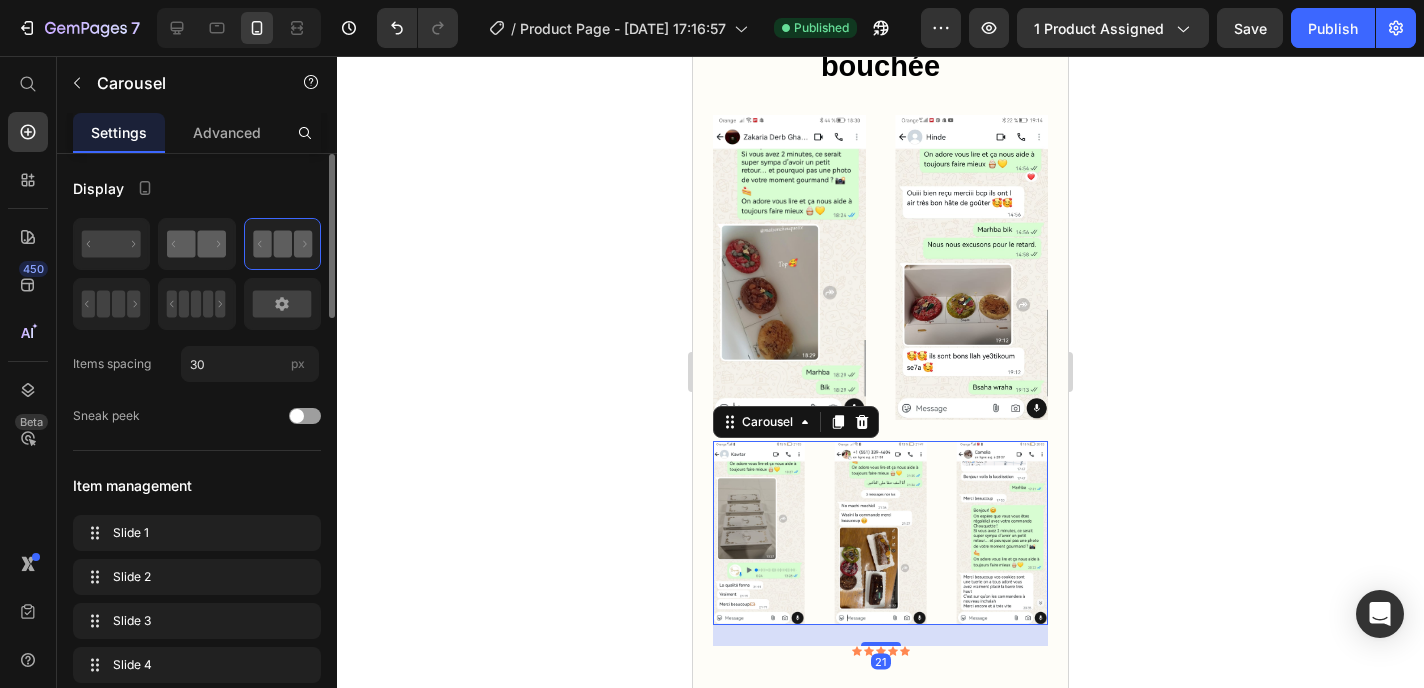 click 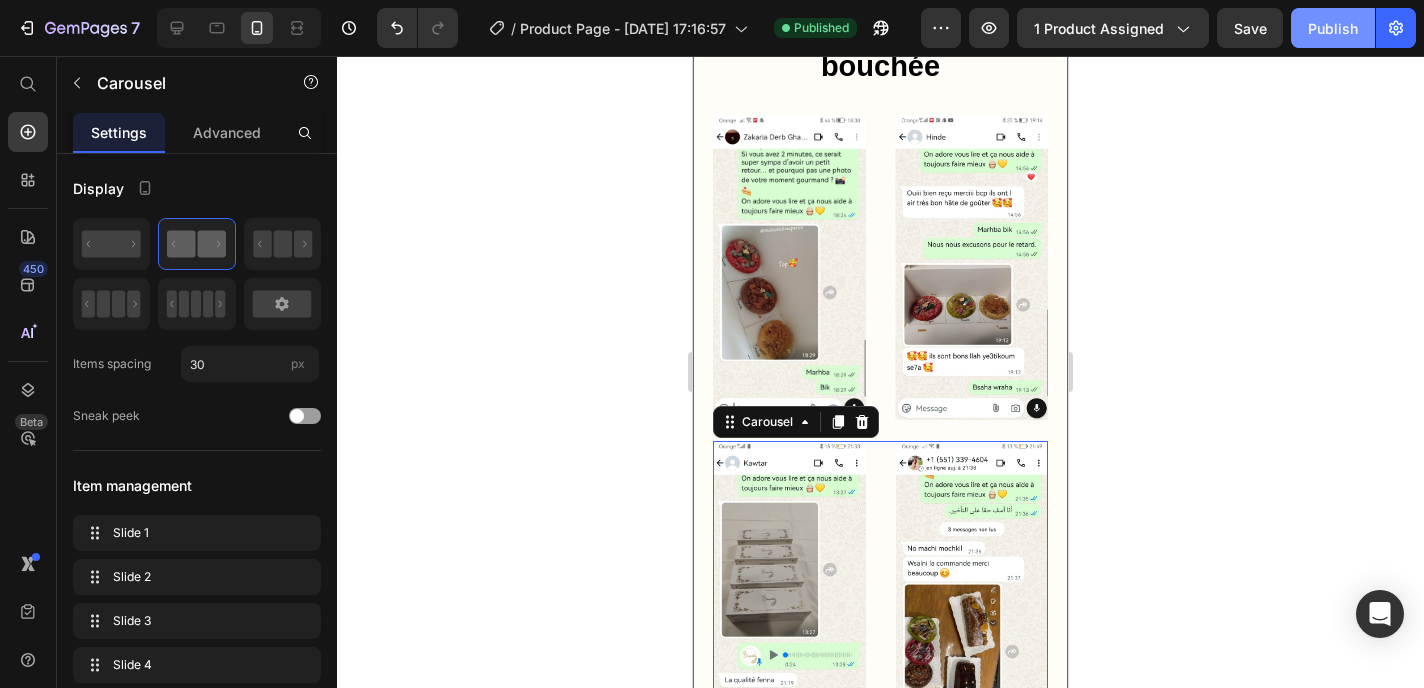 click on "Publish" at bounding box center [1333, 28] 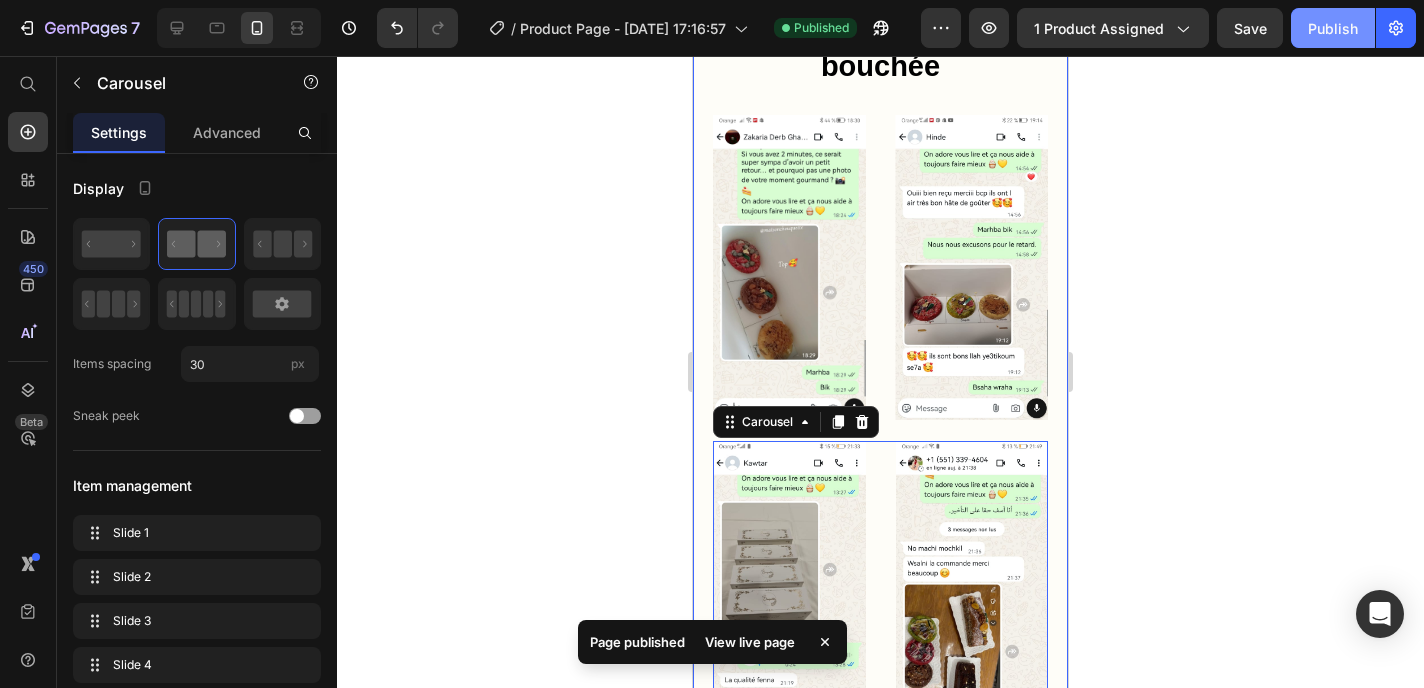 click on "Publish" at bounding box center (1333, 28) 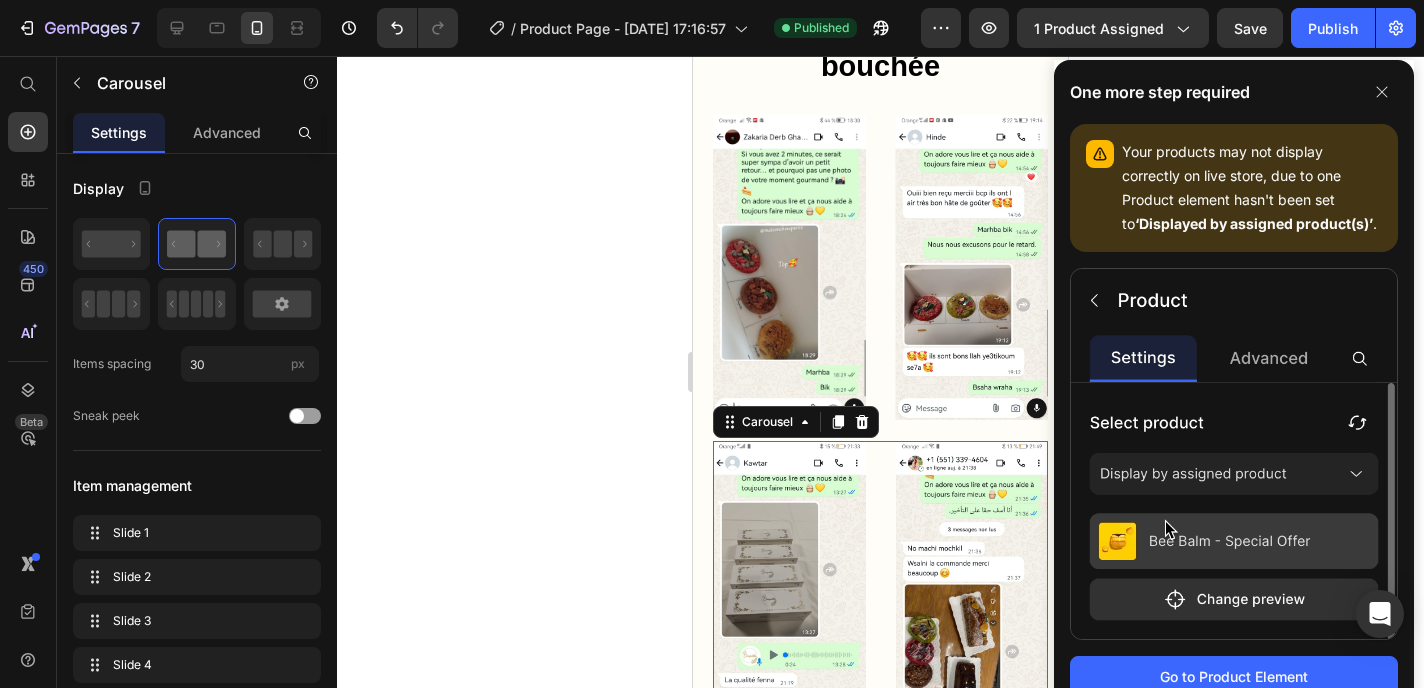 click 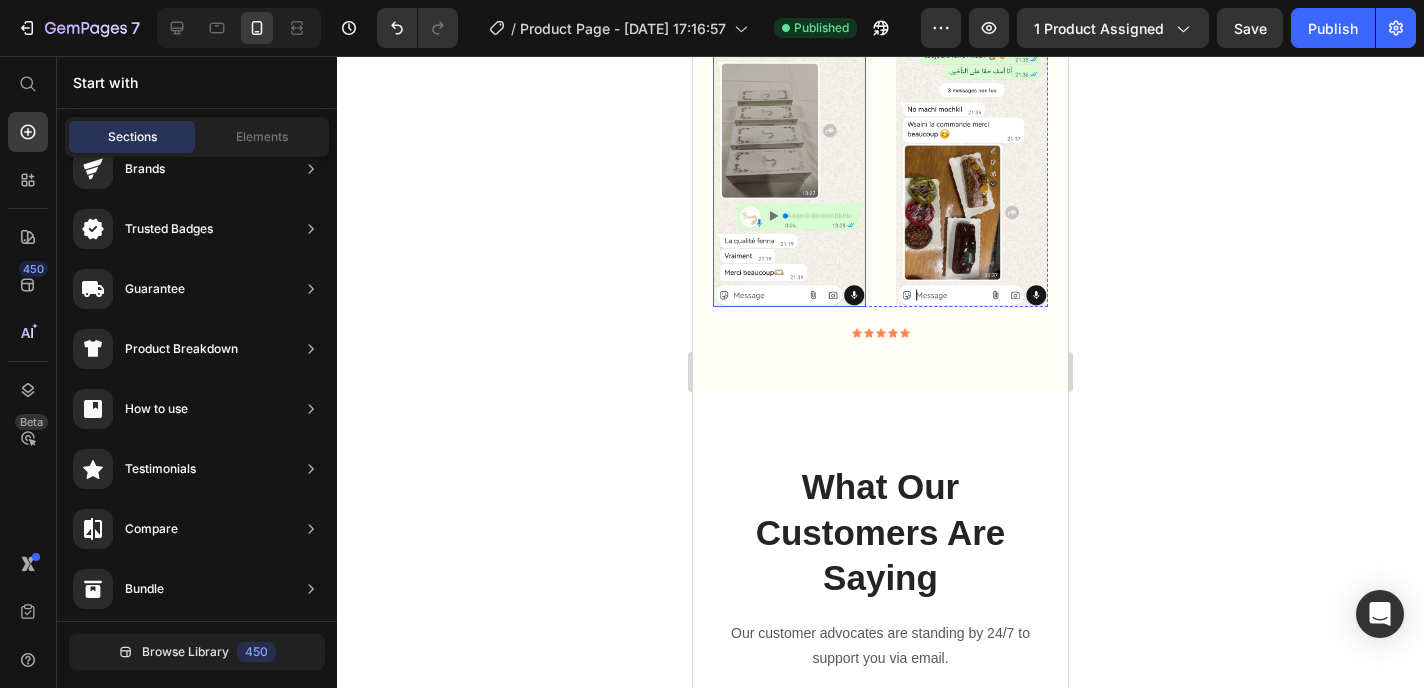 scroll, scrollTop: 6405, scrollLeft: 0, axis: vertical 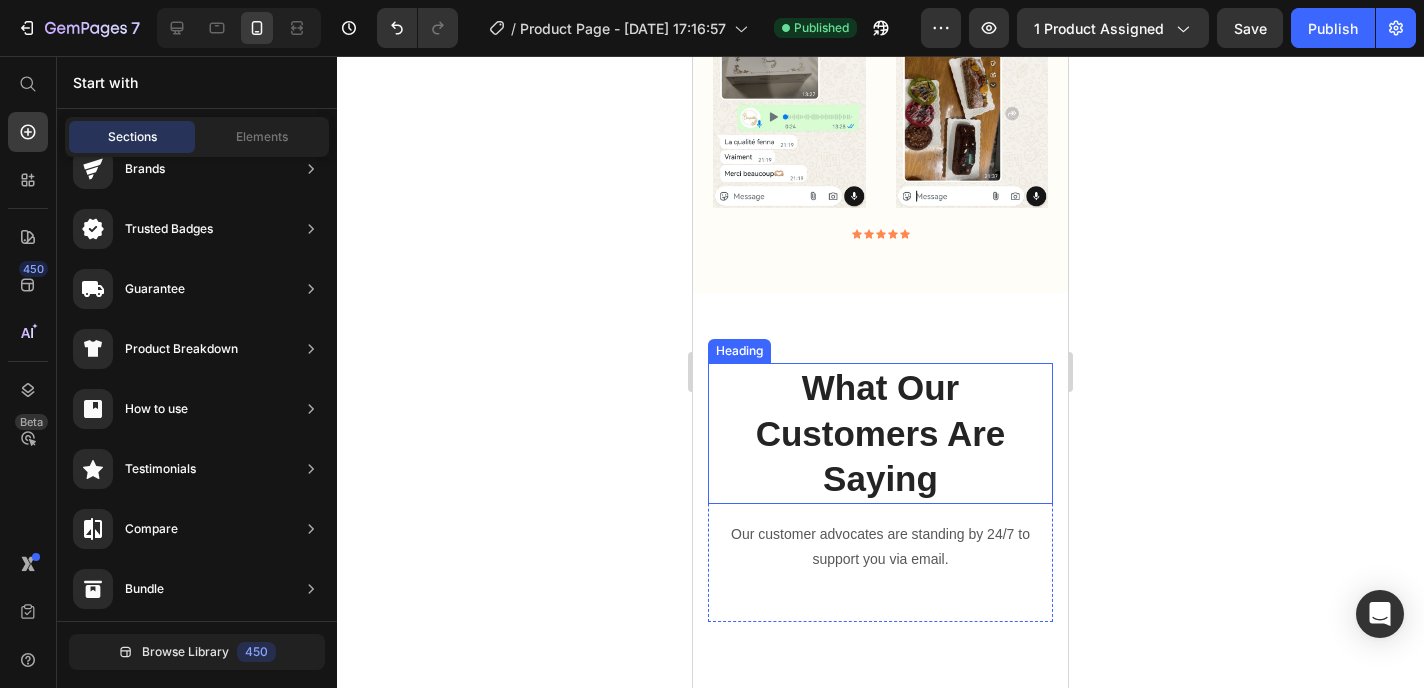 click on "What Our Customers Are Saying" at bounding box center [880, 433] 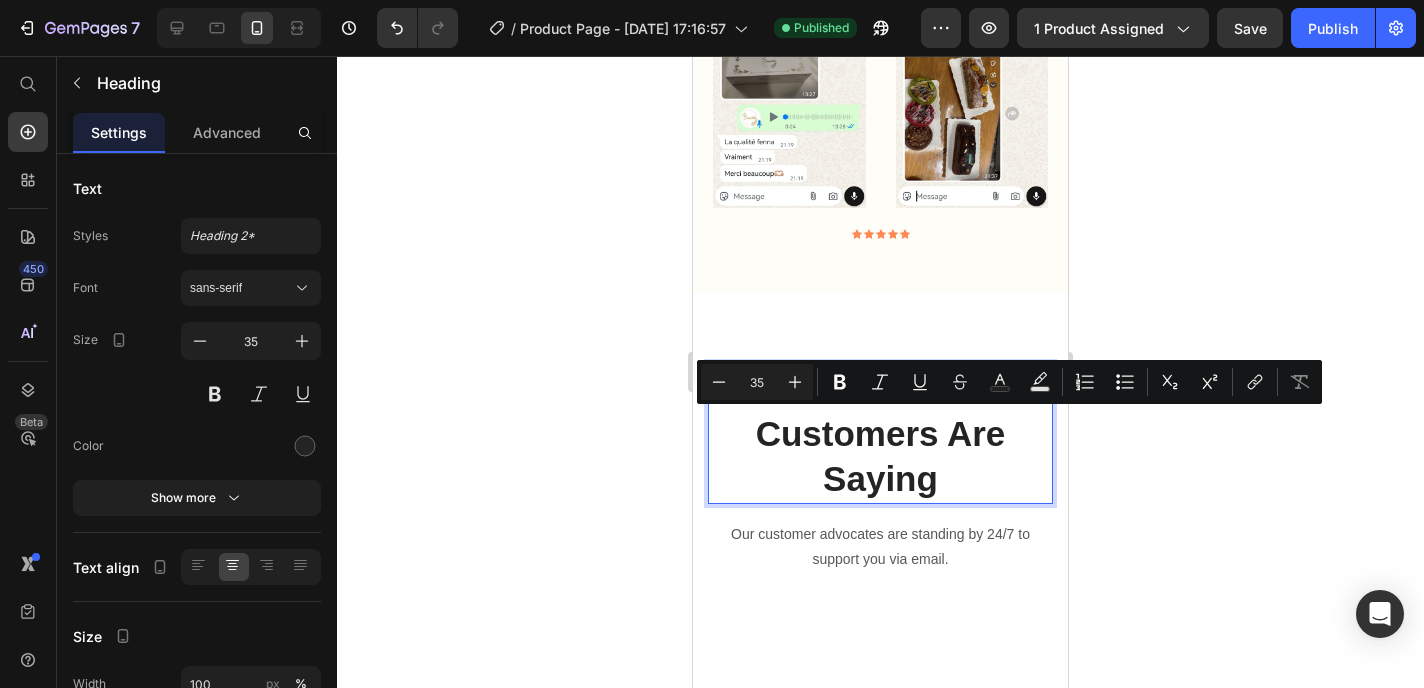 click on "What Our Customers Are Saying" at bounding box center [880, 433] 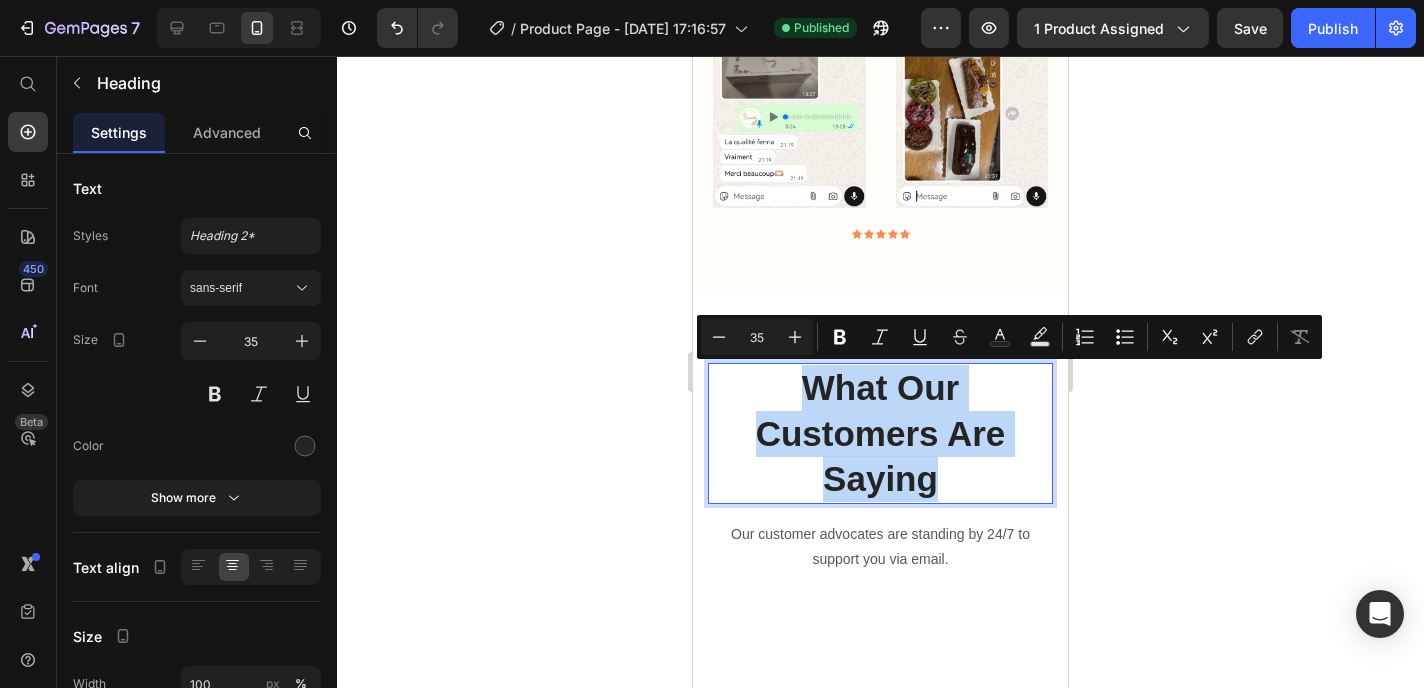 drag, startPoint x: 948, startPoint y: 487, endPoint x: 785, endPoint y: 380, distance: 194.98206 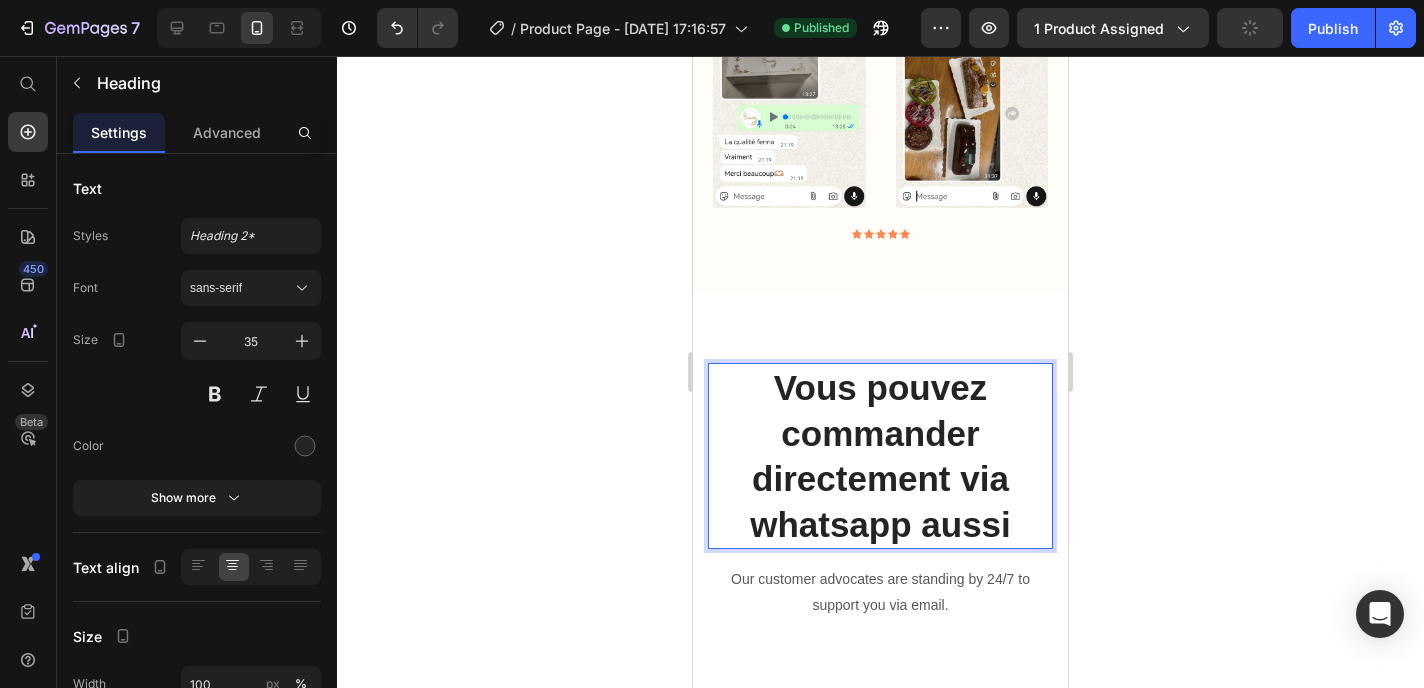 click on "Vous pouvez commander directement via whatsapp aussi" at bounding box center (880, 456) 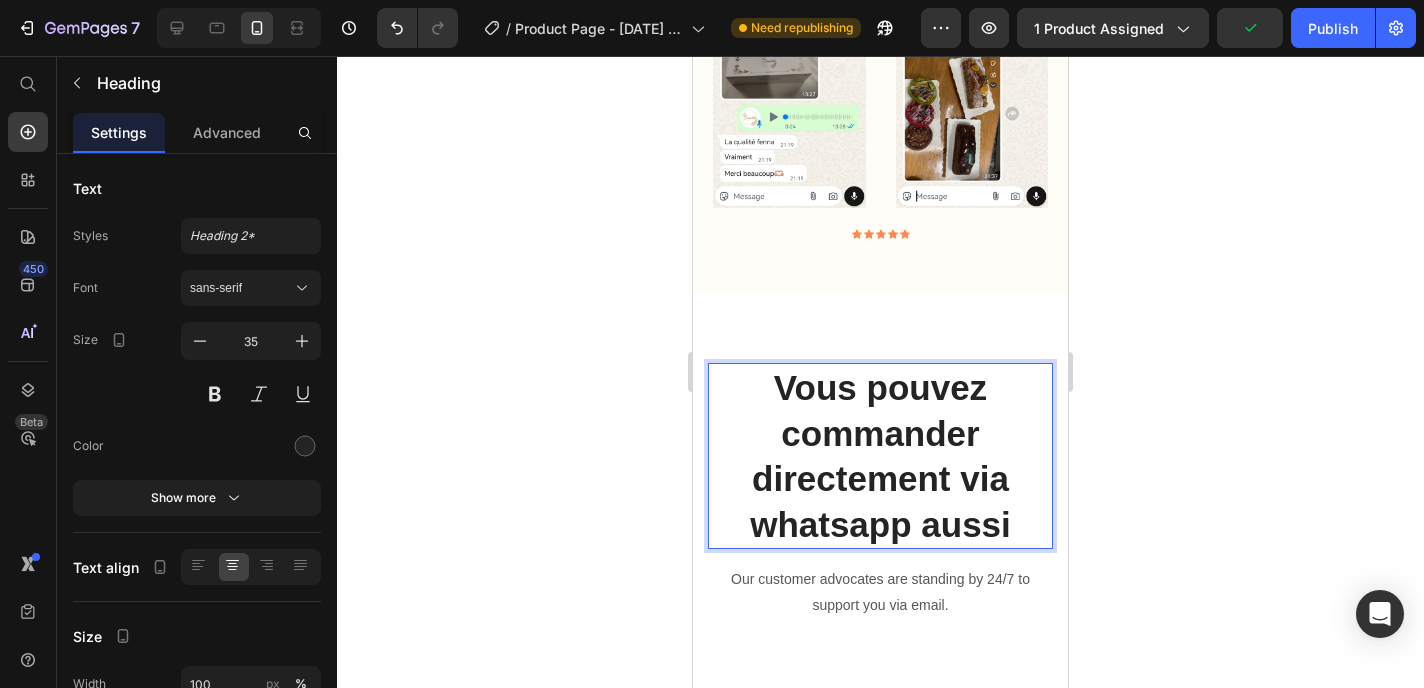 click on "Vous pouvez commander directement via whatsapp aussi" at bounding box center [880, 456] 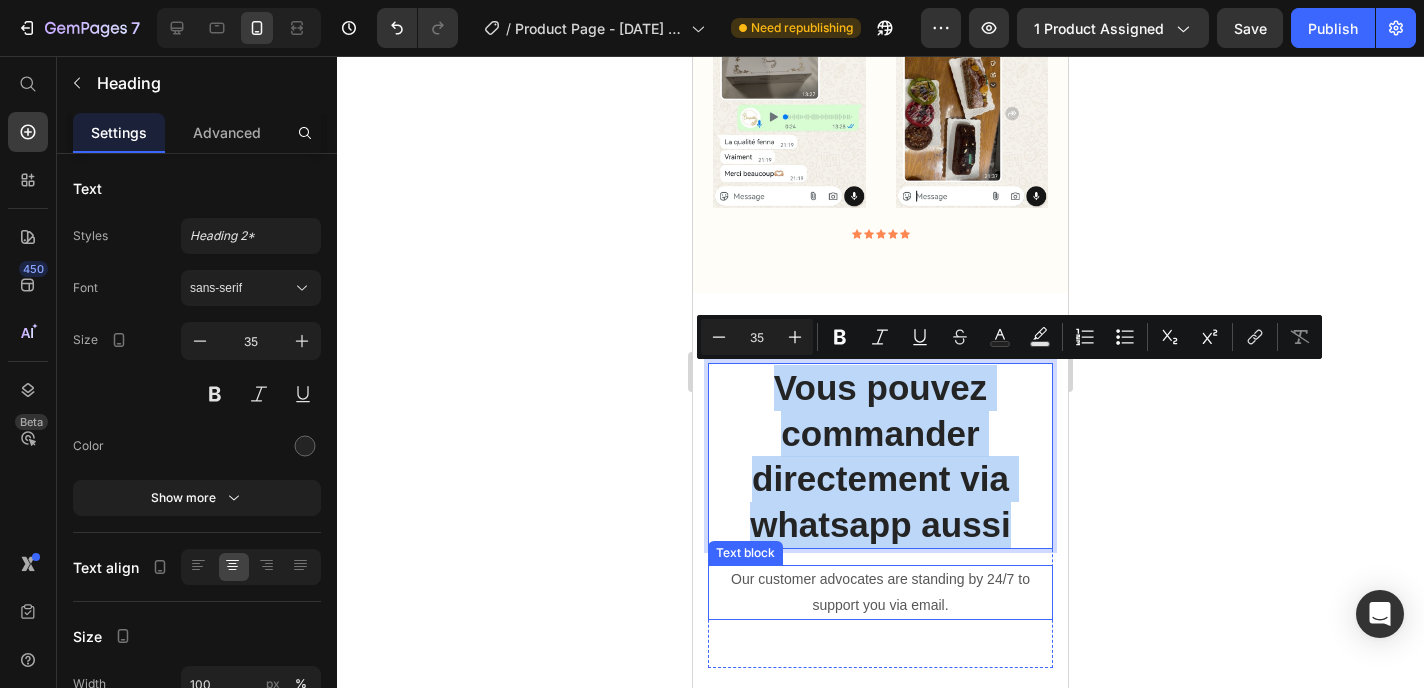 click on "Our customer advocates are standing by 24/7 to support you via email." at bounding box center (880, 592) 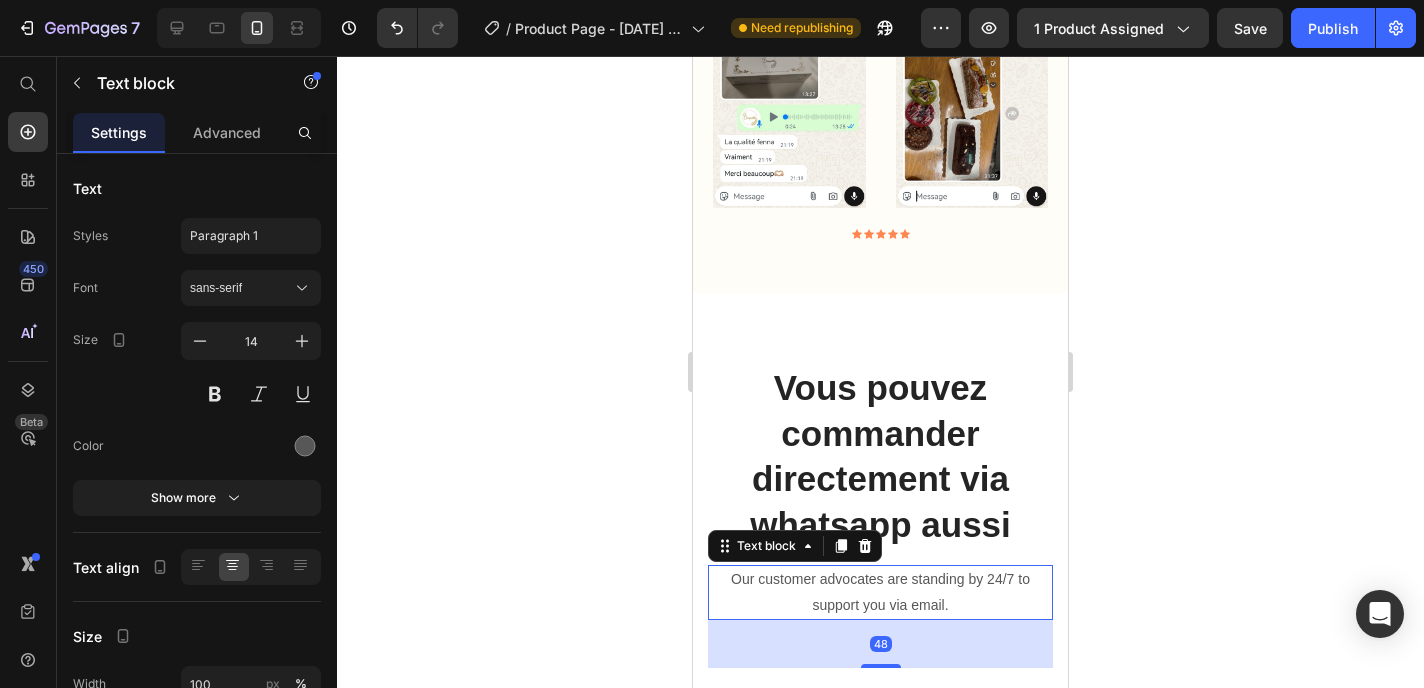 click on "Our customer advocates are standing by 24/7 to support you via email." at bounding box center (880, 592) 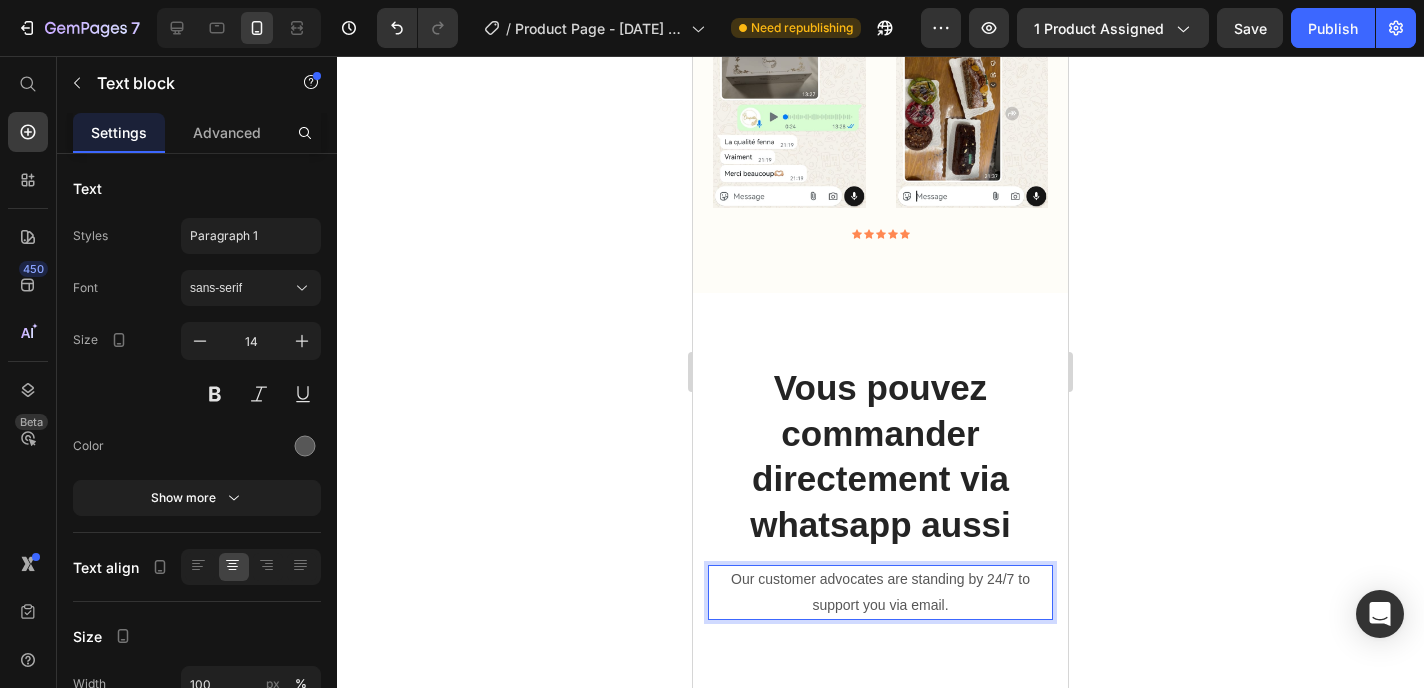 click on "Our customer advocates are standing by 24/7 to support you via email." at bounding box center [880, 592] 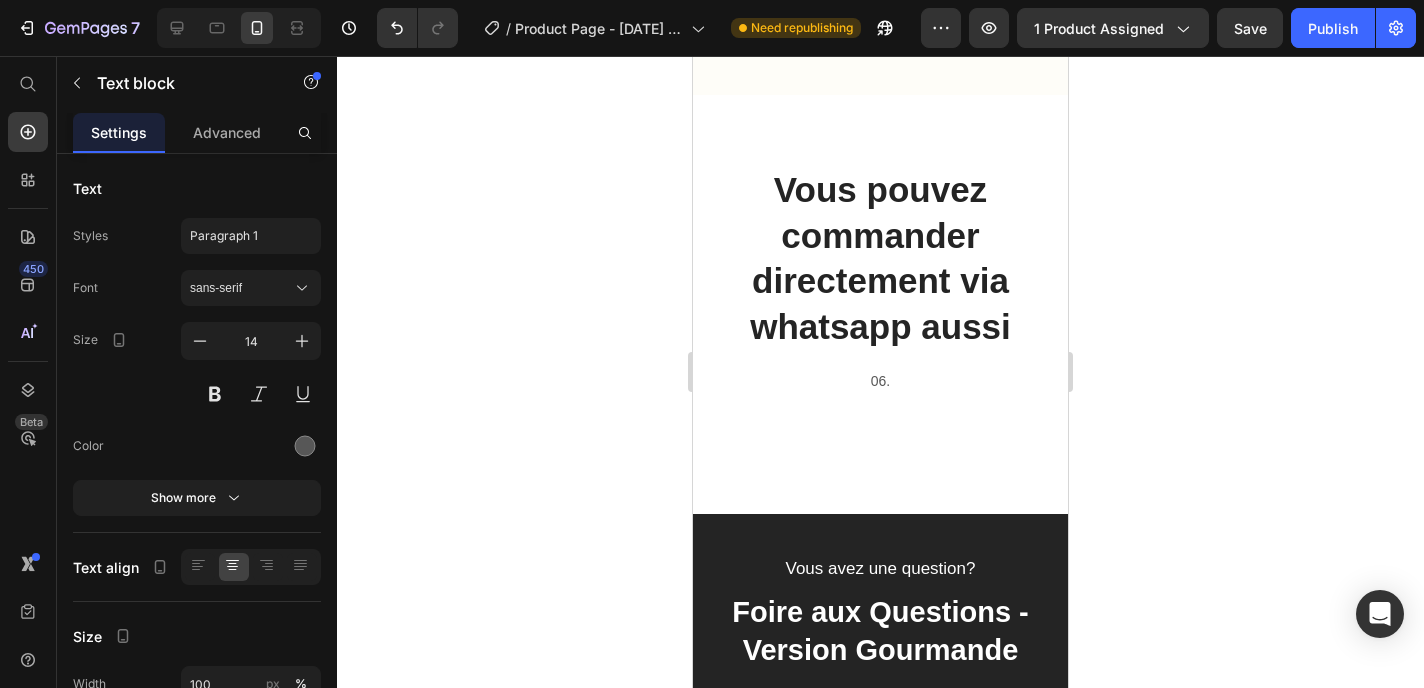 scroll, scrollTop: 6591, scrollLeft: 0, axis: vertical 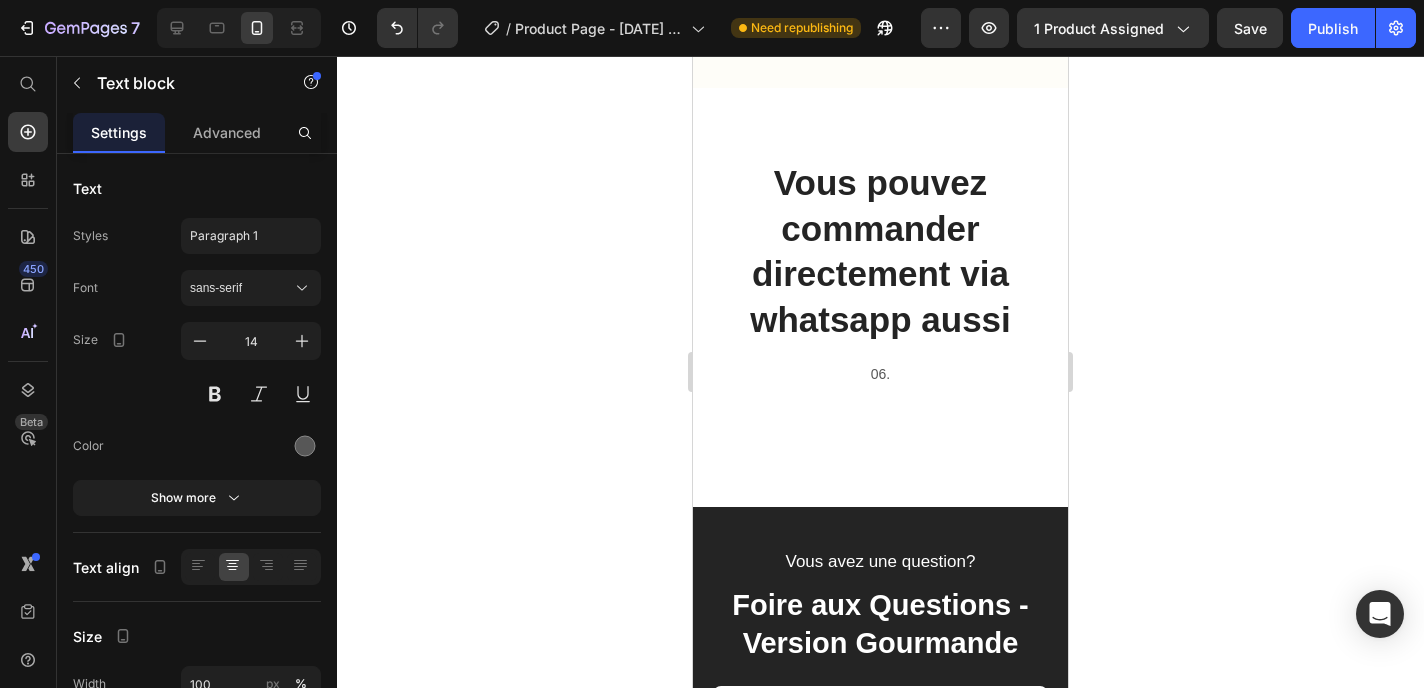 click on "06." at bounding box center [880, 374] 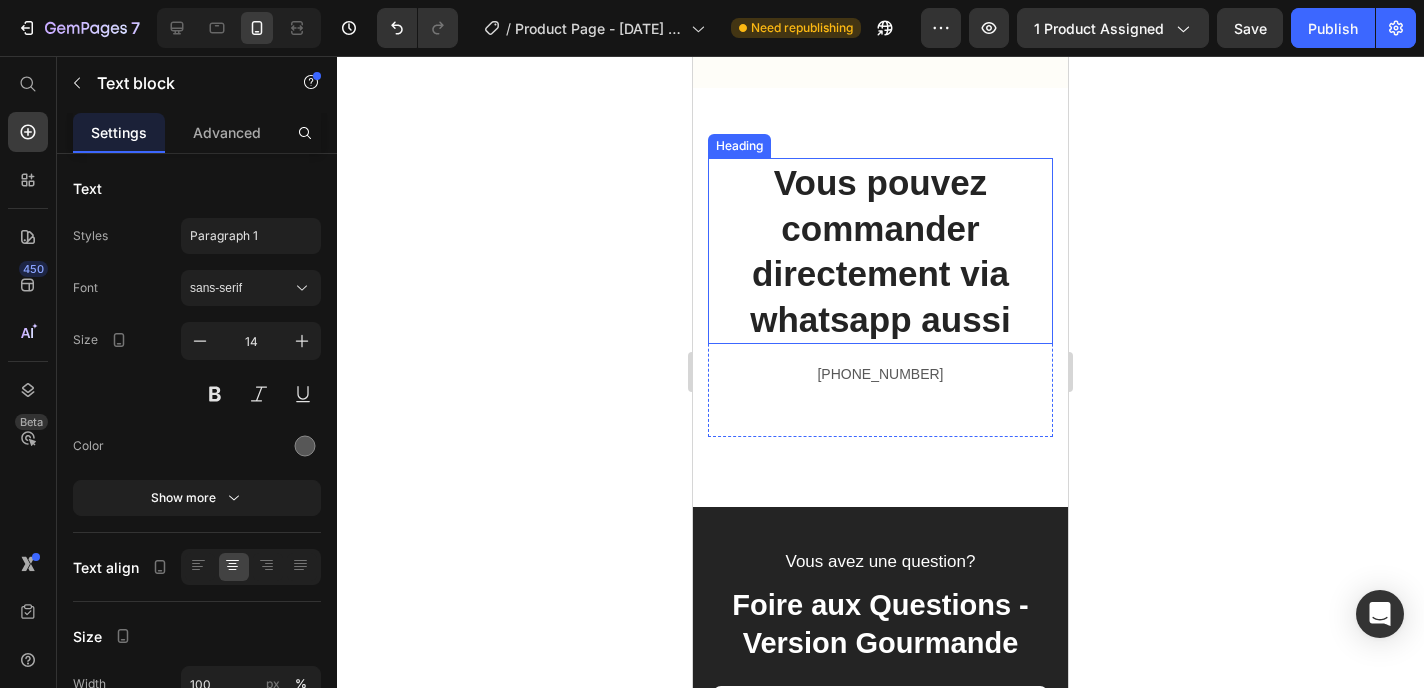 click on "Vous pouvez commander directement via whatsapp aussi" at bounding box center (880, 251) 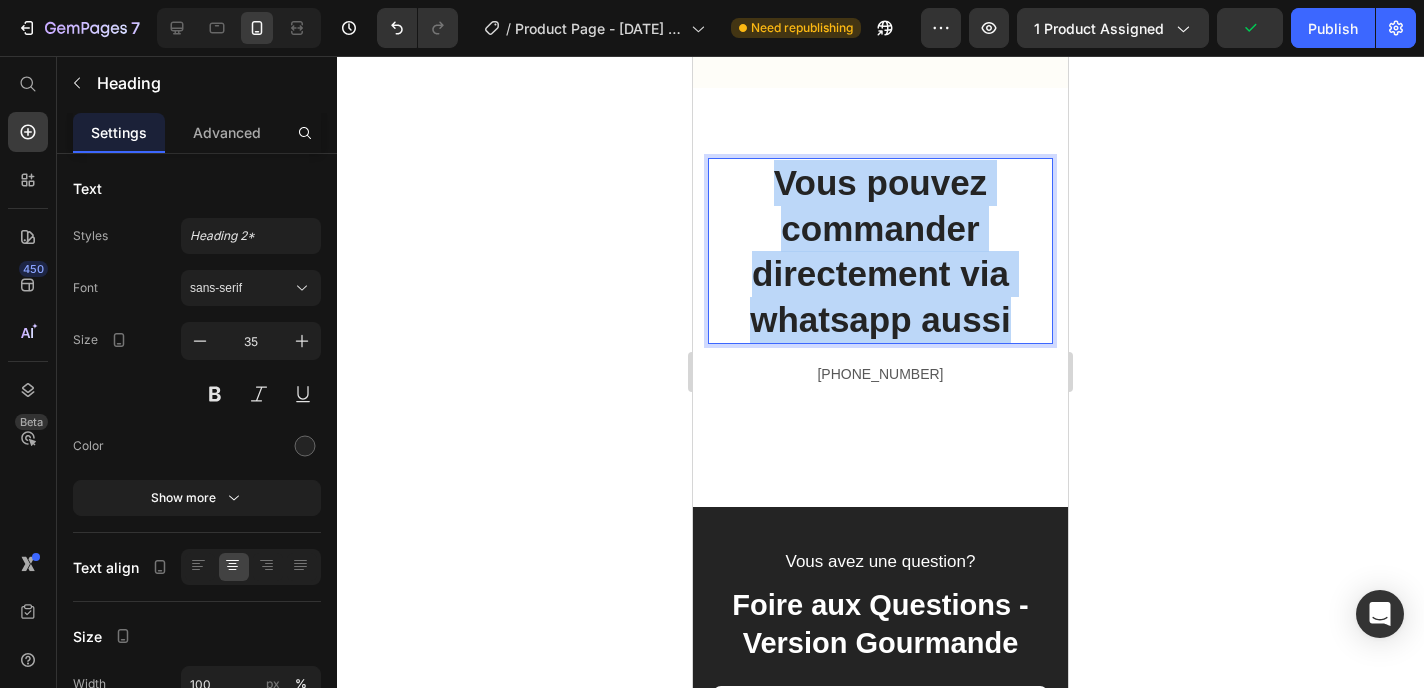 copy on "Vous pouvez commander directement via whatsapp aussi" 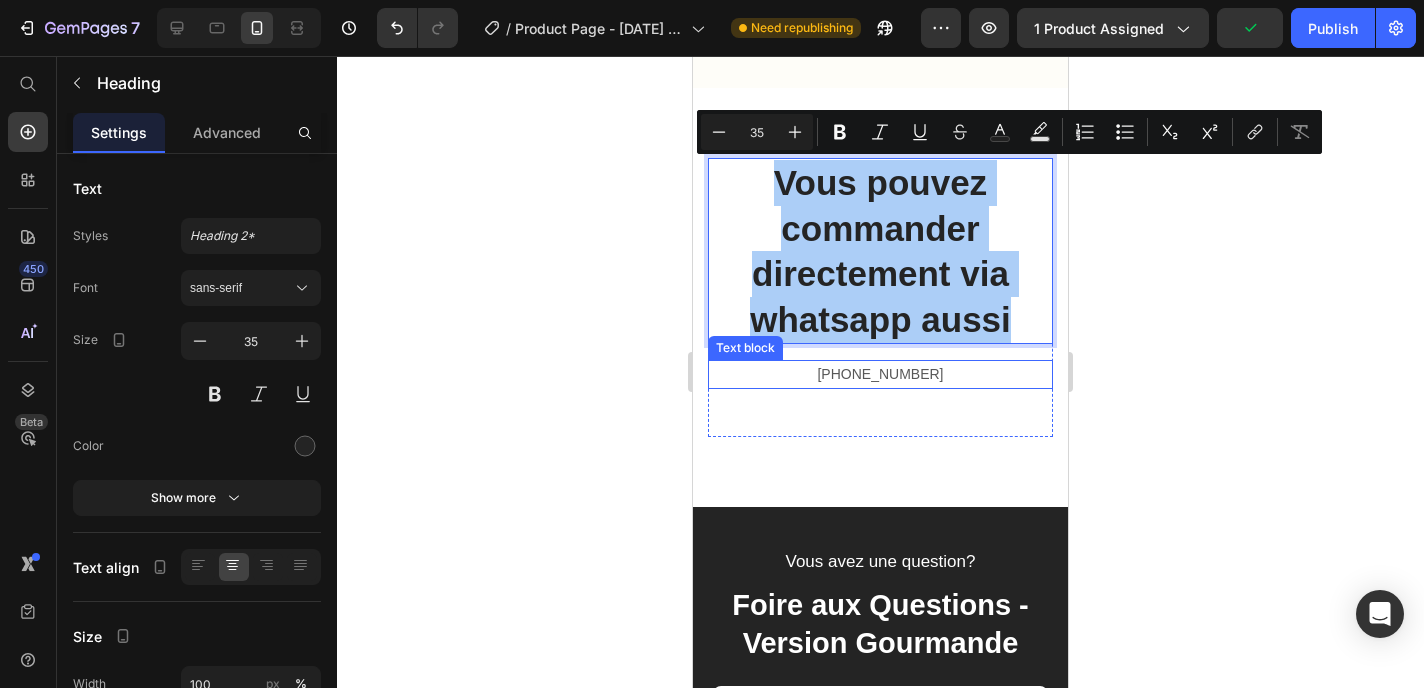 click on "[PHONE_NUMBER]" at bounding box center [880, 374] 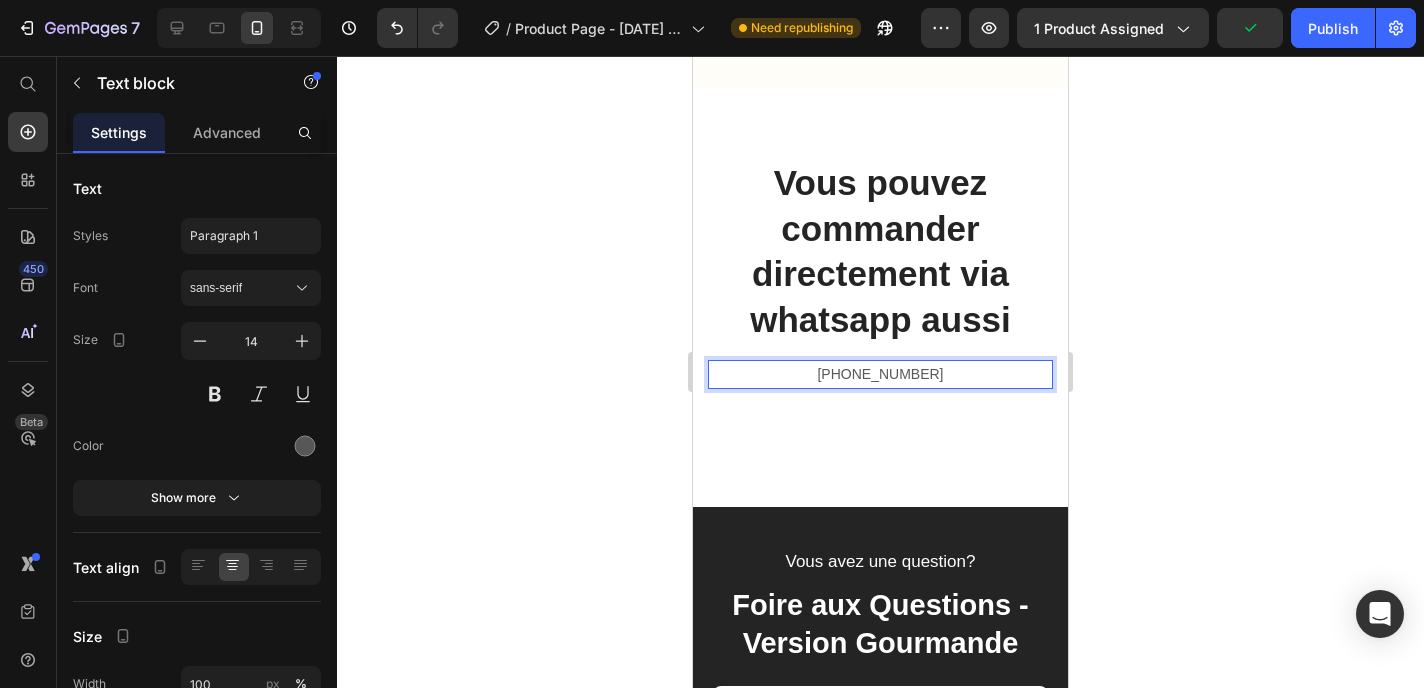 click on "[PHONE_NUMBER]" at bounding box center (880, 374) 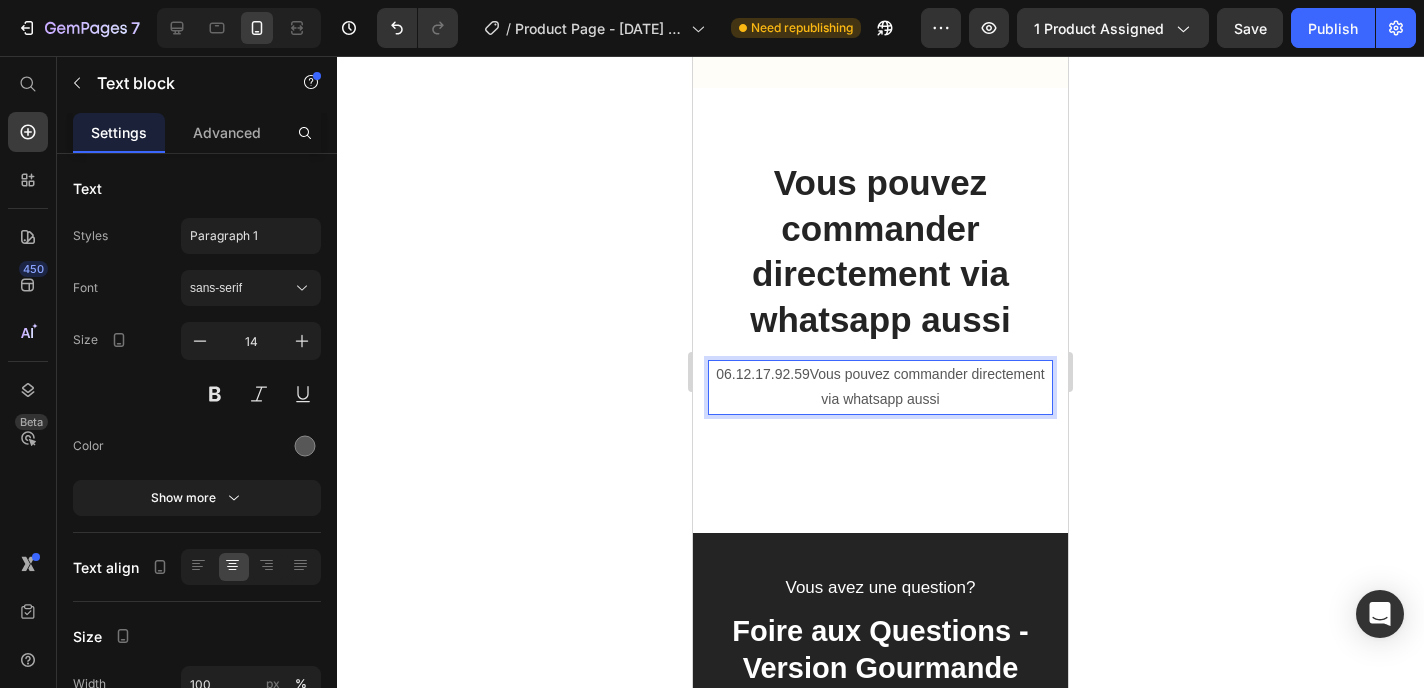 click on "06.12.17.92.59Vous pouvez commander directement via whatsapp aussi" at bounding box center [880, 387] 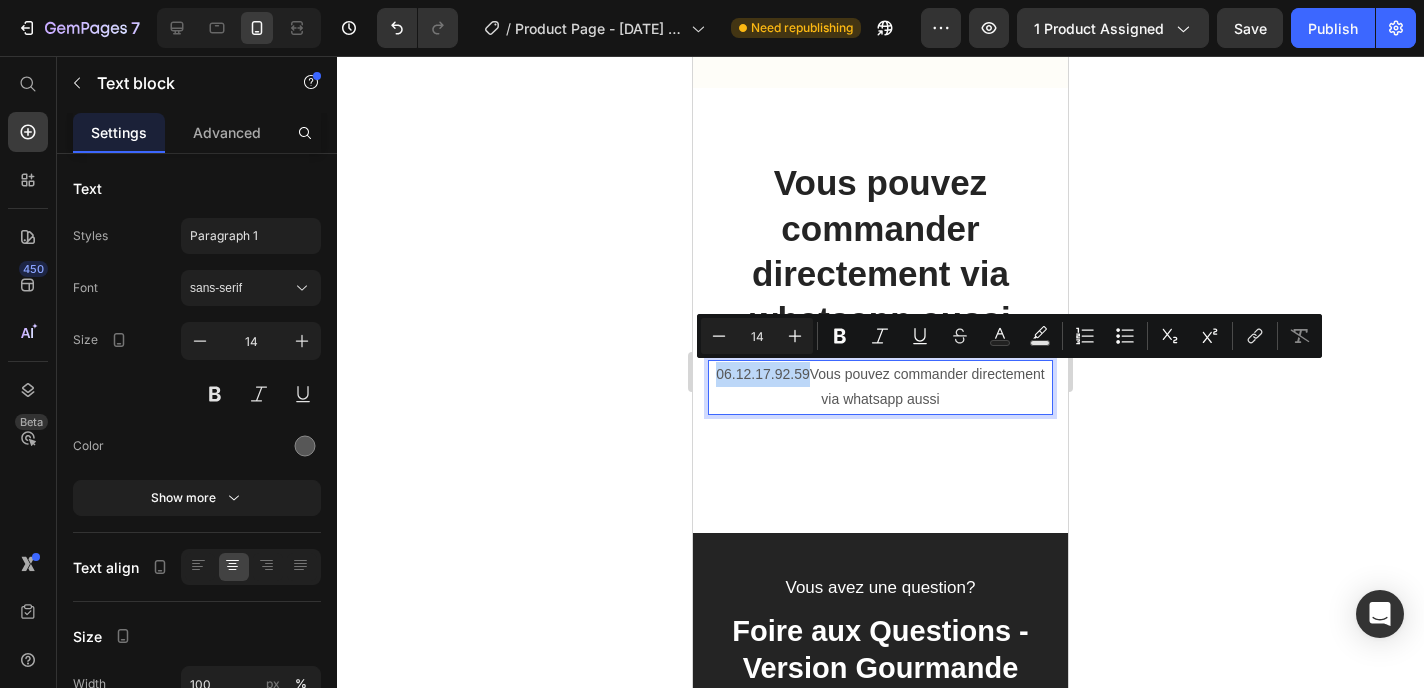 drag, startPoint x: 812, startPoint y: 373, endPoint x: 714, endPoint y: 378, distance: 98.12747 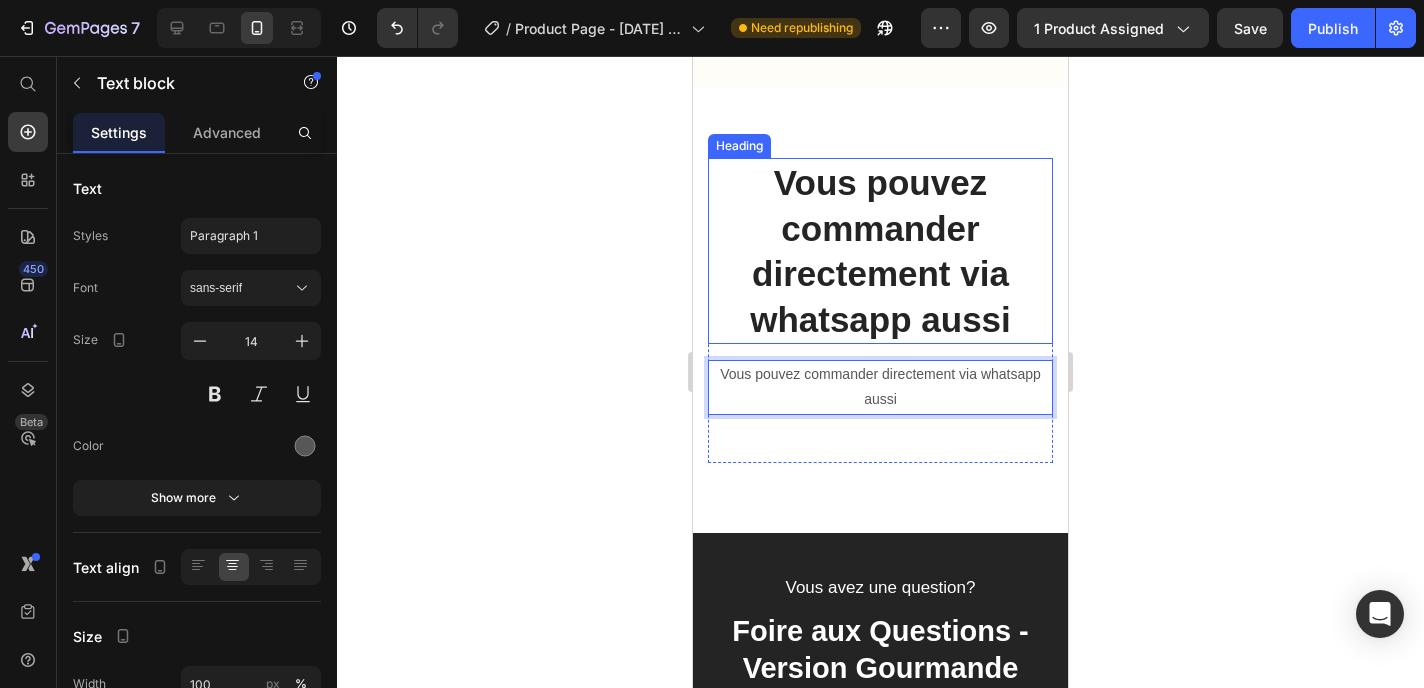 click on "Vous pouvez commander directement via whatsapp aussi" at bounding box center (880, 251) 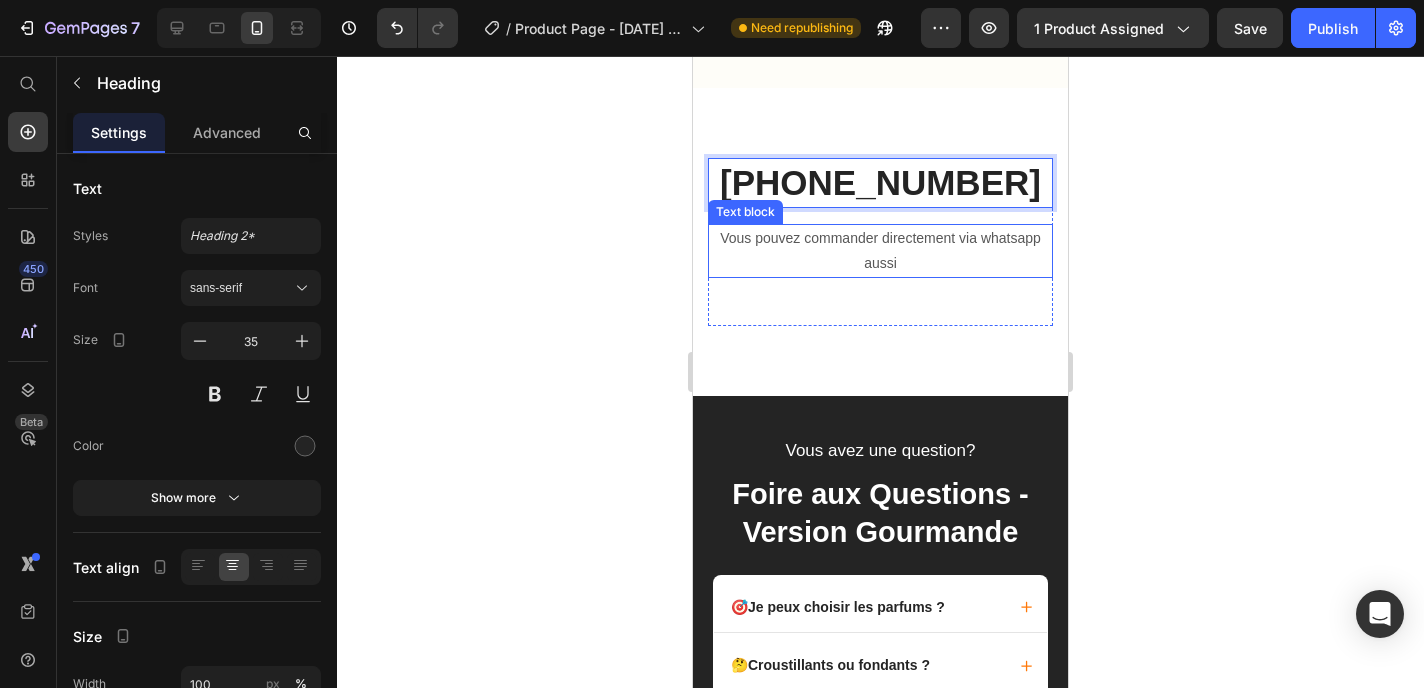 click on "[PHONE_NUMBER] Heading   16 Vous pouvez commander directement via whatsapp aussi Text block" at bounding box center (880, 242) 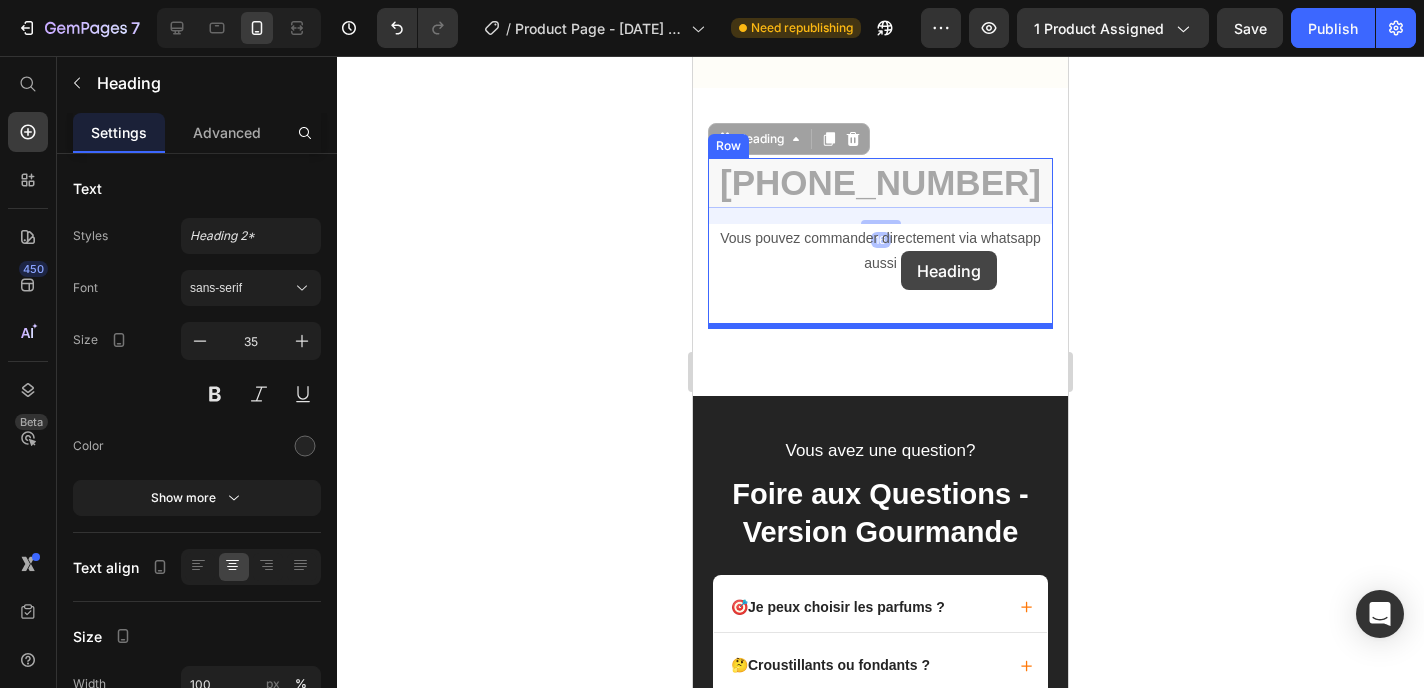 drag, startPoint x: 898, startPoint y: 193, endPoint x: 901, endPoint y: 251, distance: 58.077534 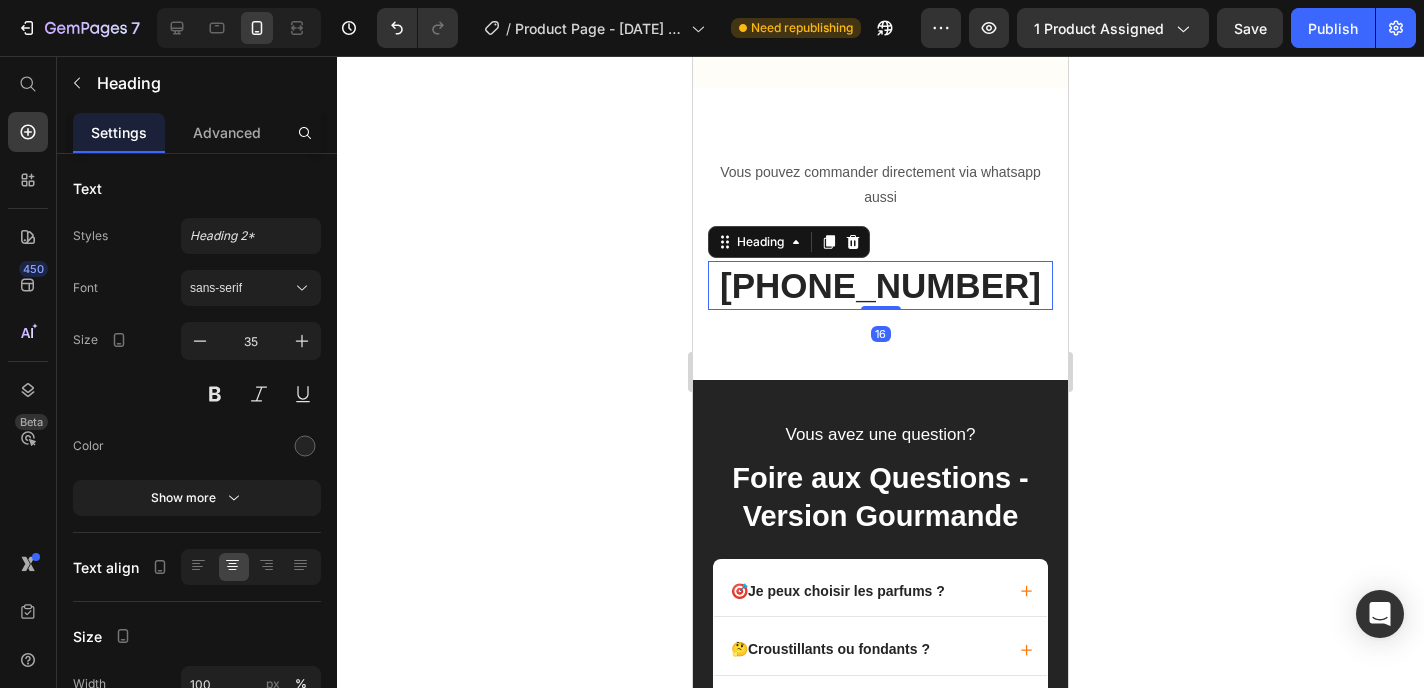 click 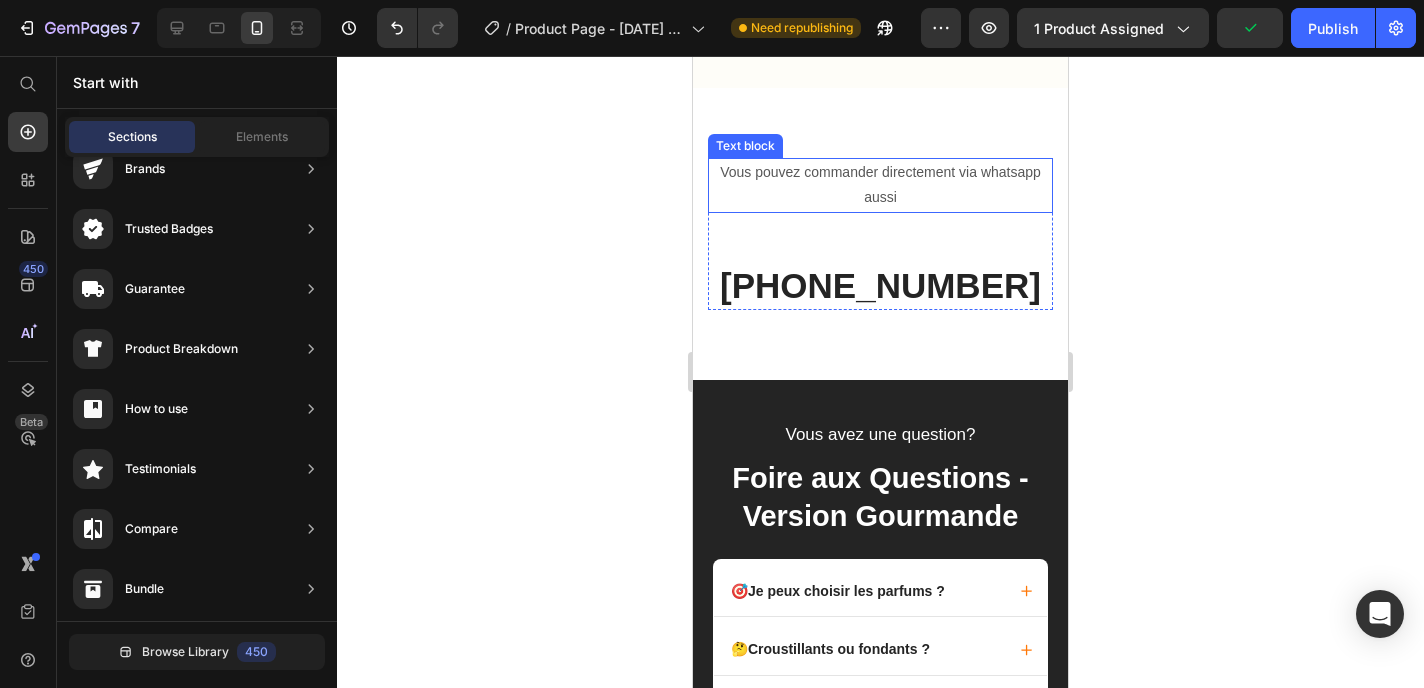click on "Vous pouvez commander directement via whatsapp aussi" at bounding box center (880, 185) 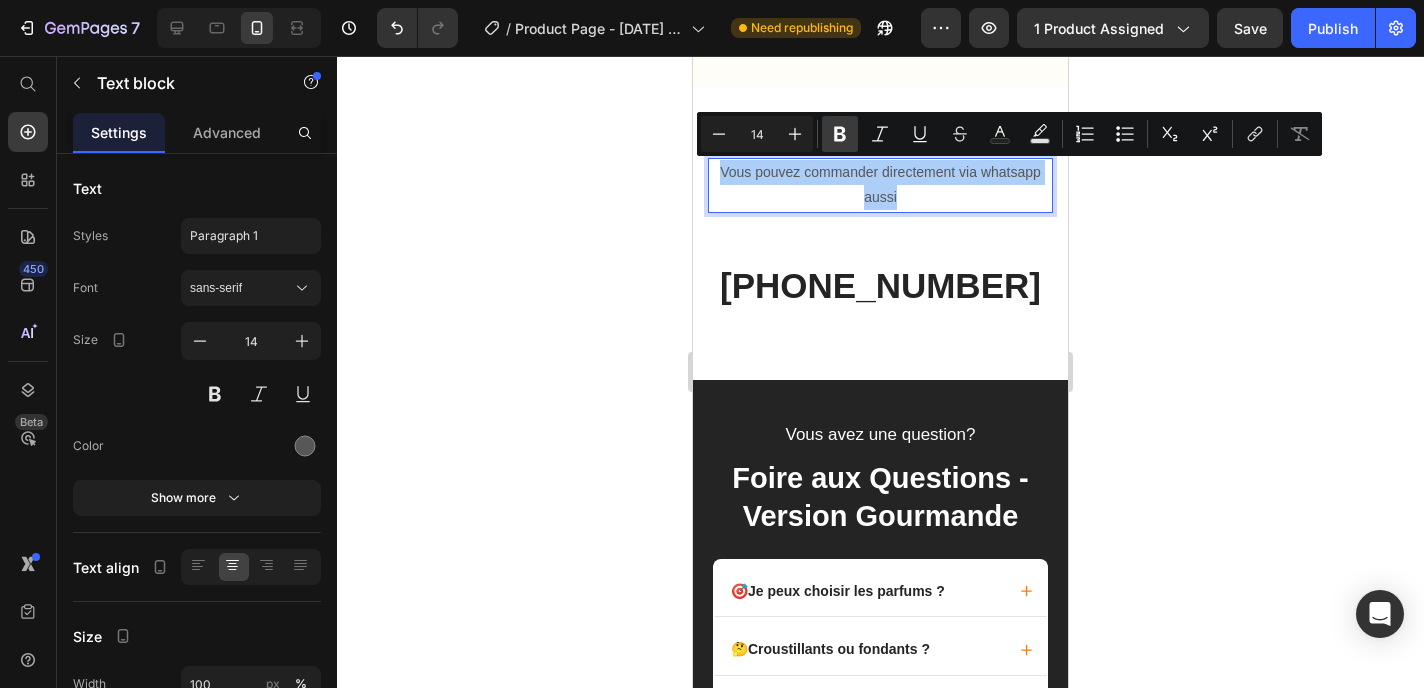 click 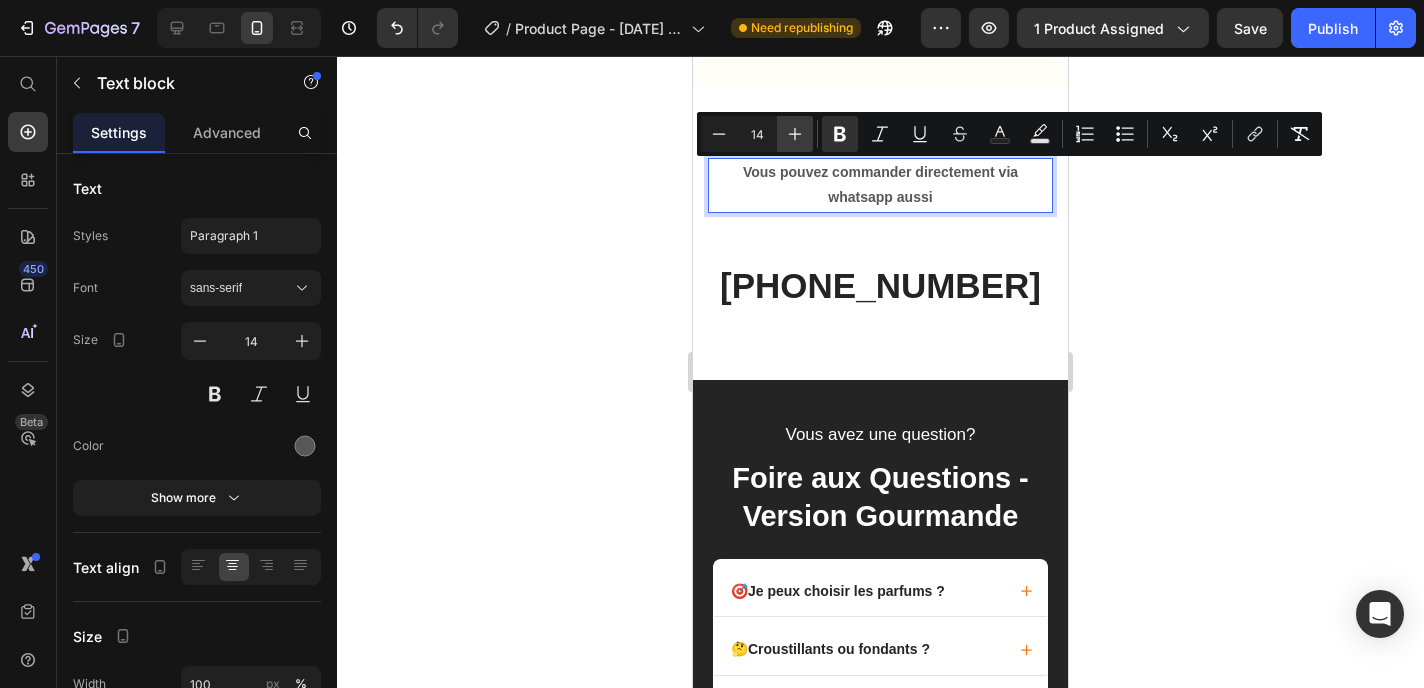 click 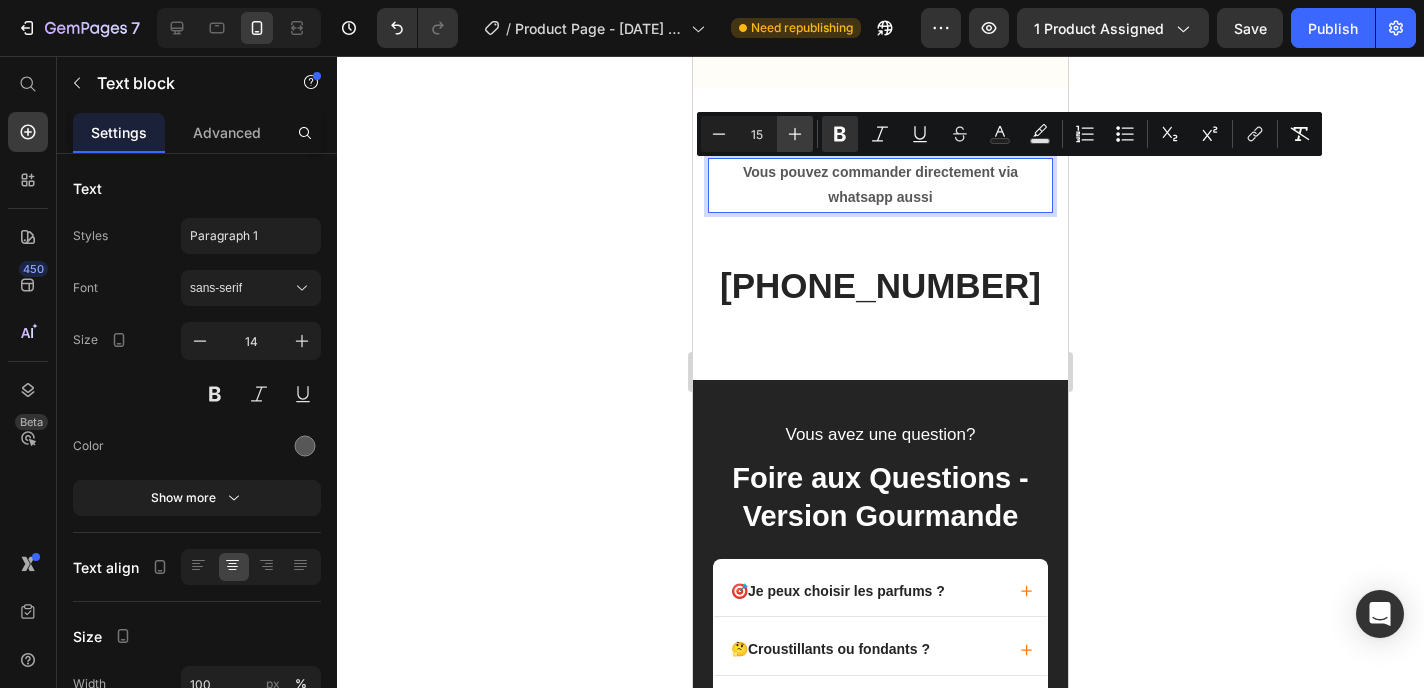 click 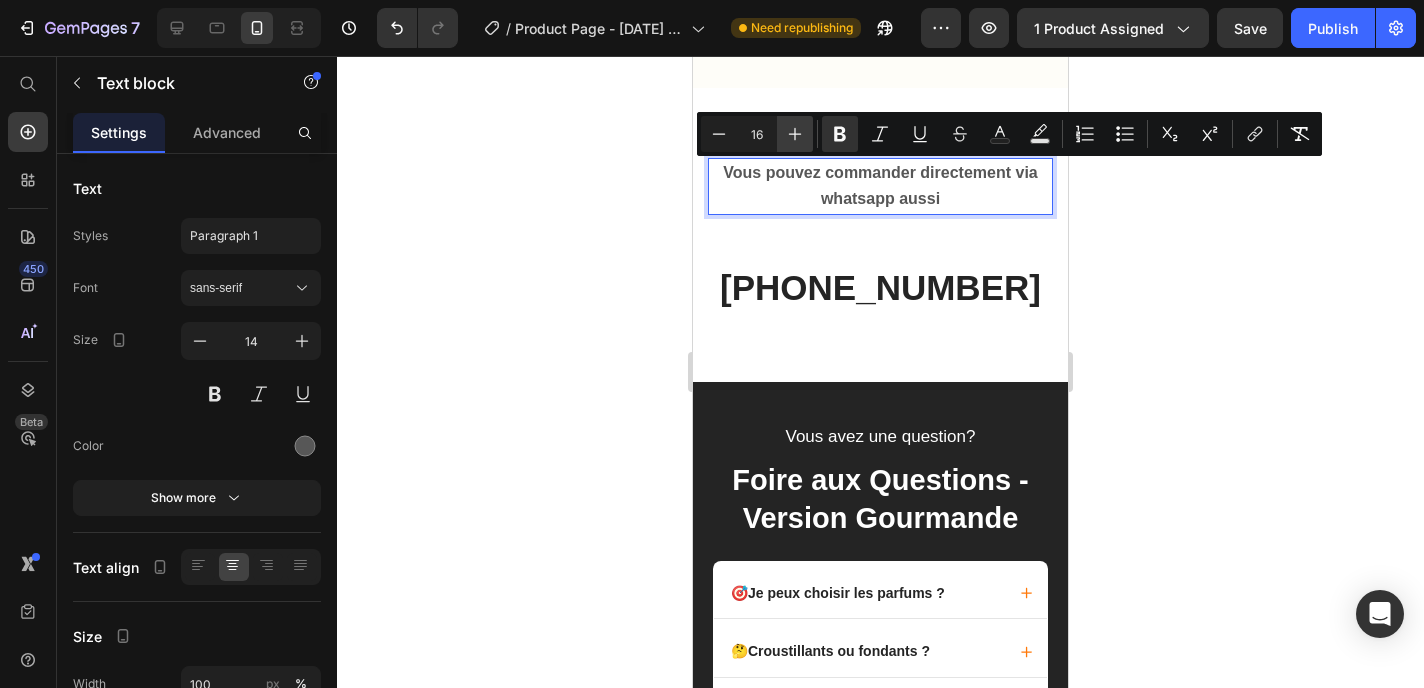 click 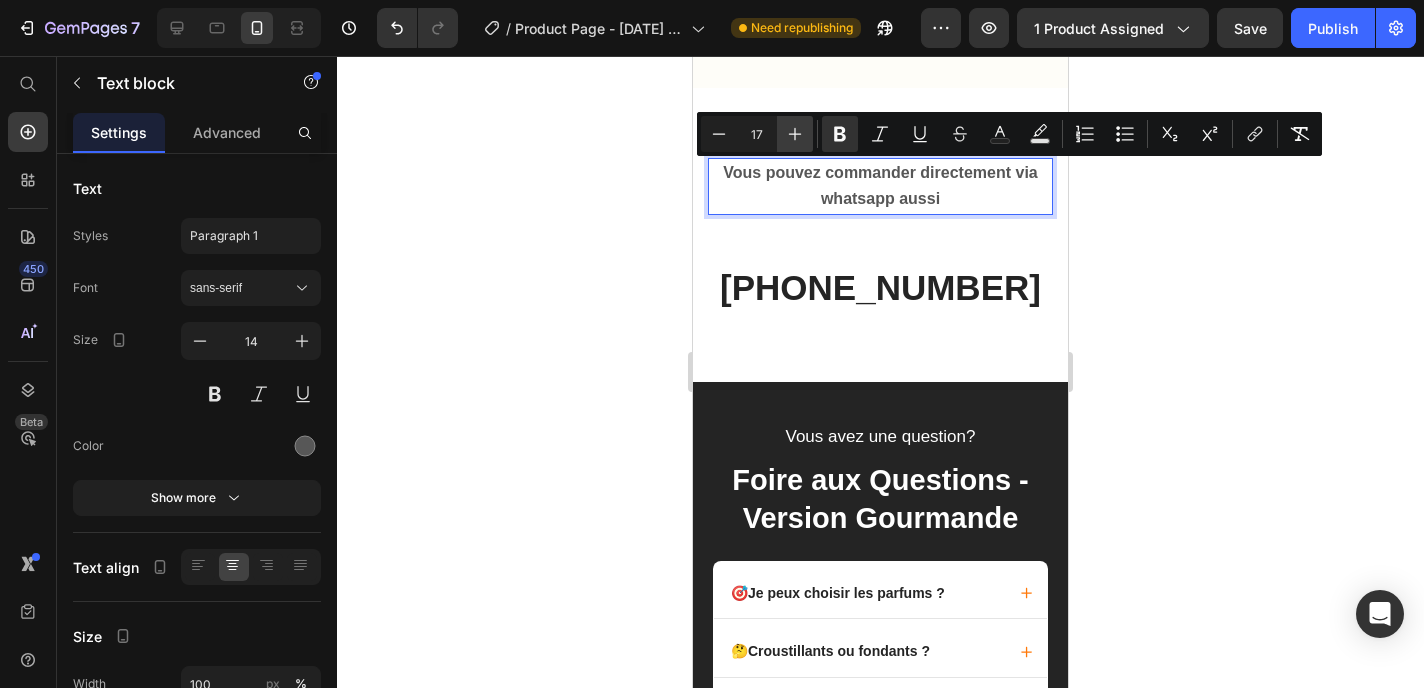 click 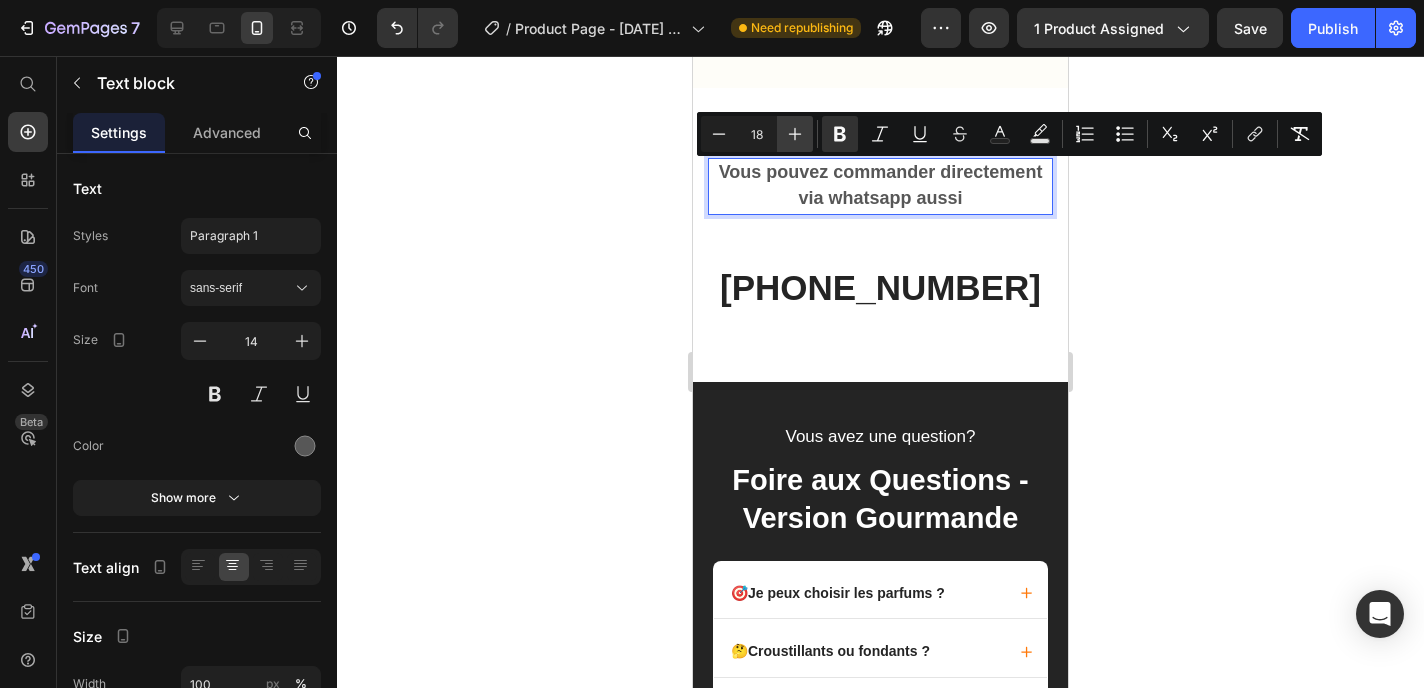 click 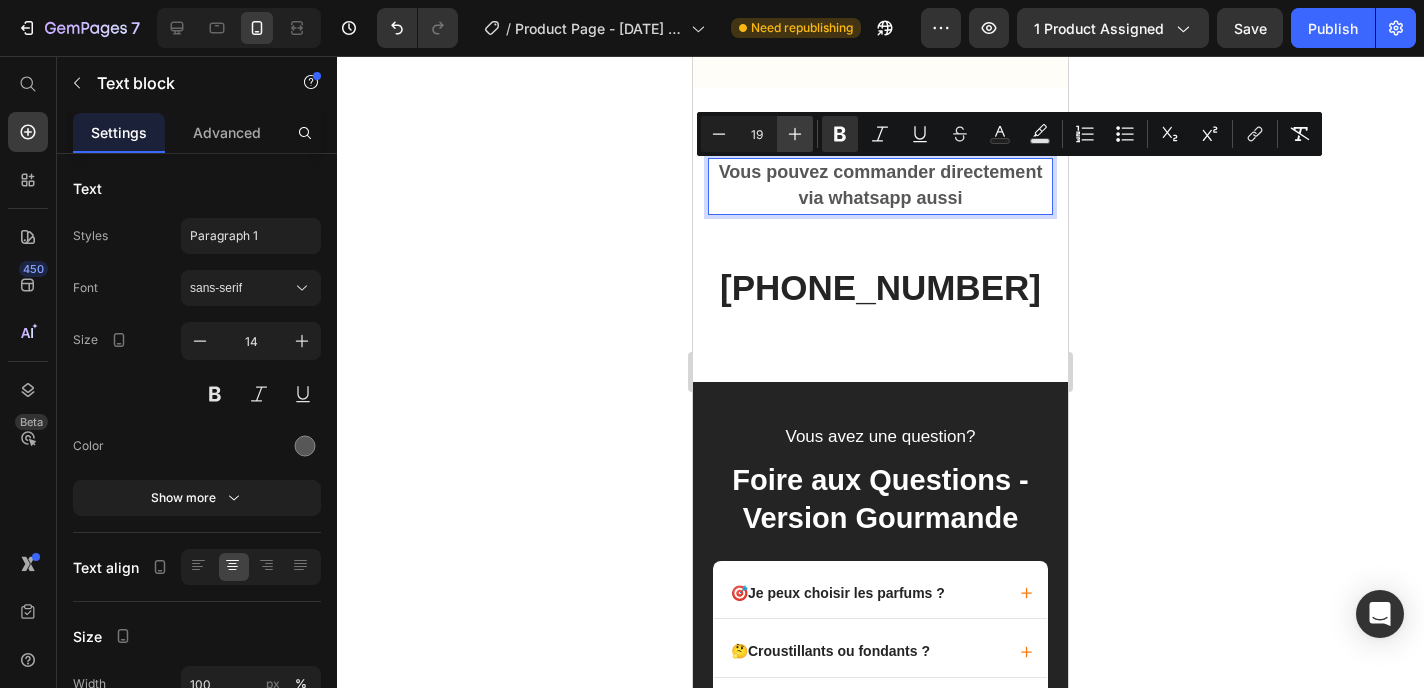 click 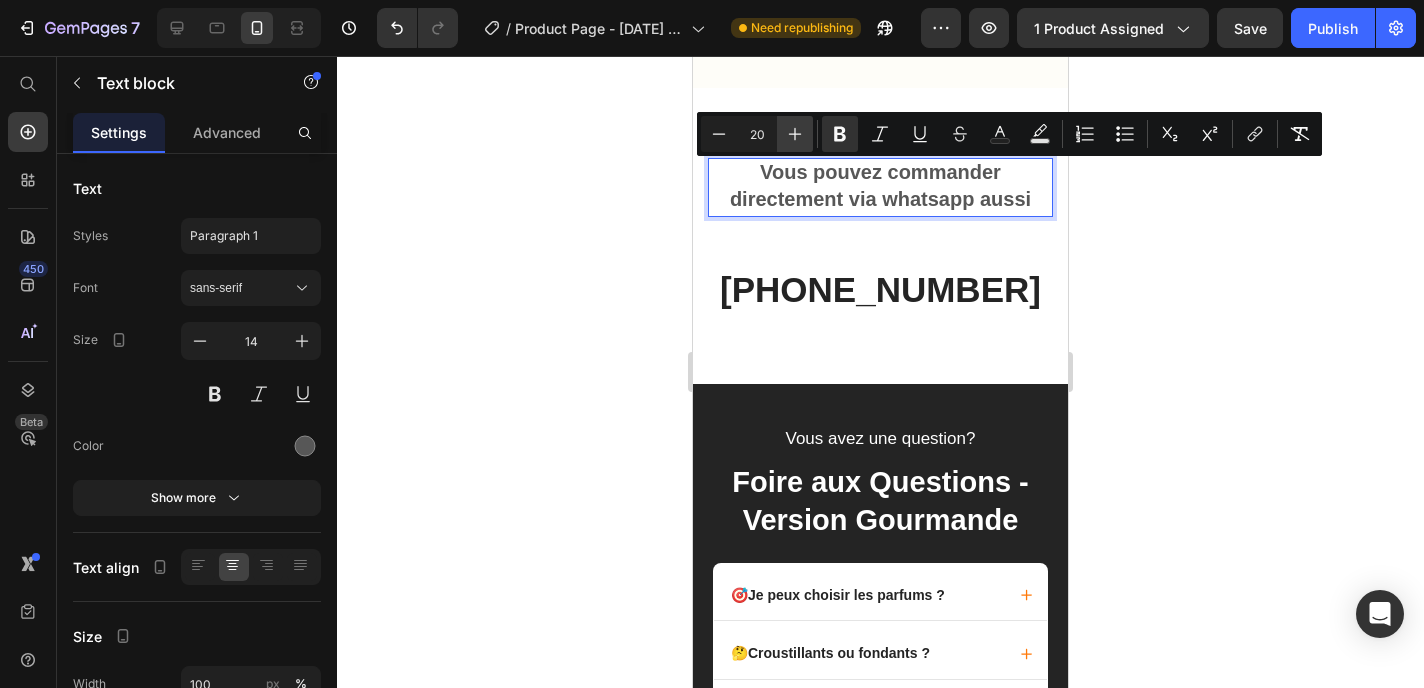 click 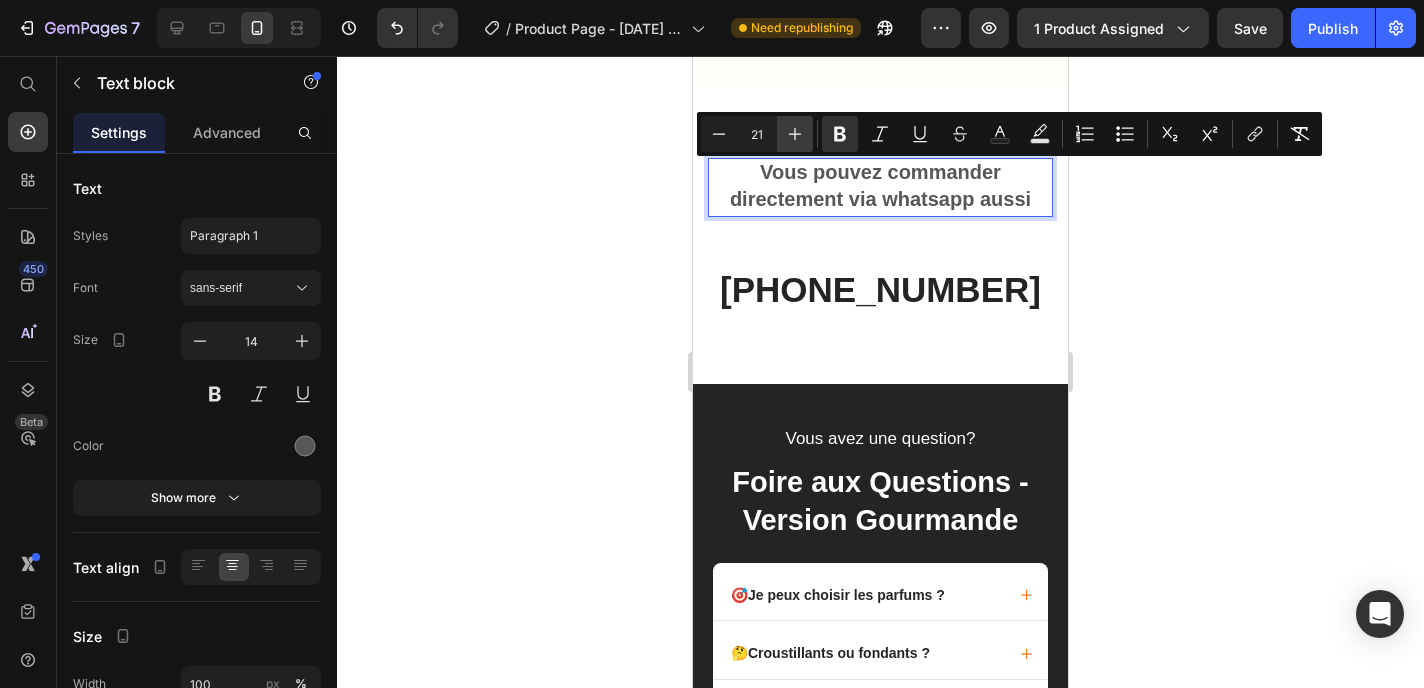 click 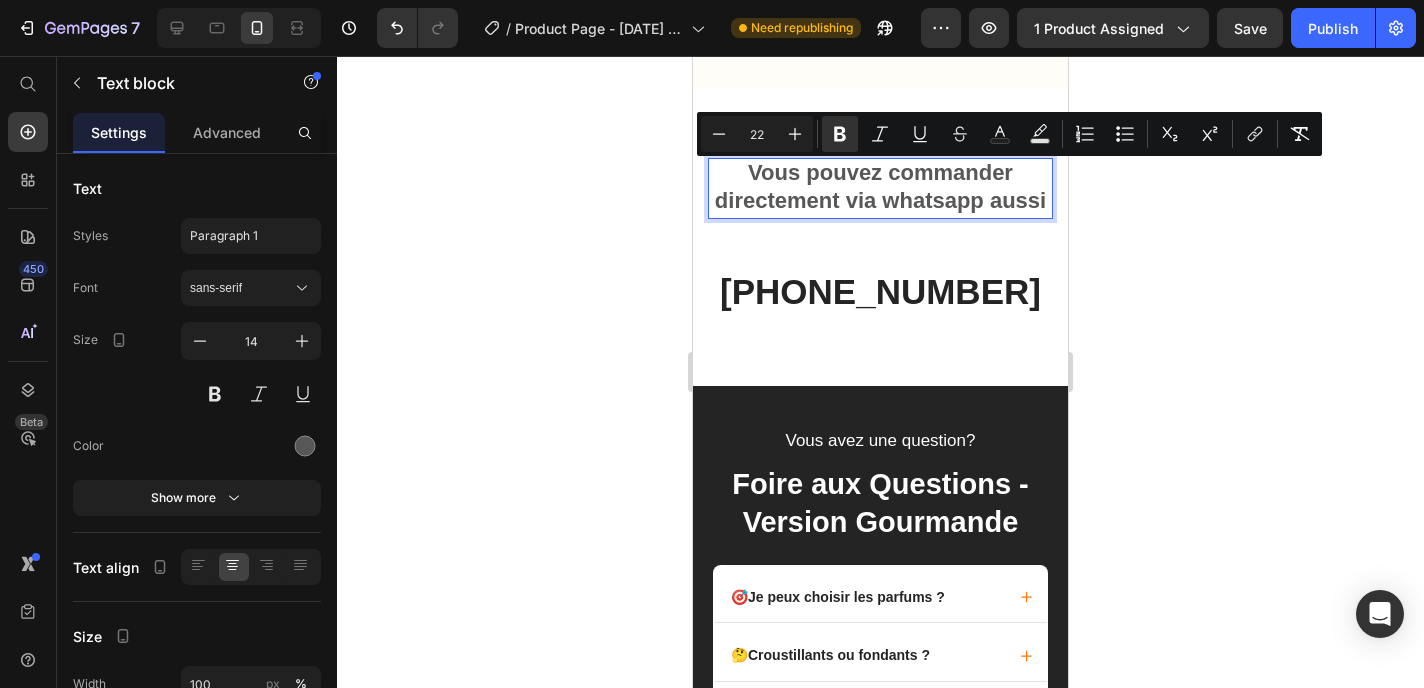 click 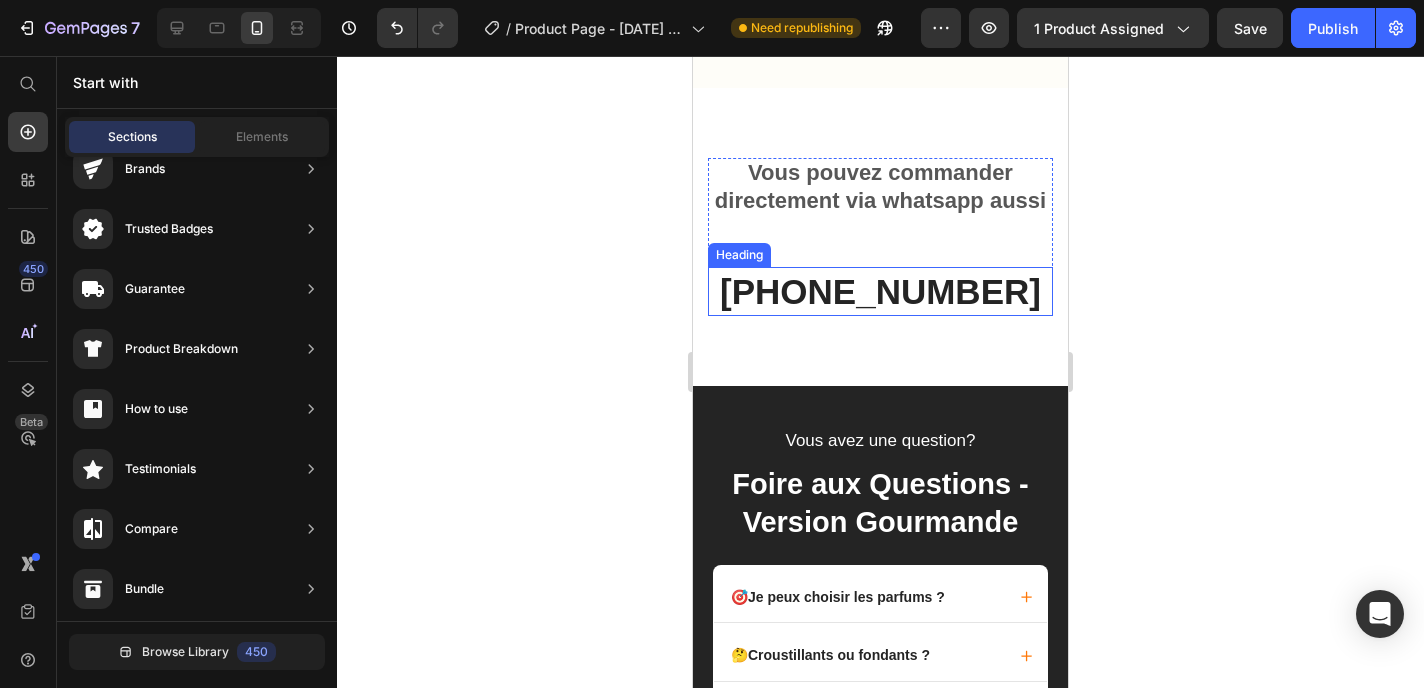 click on "[PHONE_NUMBER]" at bounding box center (880, 292) 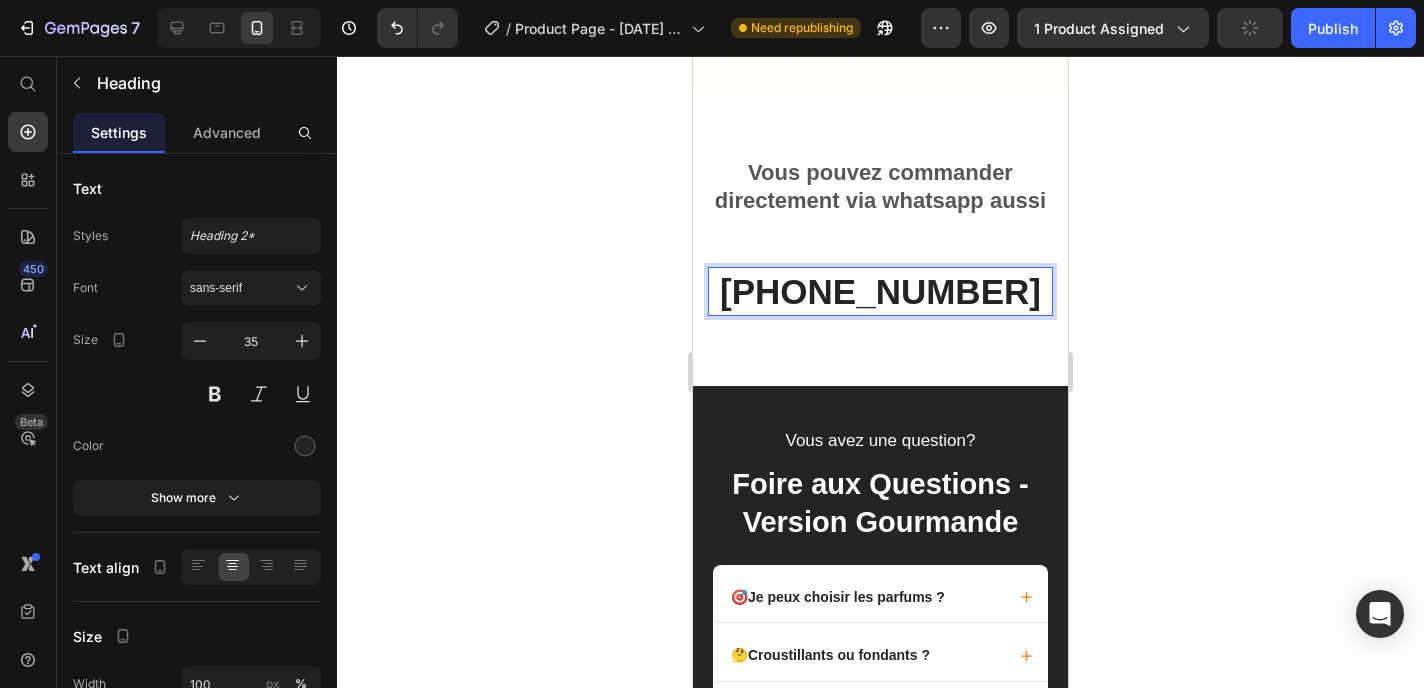 click 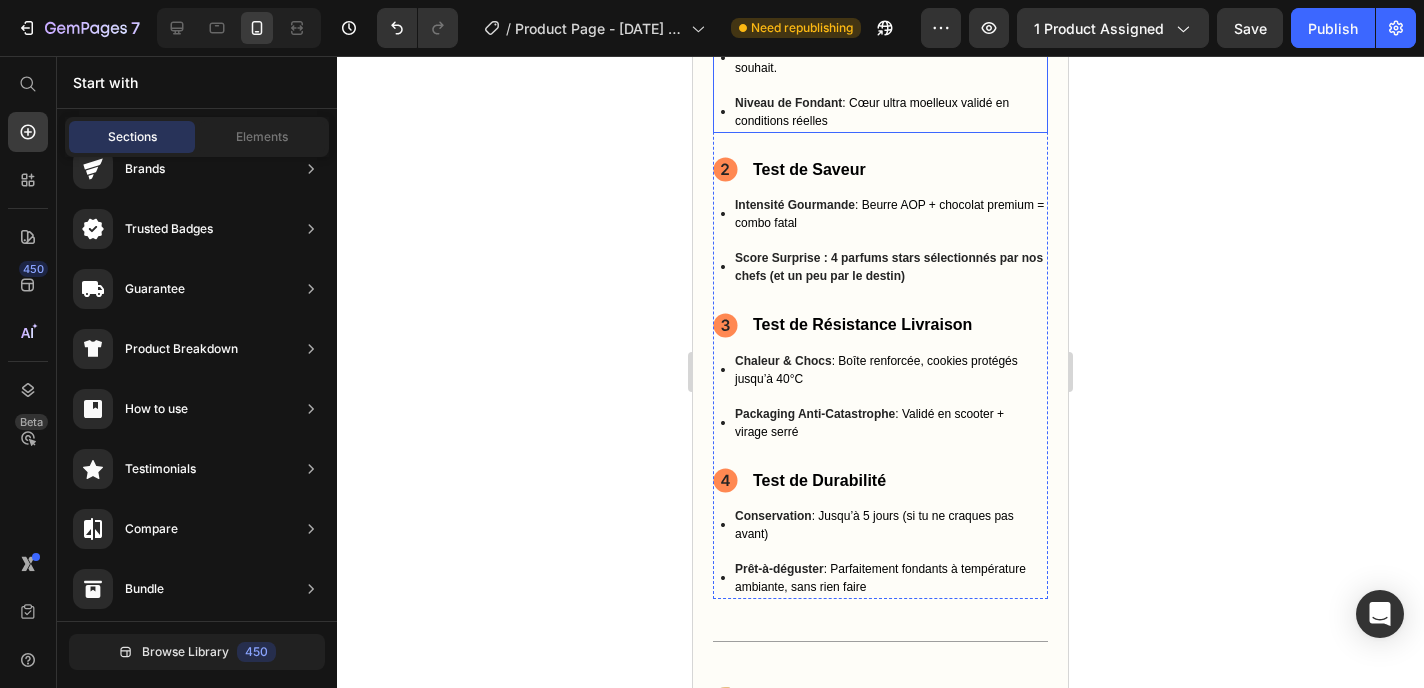 scroll, scrollTop: 2189, scrollLeft: 0, axis: vertical 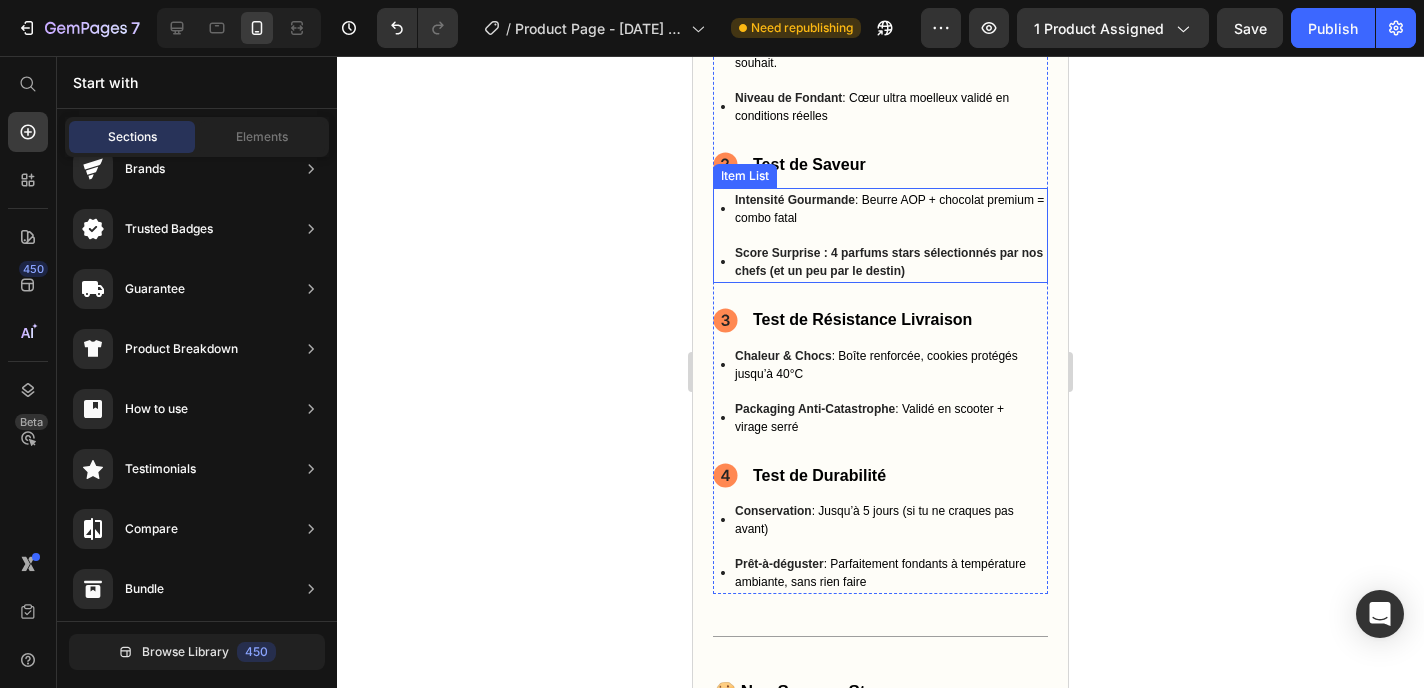 click on "Score Surprise : 4 parfums stars sélectionnés par nos chefs (et un peu par le destin)" at bounding box center [889, 262] 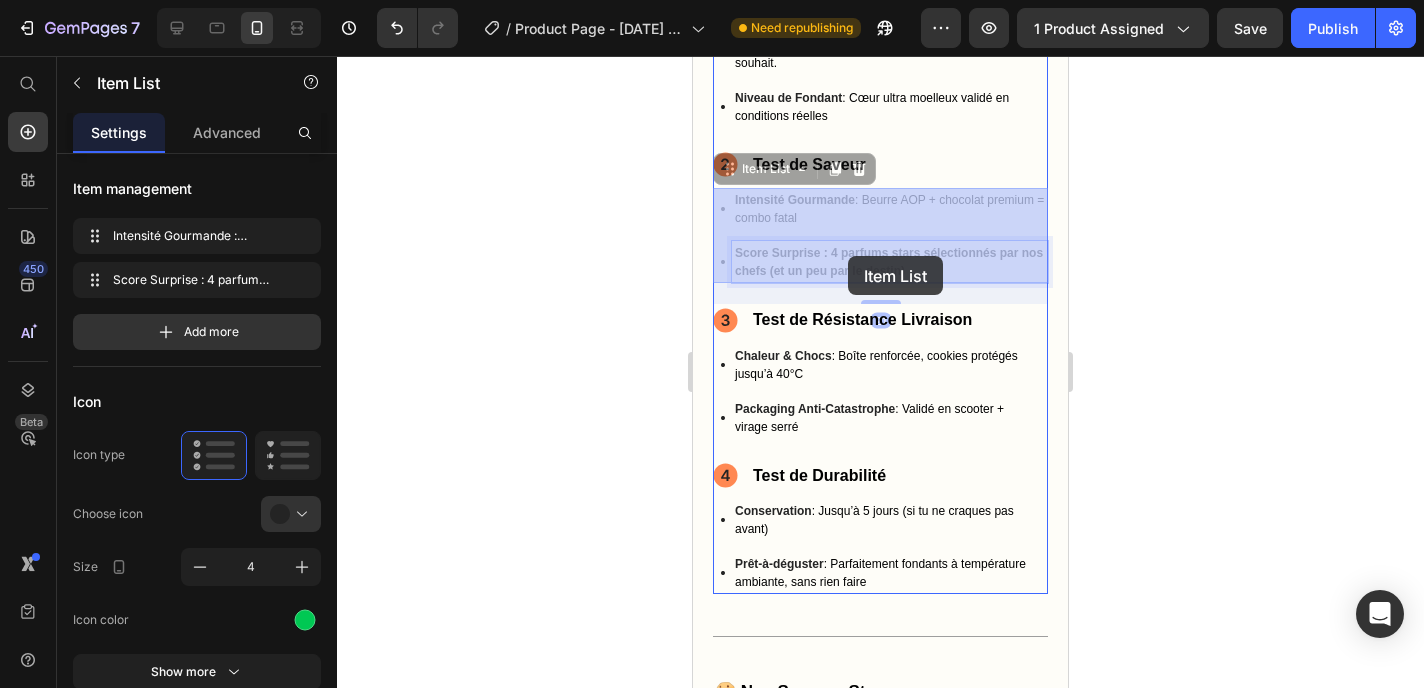 drag, startPoint x: 830, startPoint y: 251, endPoint x: 845, endPoint y: 255, distance: 15.524175 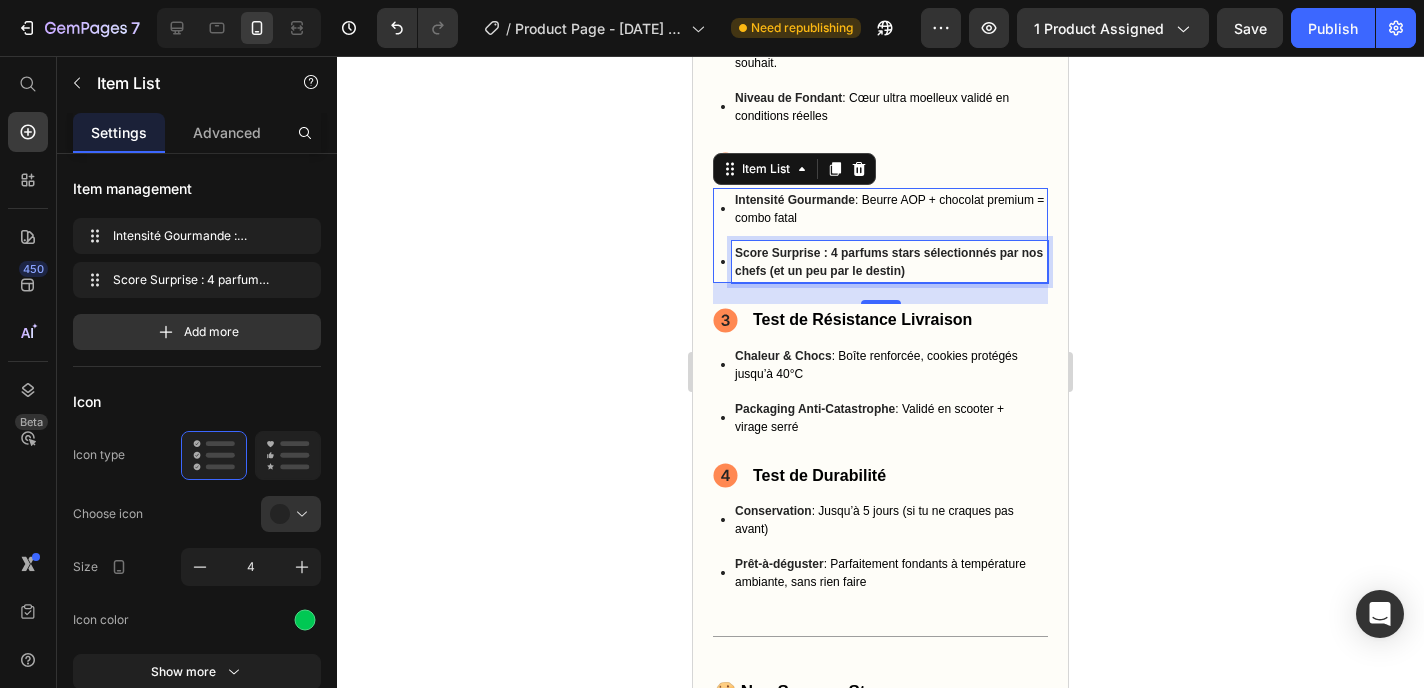 click on "Score Surprise : 4 parfums stars sélectionnés par nos chefs (et un peu par le destin)" at bounding box center [889, 262] 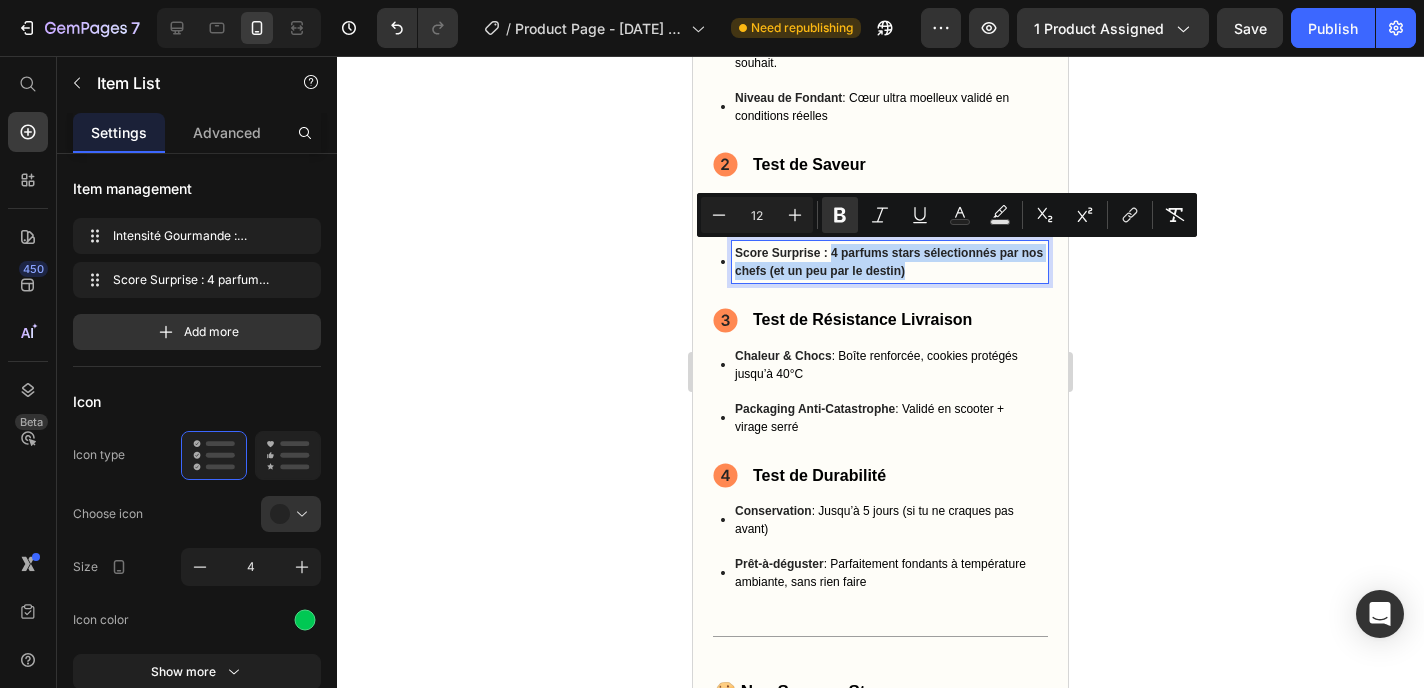 drag, startPoint x: 832, startPoint y: 254, endPoint x: 907, endPoint y: 273, distance: 77.36925 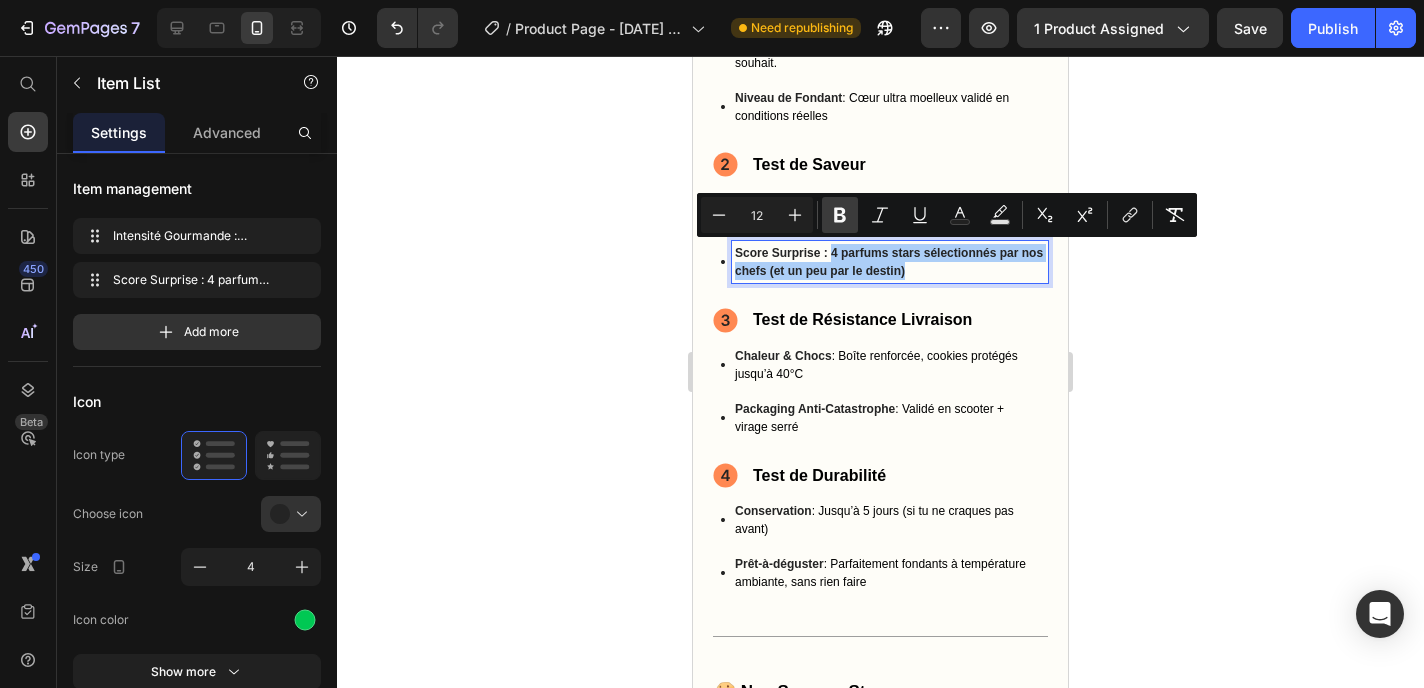 click 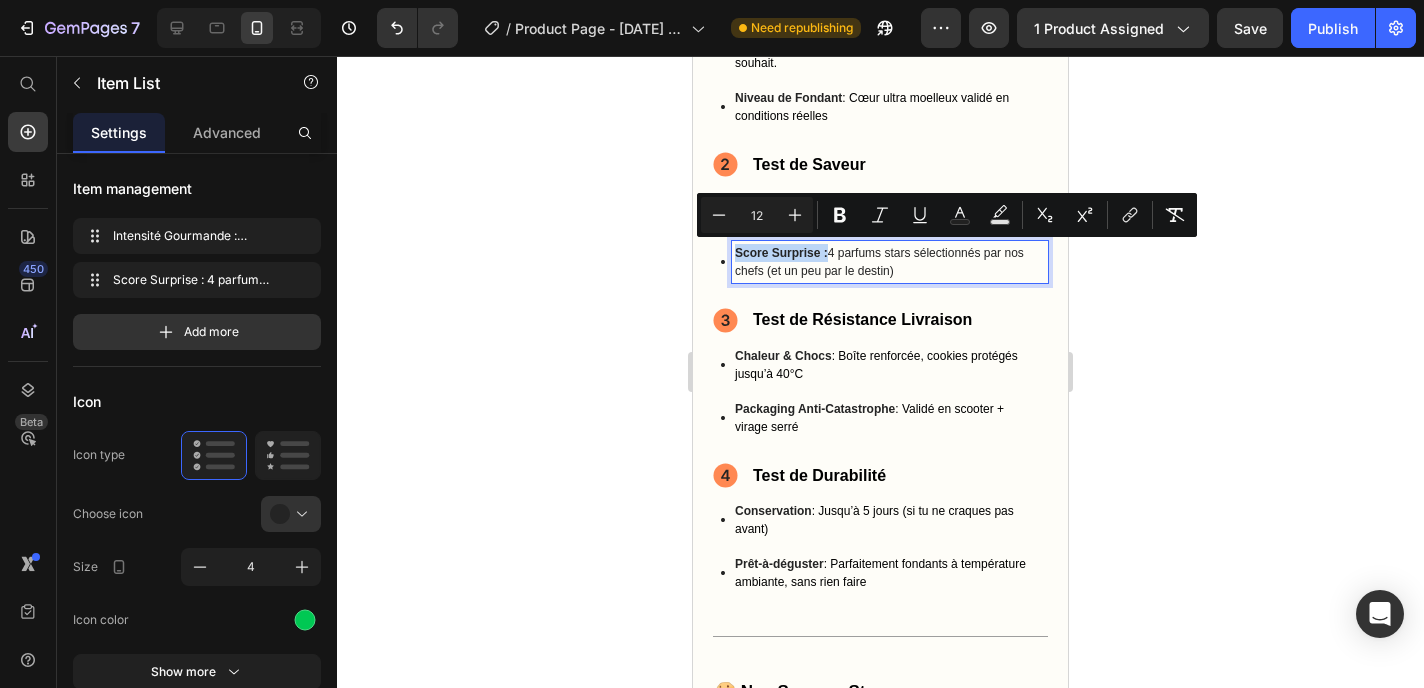 click on "Score Surprise :  4 parfums stars sélectionnés par nos chefs (et un peu par le destin)" at bounding box center [890, 262] 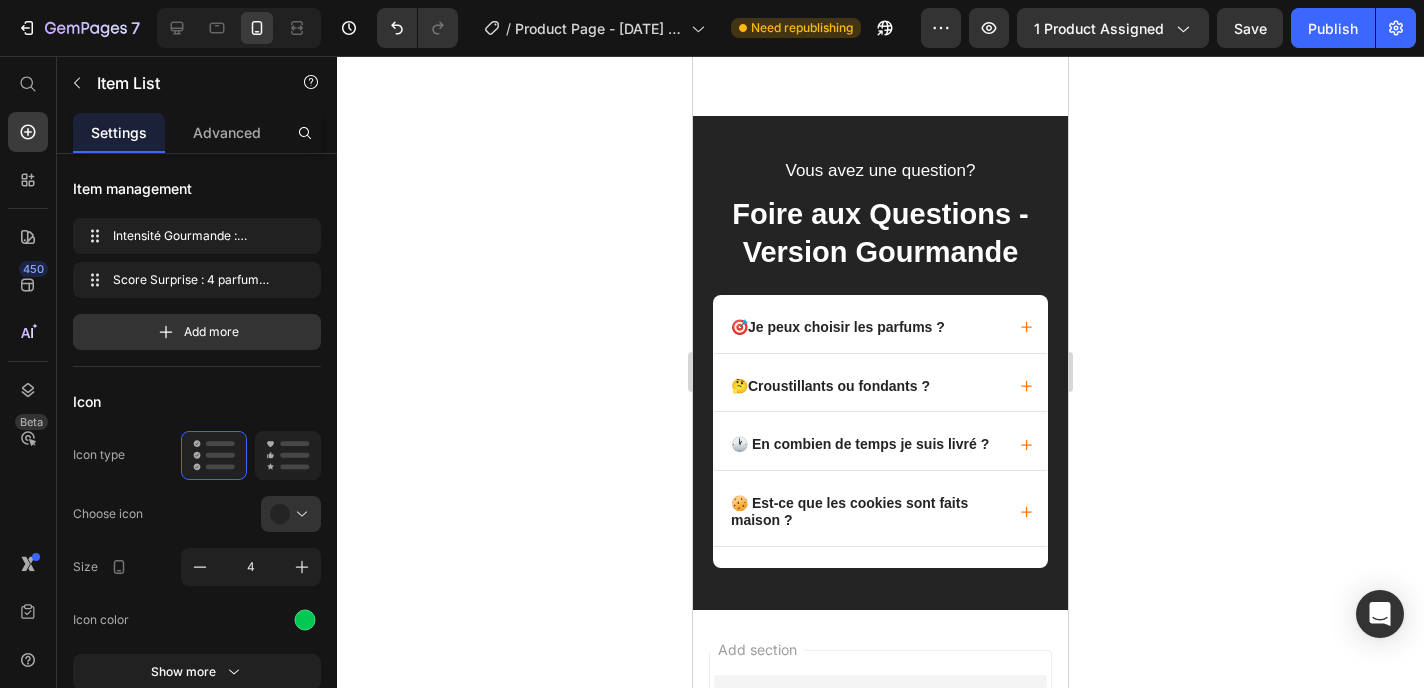scroll, scrollTop: 5964, scrollLeft: 0, axis: vertical 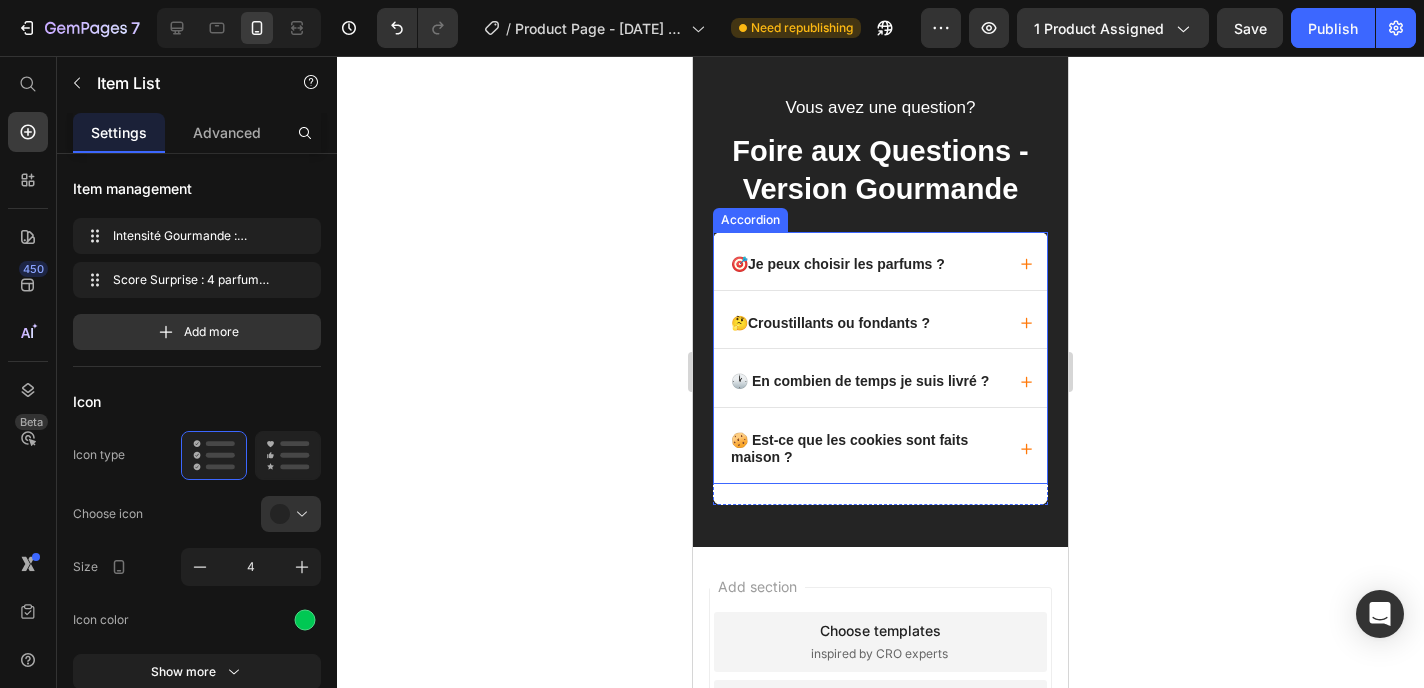 click on "🎯  Je peux choisir les parfums ?" at bounding box center (880, 261) 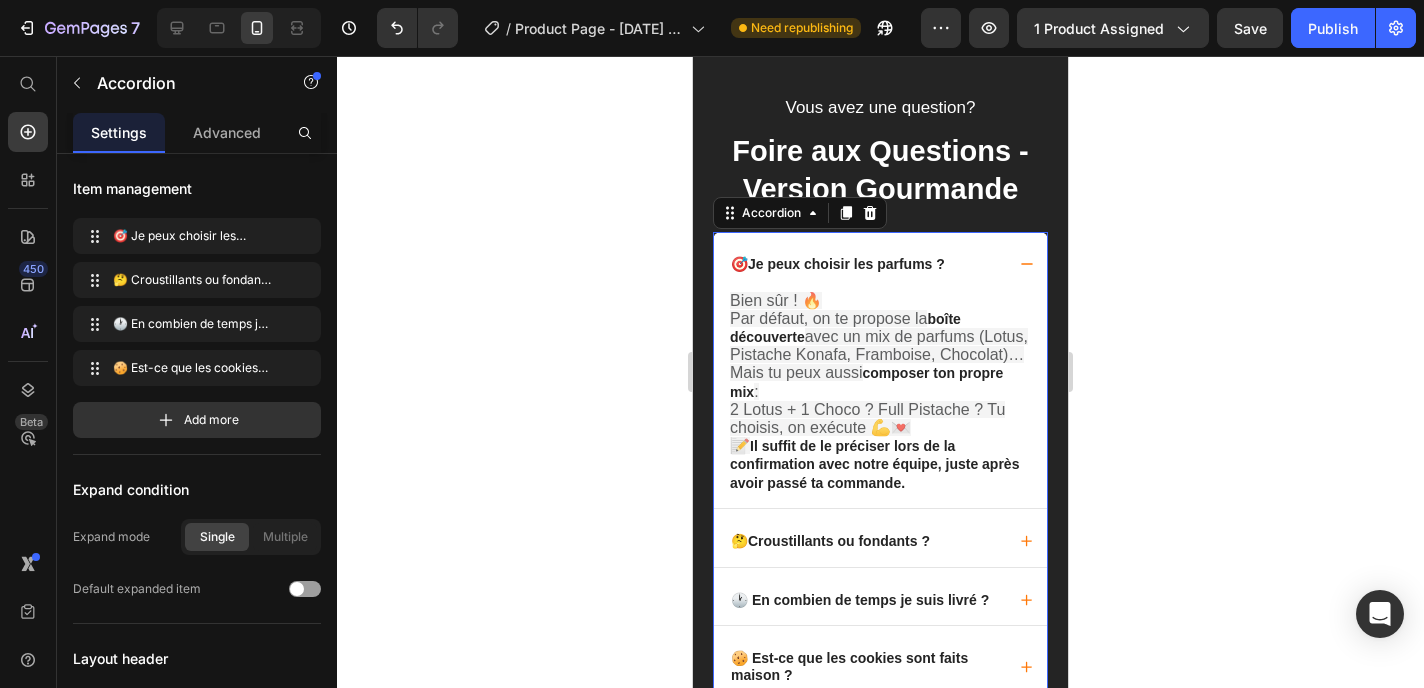 click on "🎯  Je peux choisir les parfums ?" at bounding box center [880, 261] 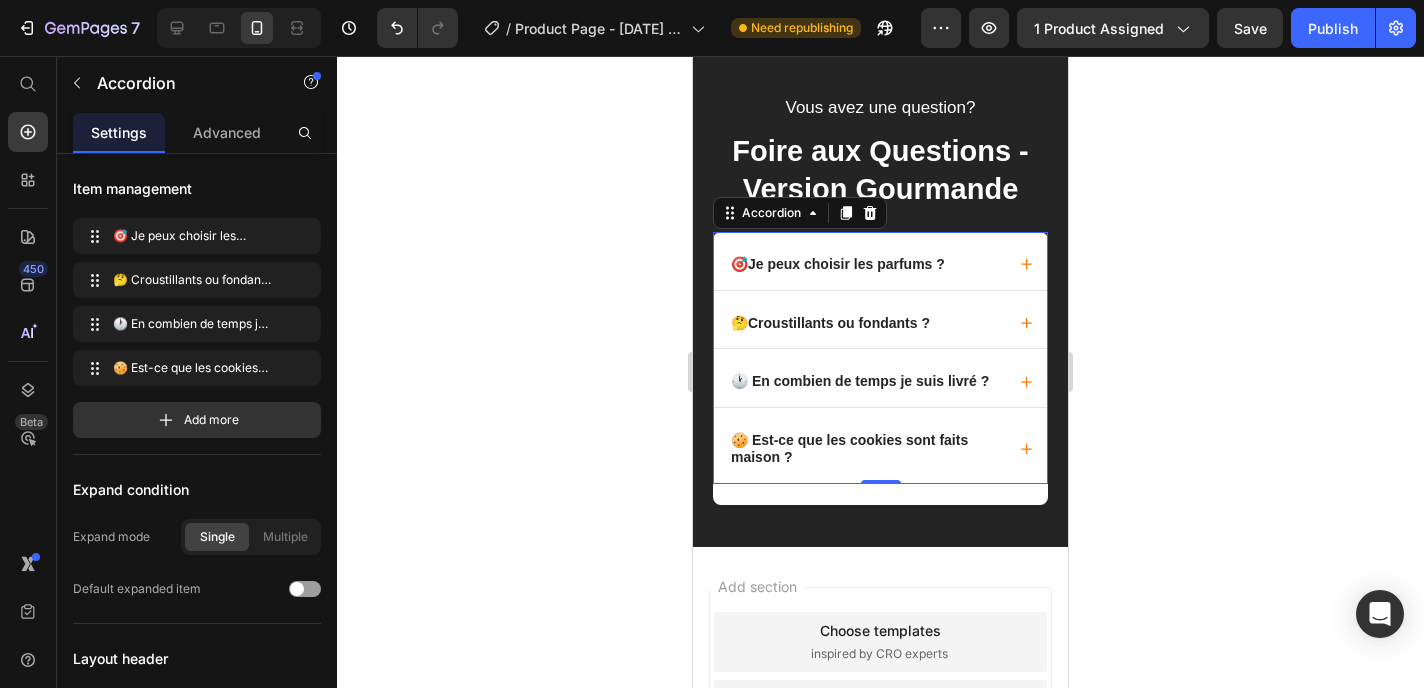 click on "🤔  Croustillants ou fondants ?" at bounding box center [880, 320] 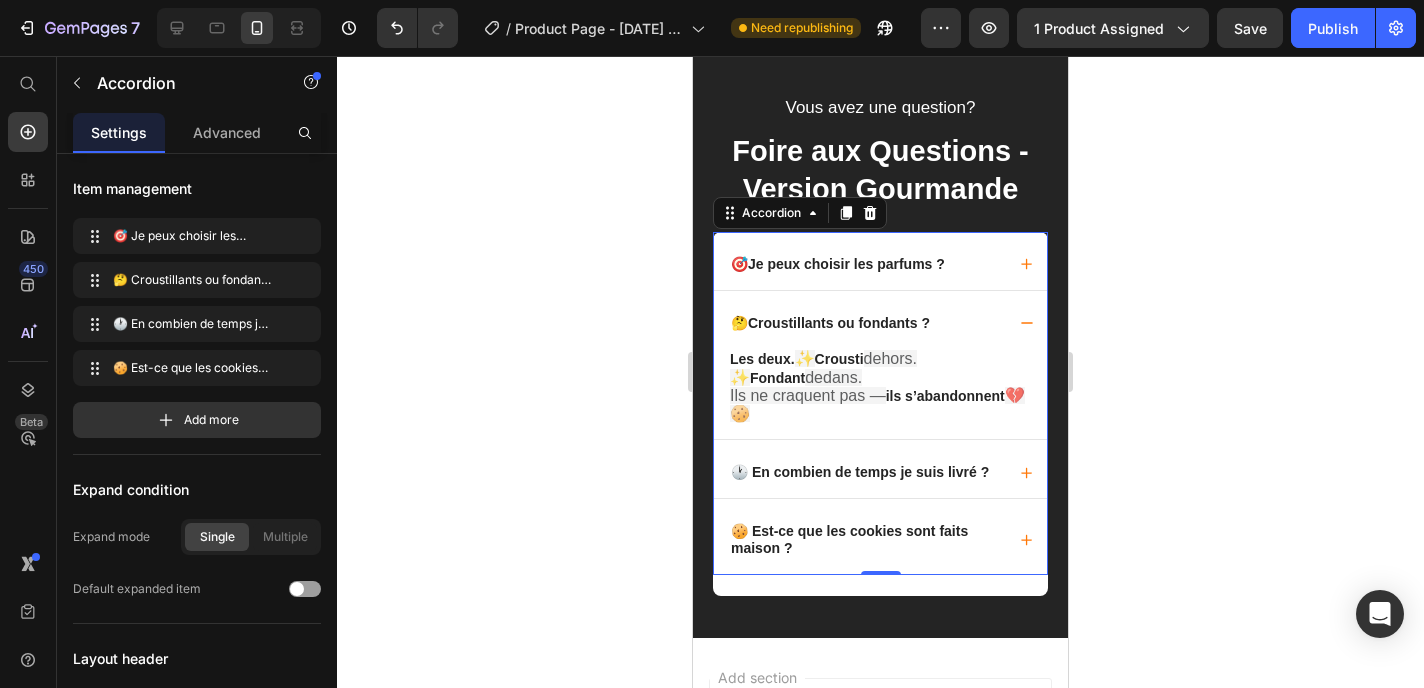 click on "🤔  Croustillants ou fondants ?" at bounding box center [880, 320] 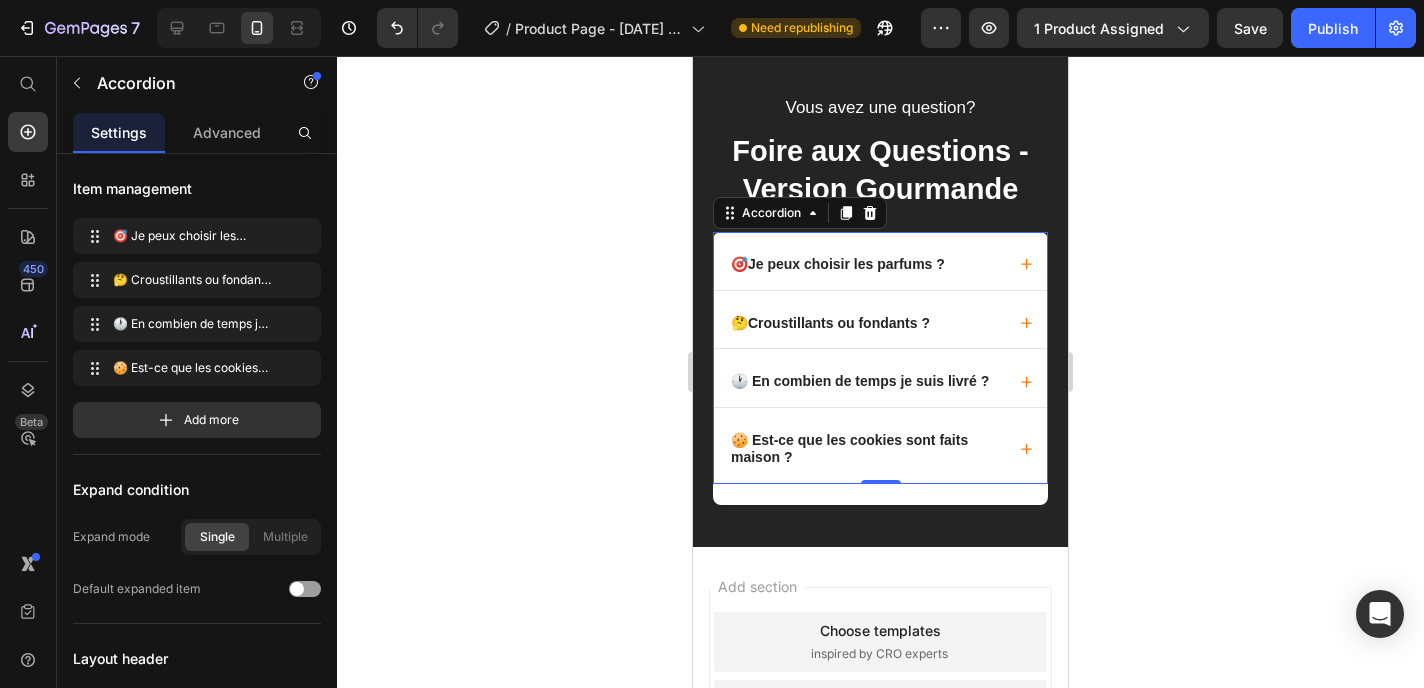 click 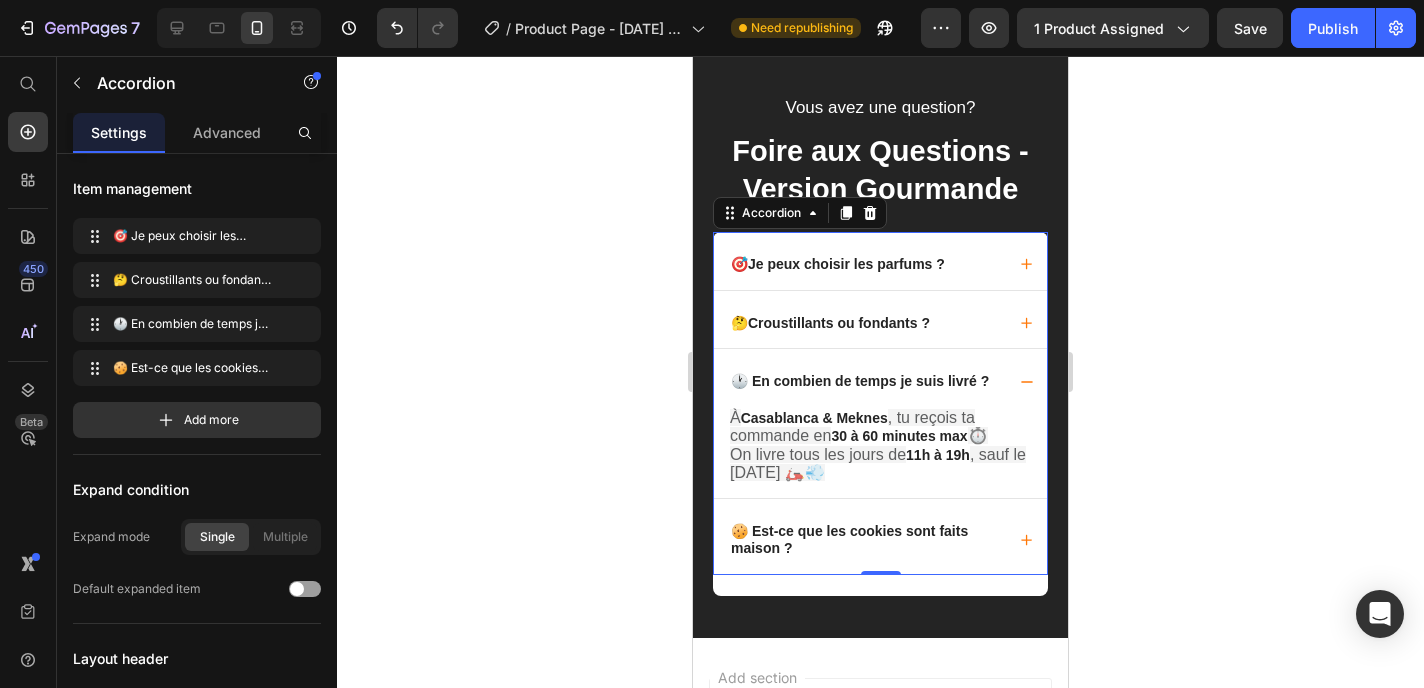 click 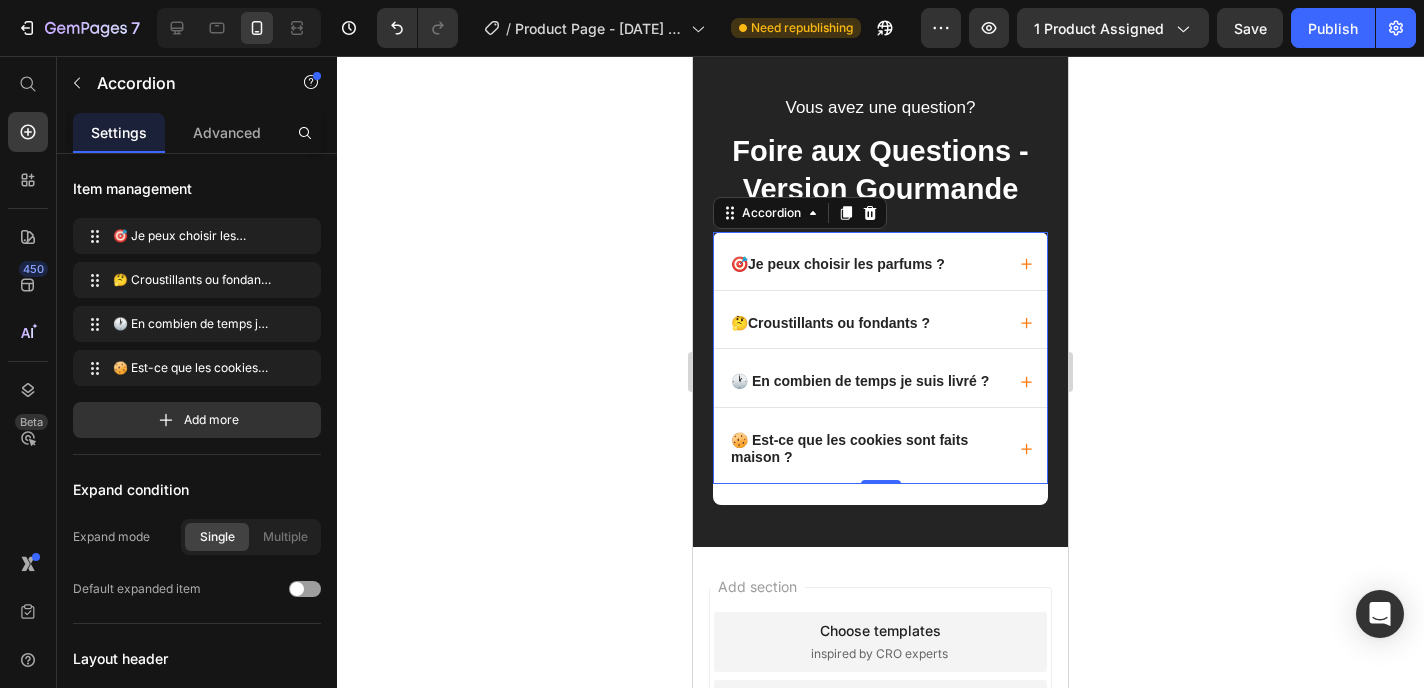 click on "🍪 Est-ce que les cookies sont faits maison ?" at bounding box center (880, 445) 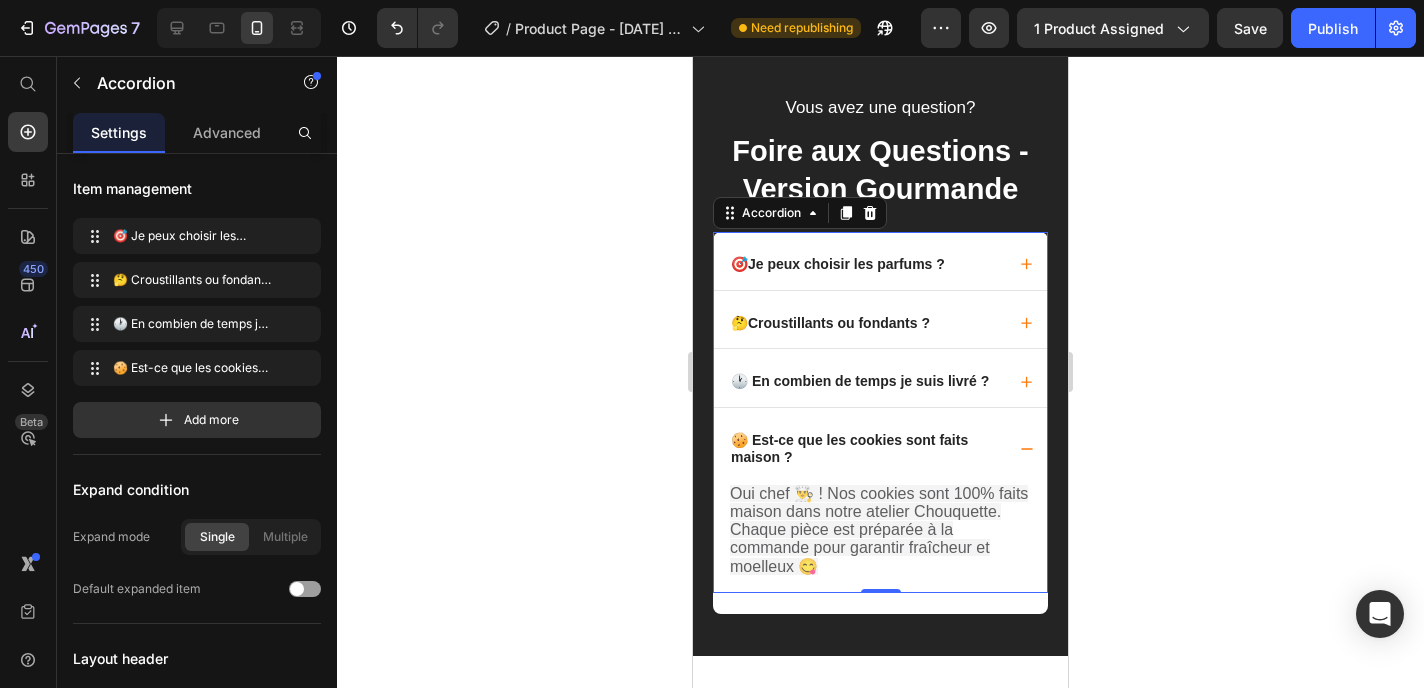 click on "🍪 Est-ce que les cookies sont faits maison ?" at bounding box center [880, 445] 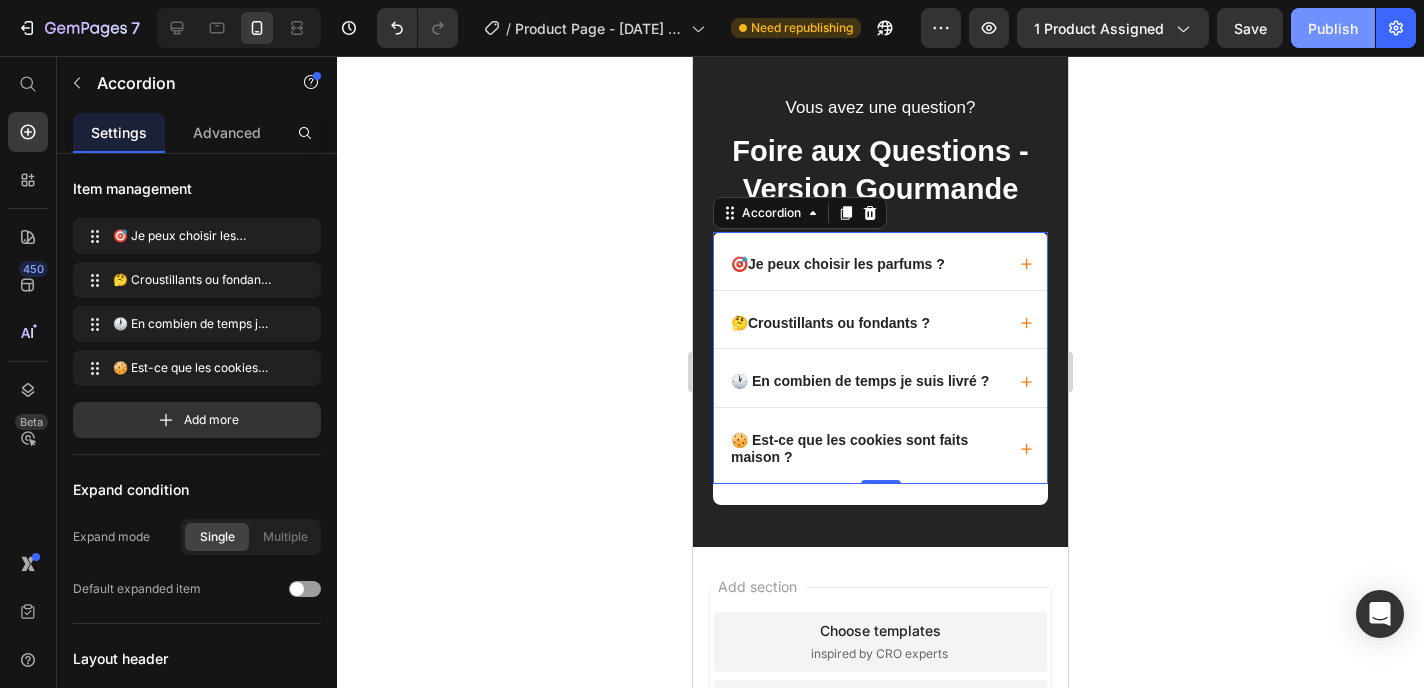click on "Publish" 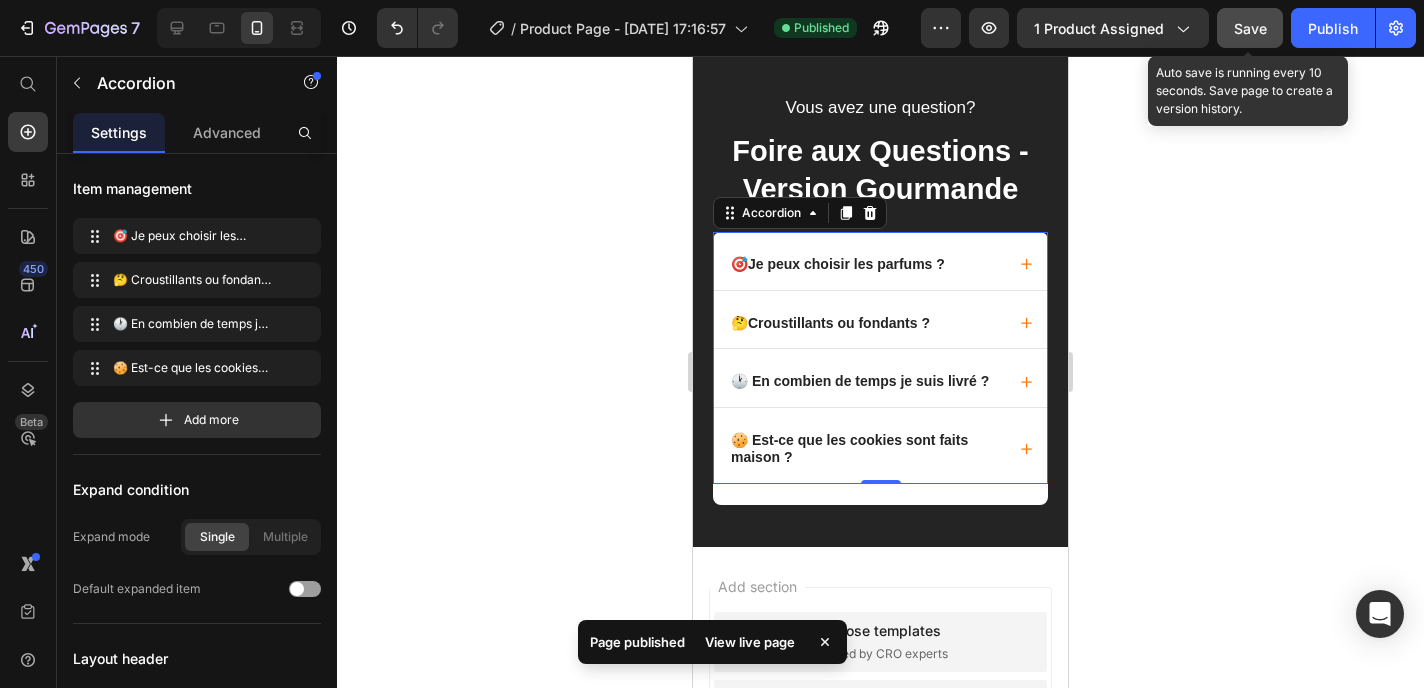 click on "Save" at bounding box center (1250, 28) 